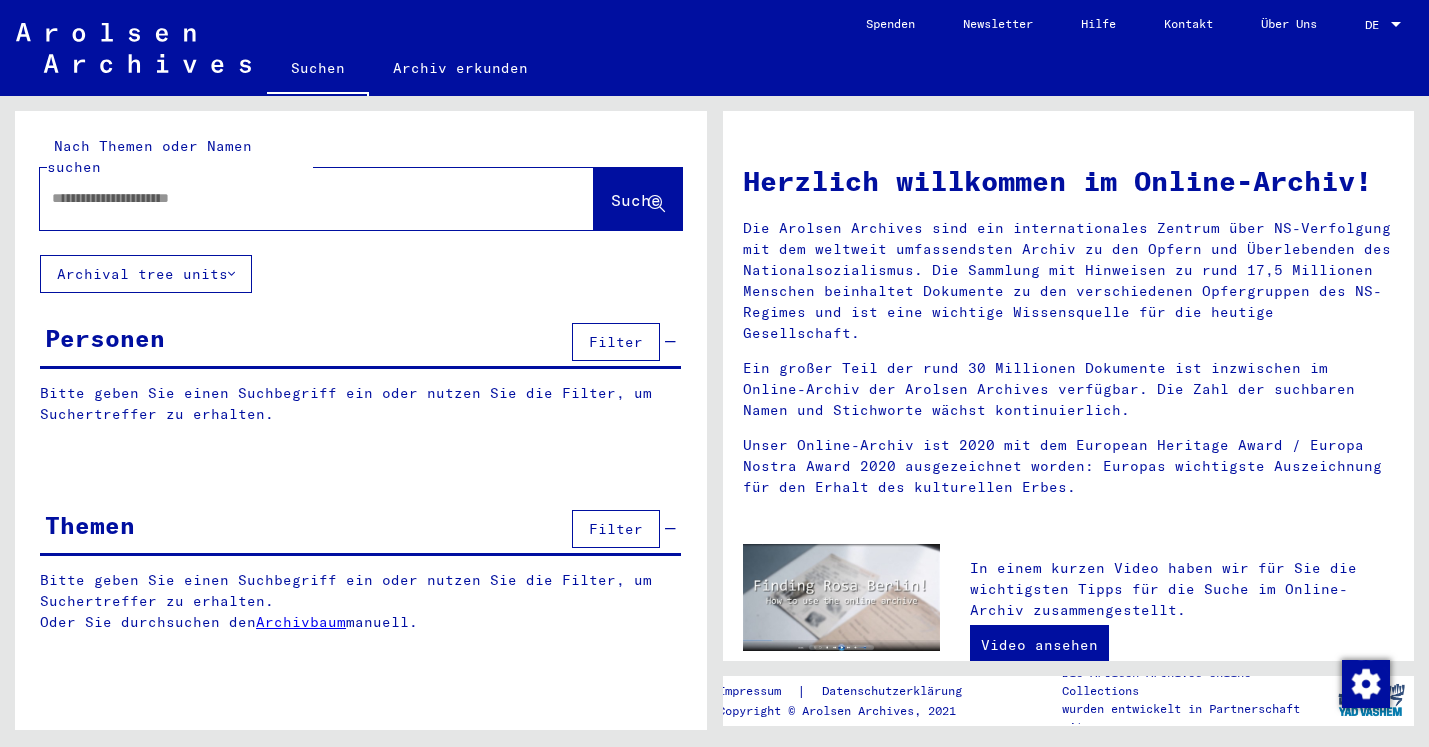 scroll, scrollTop: 0, scrollLeft: 0, axis: both 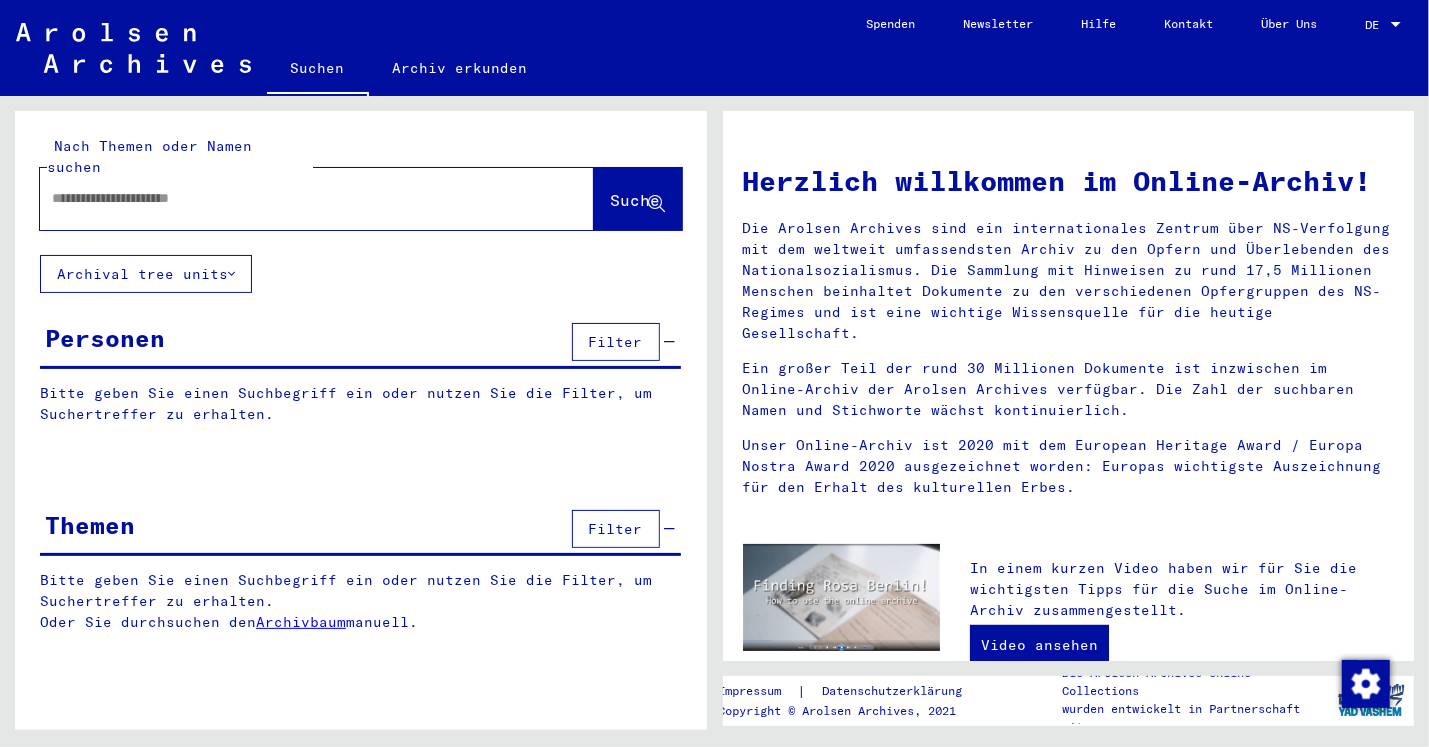click at bounding box center (293, 198) 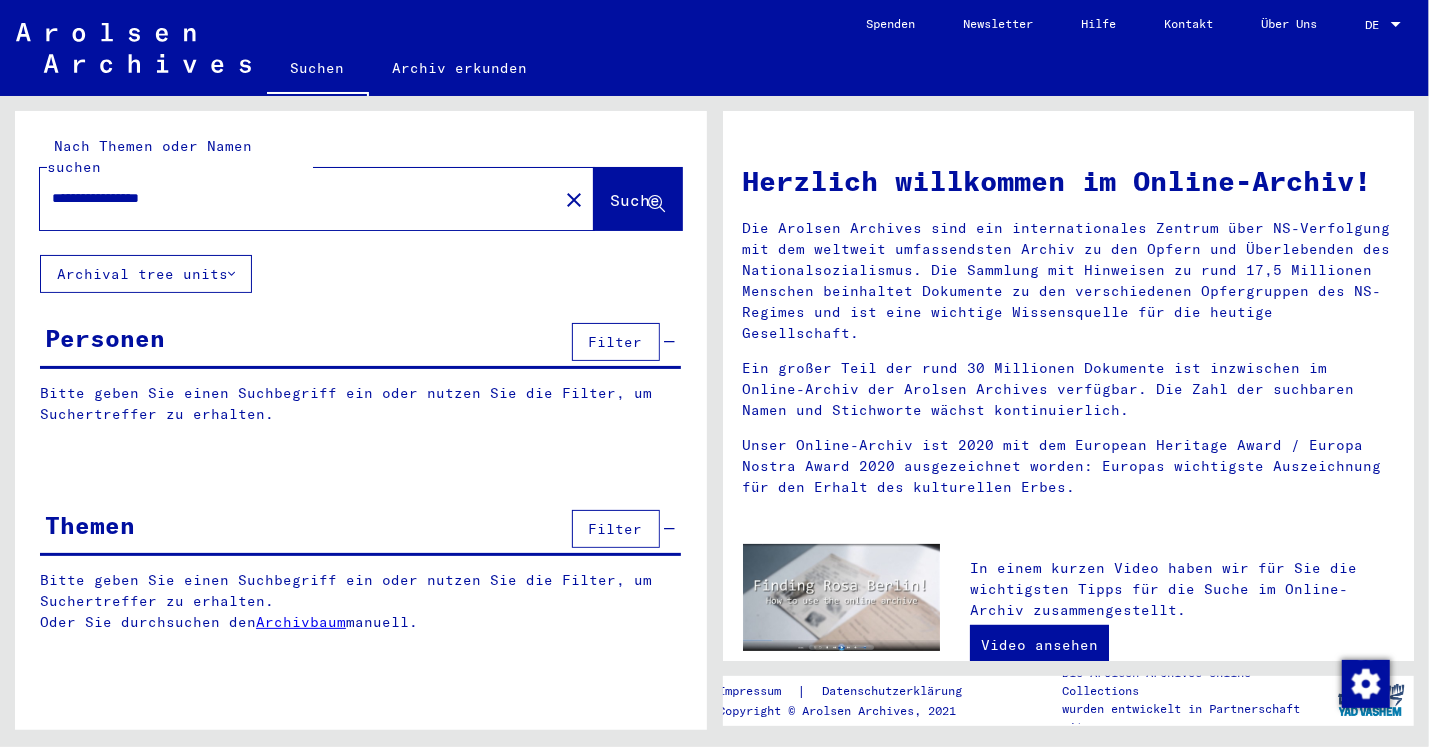type on "**********" 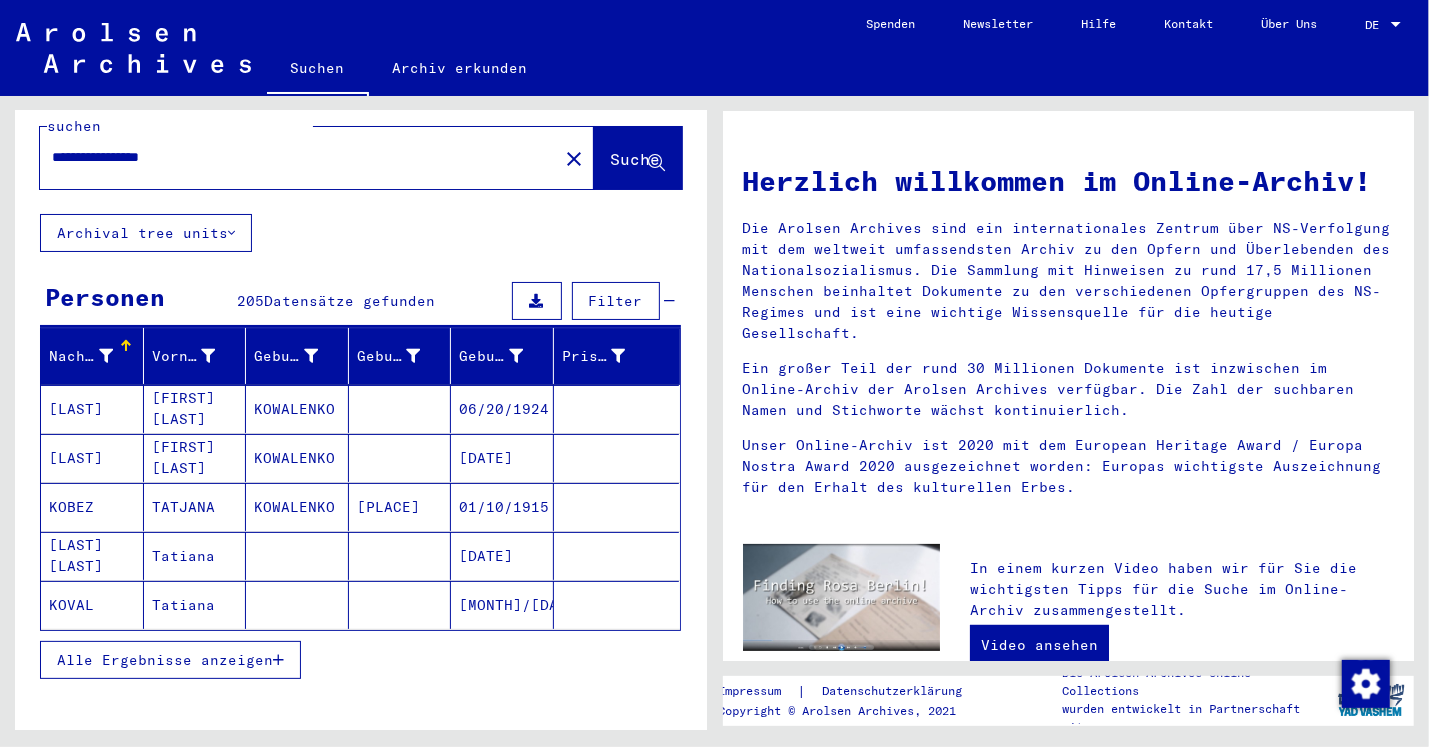scroll, scrollTop: 51, scrollLeft: 0, axis: vertical 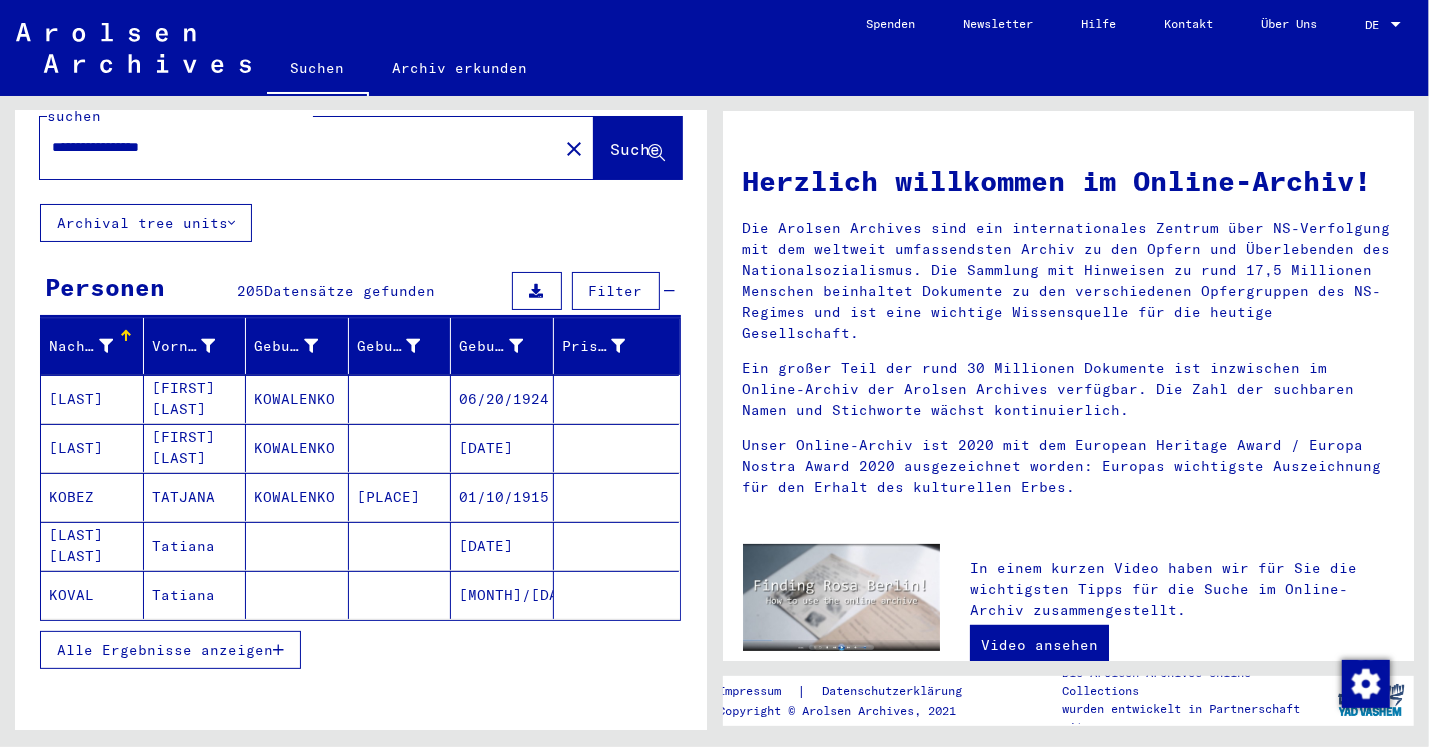 click on "Alle Ergebnisse anzeigen" at bounding box center [170, 650] 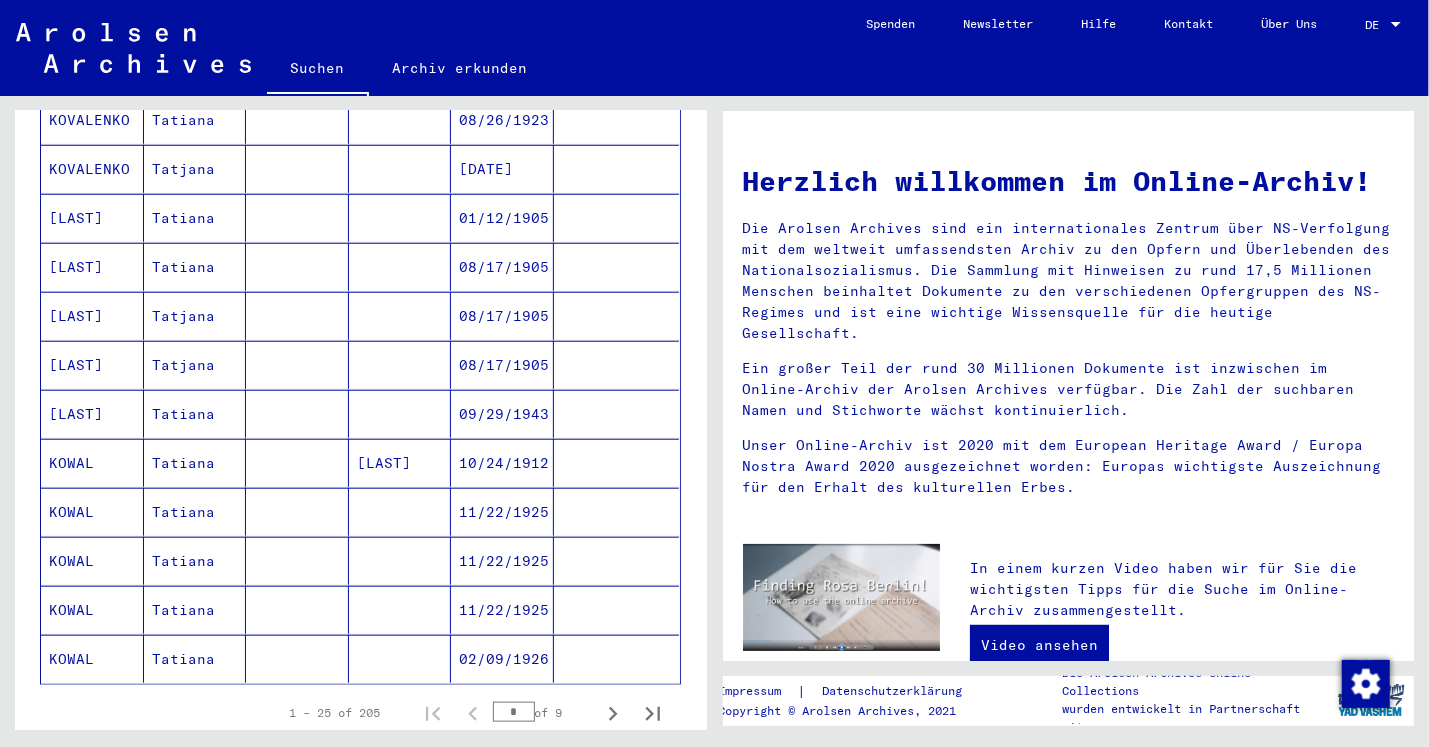 scroll, scrollTop: 984, scrollLeft: 0, axis: vertical 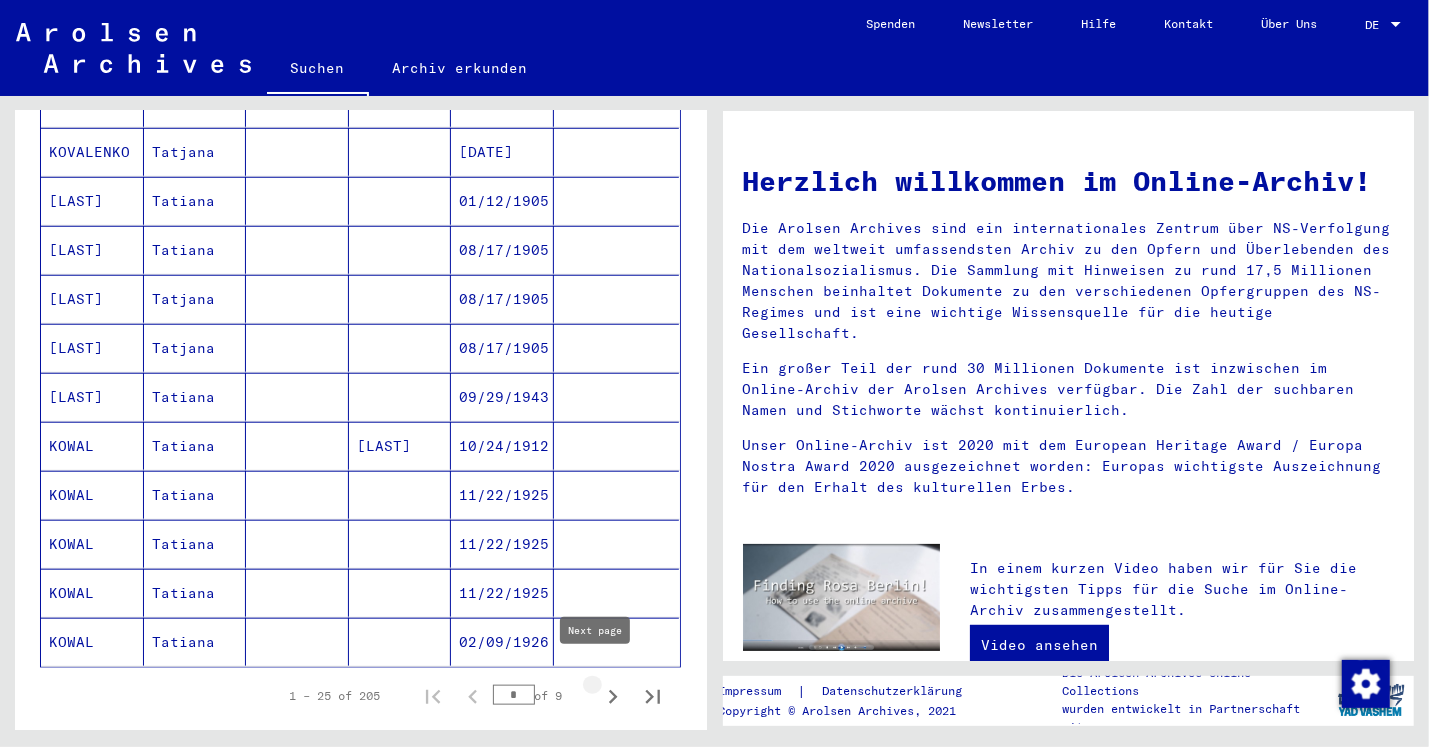 click 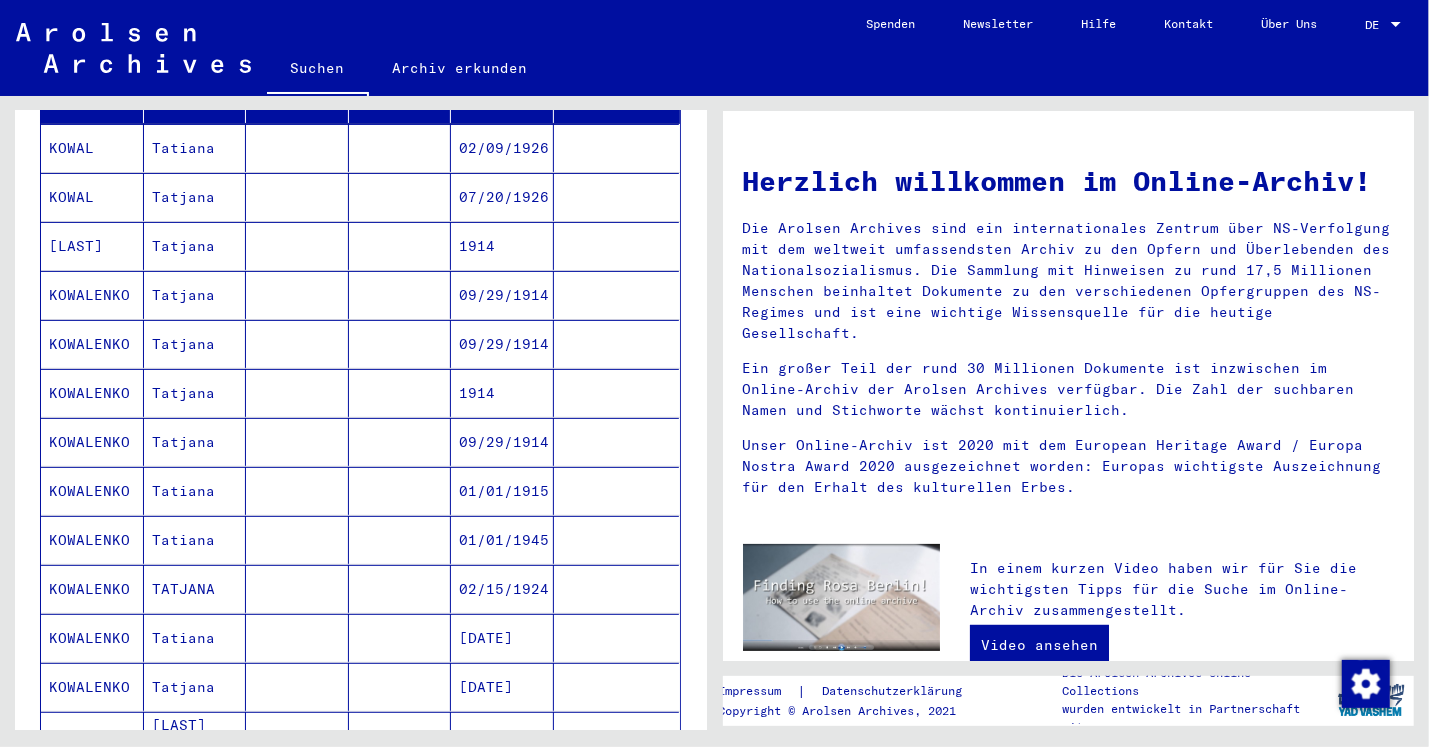 scroll, scrollTop: 240, scrollLeft: 0, axis: vertical 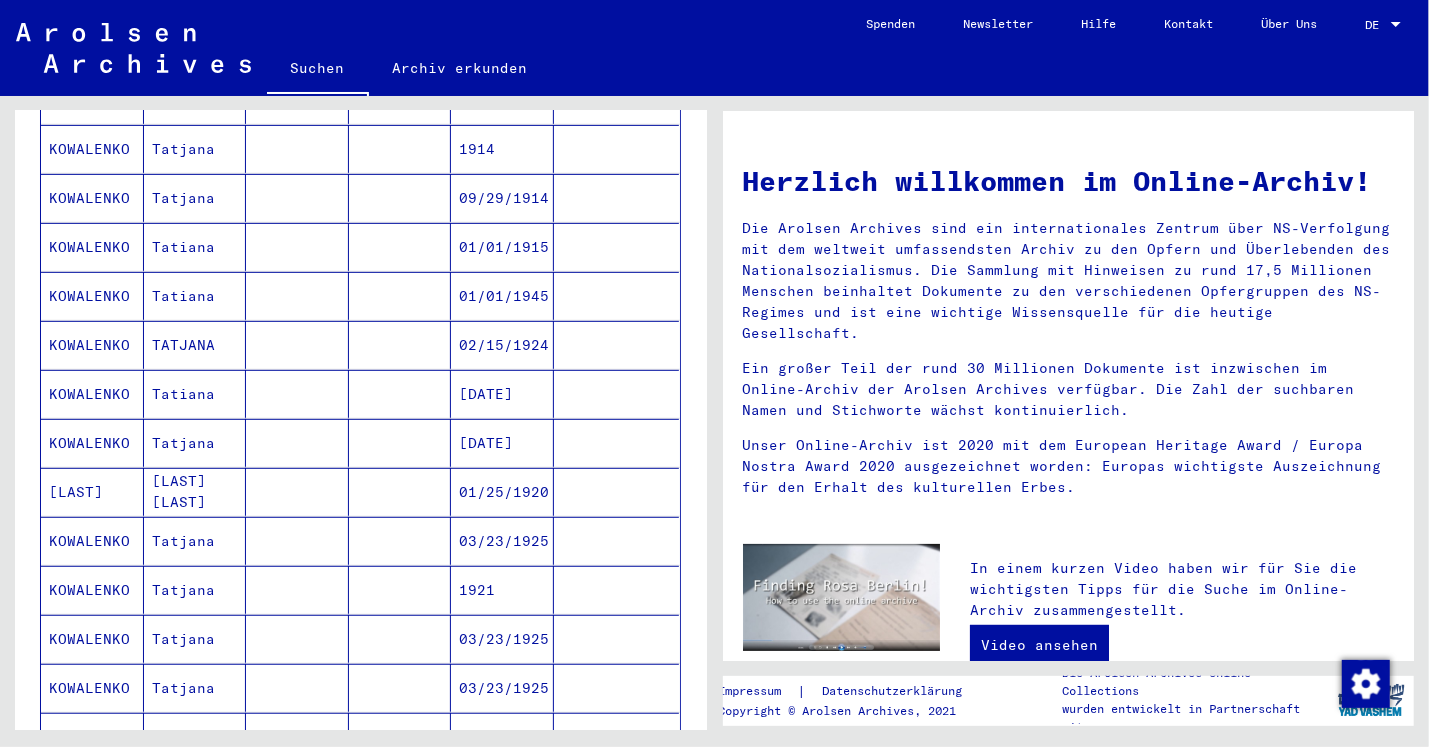 click at bounding box center [400, 541] 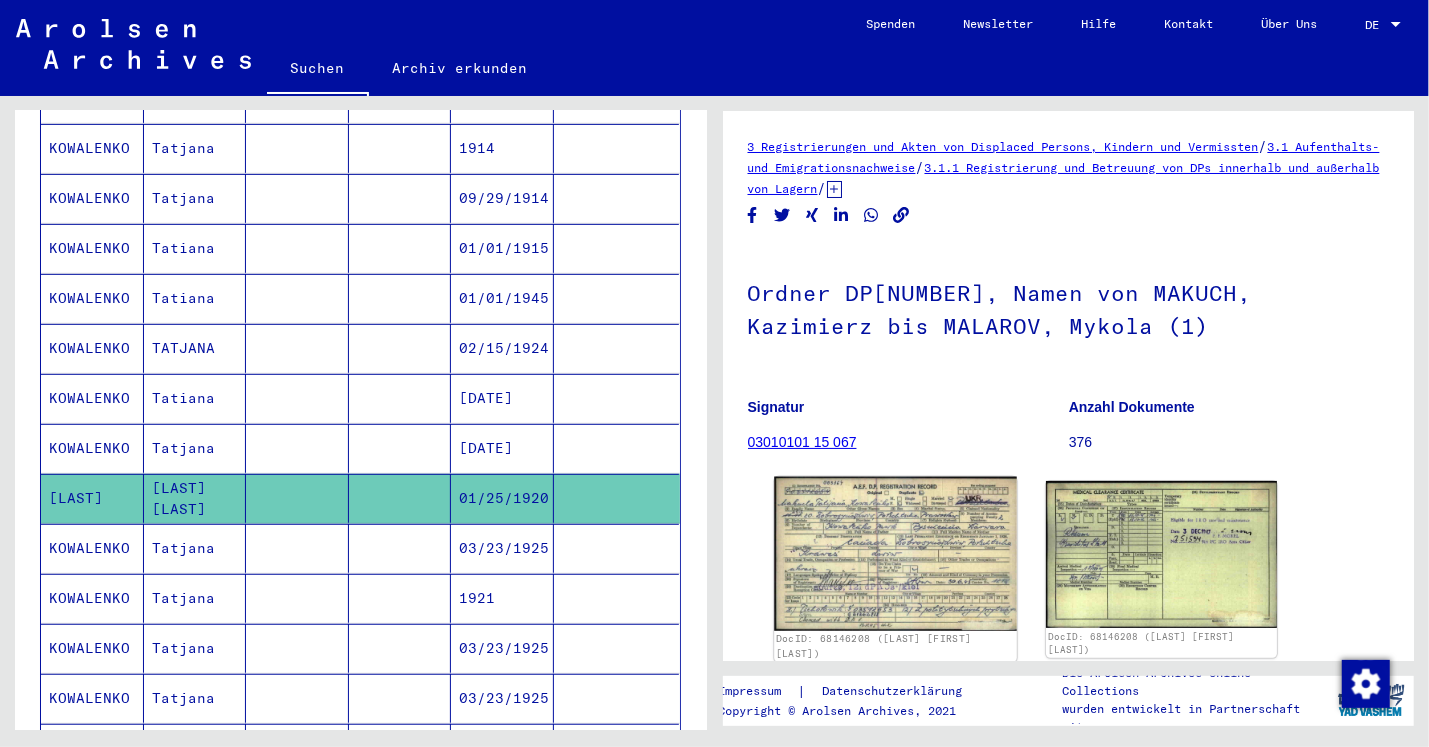 click 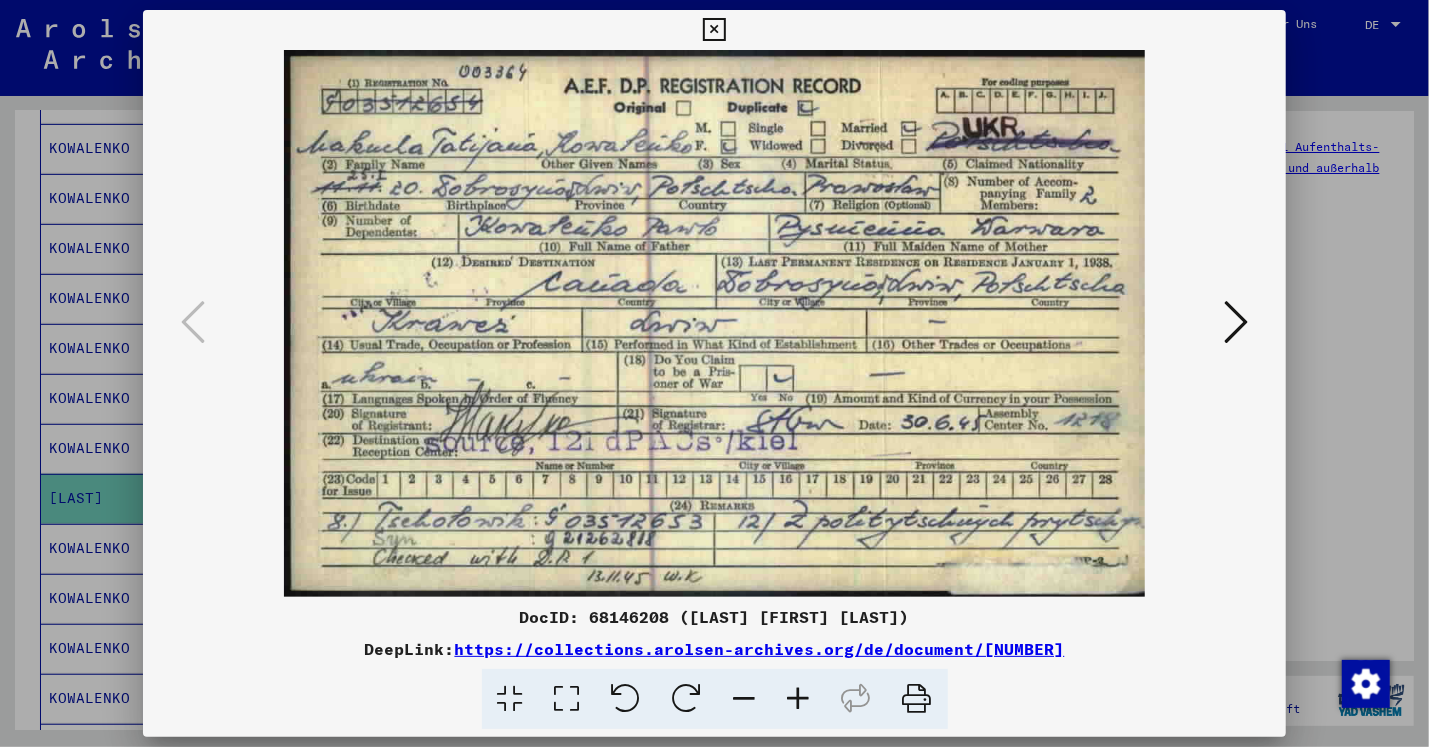 click at bounding box center [714, 30] 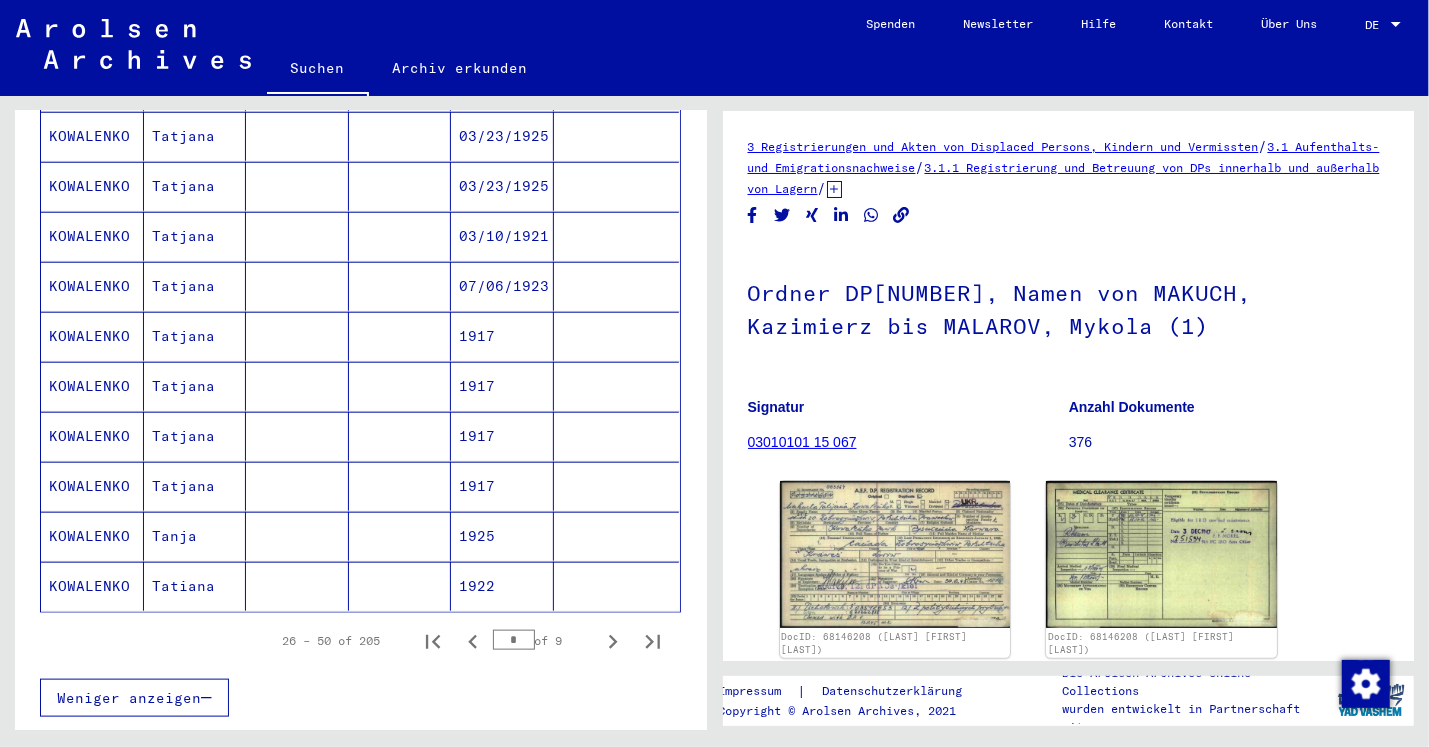 scroll, scrollTop: 1070, scrollLeft: 0, axis: vertical 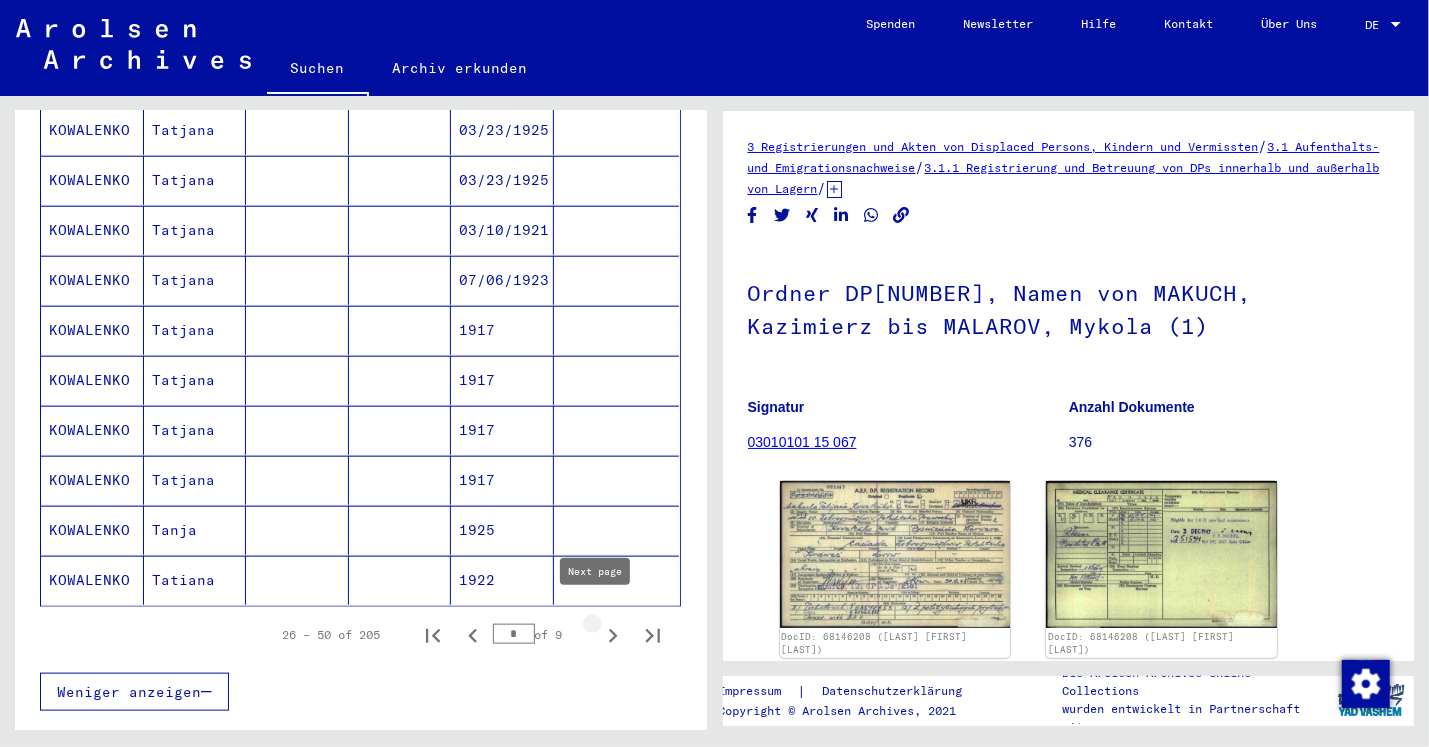 click 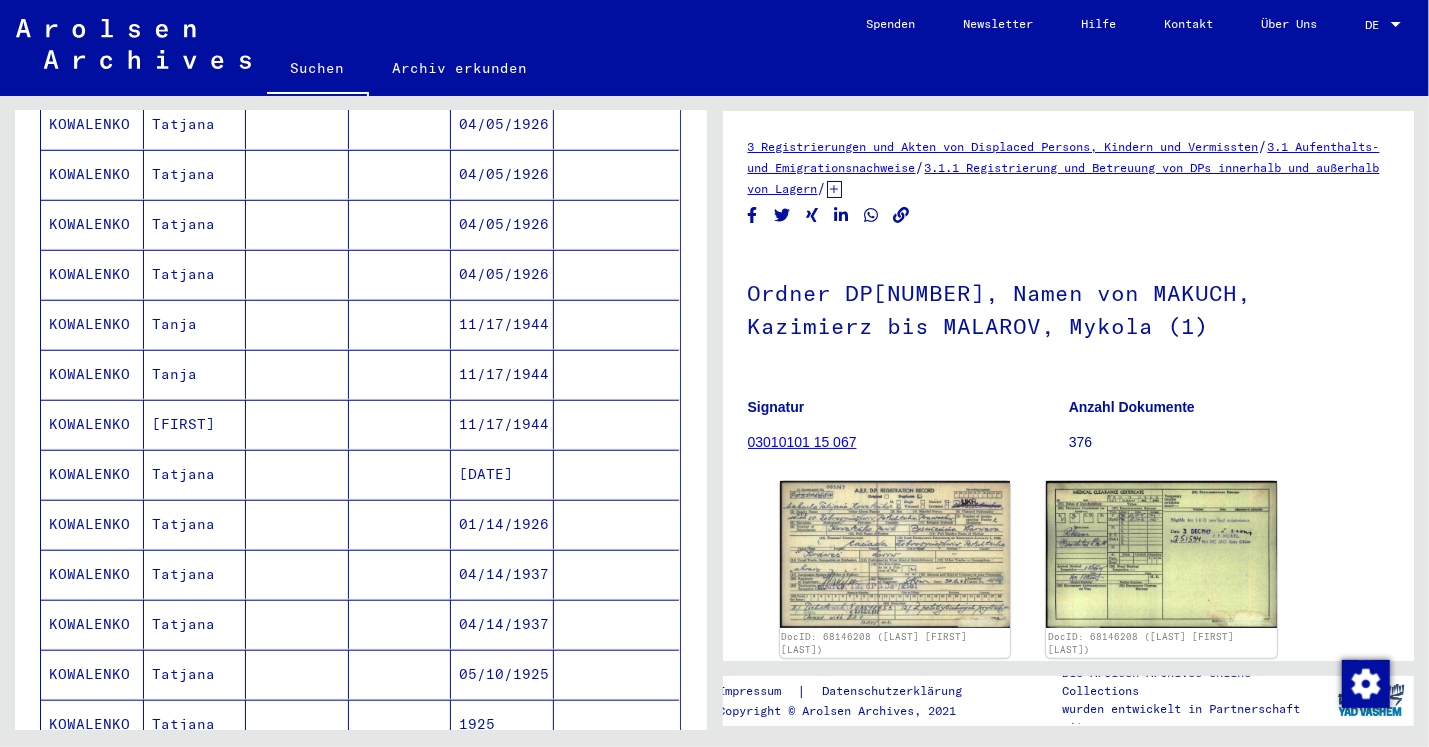 scroll, scrollTop: 728, scrollLeft: 0, axis: vertical 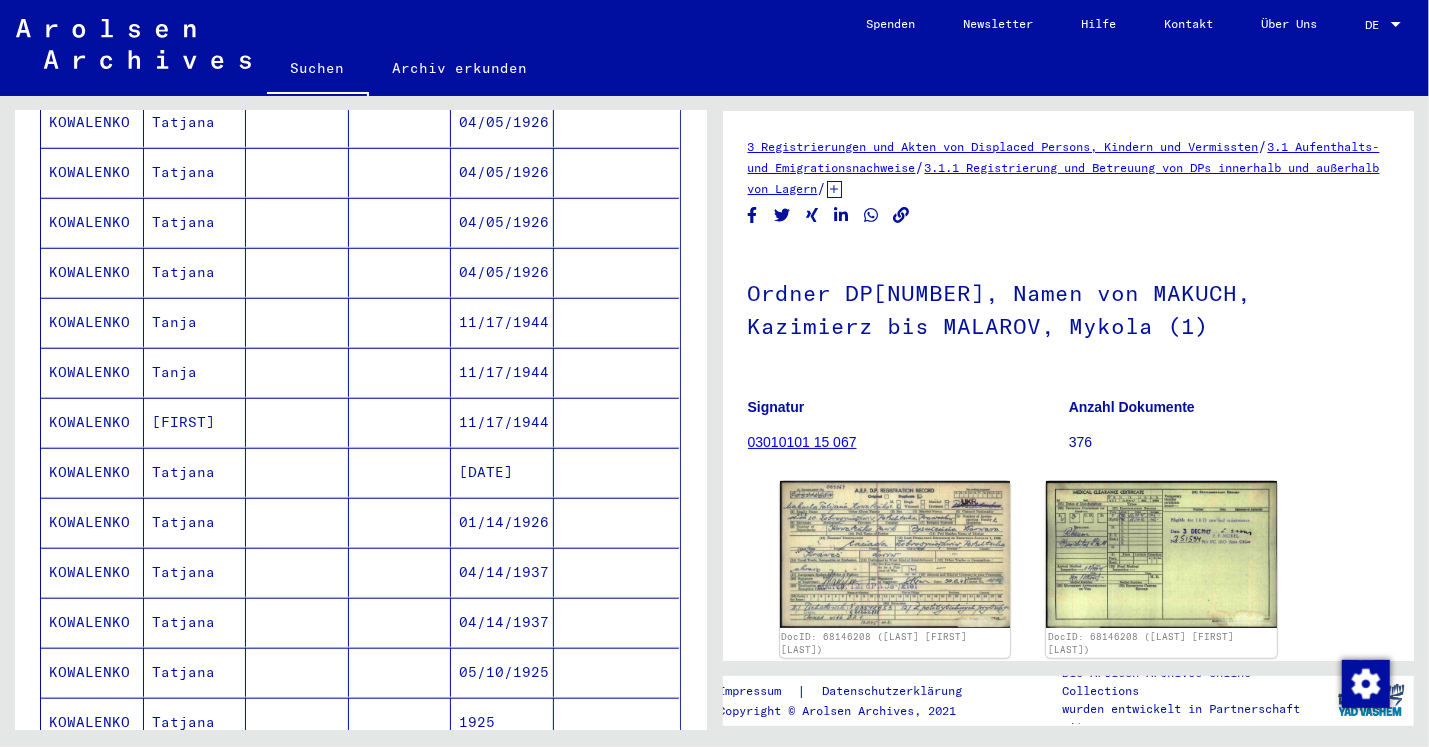 click at bounding box center (400, 372) 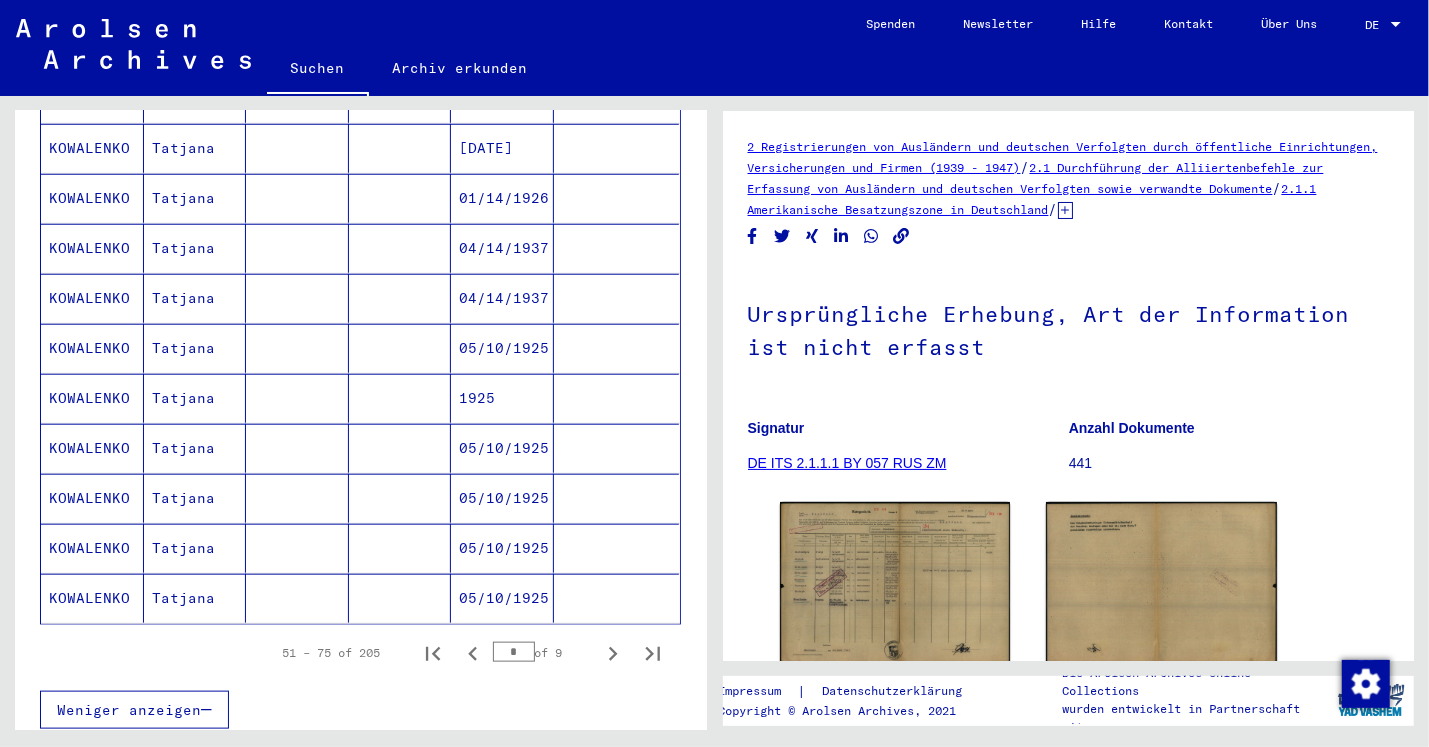 scroll, scrollTop: 1066, scrollLeft: 0, axis: vertical 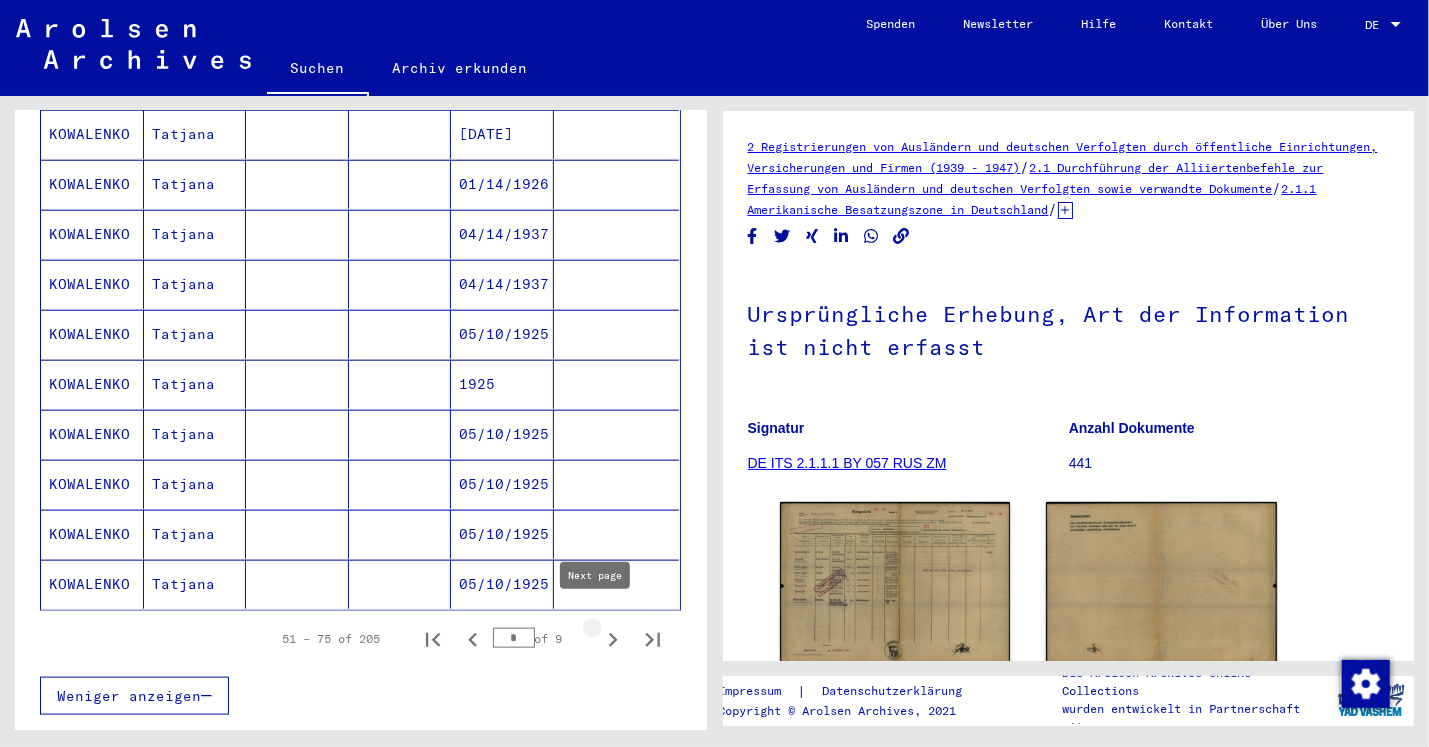 click 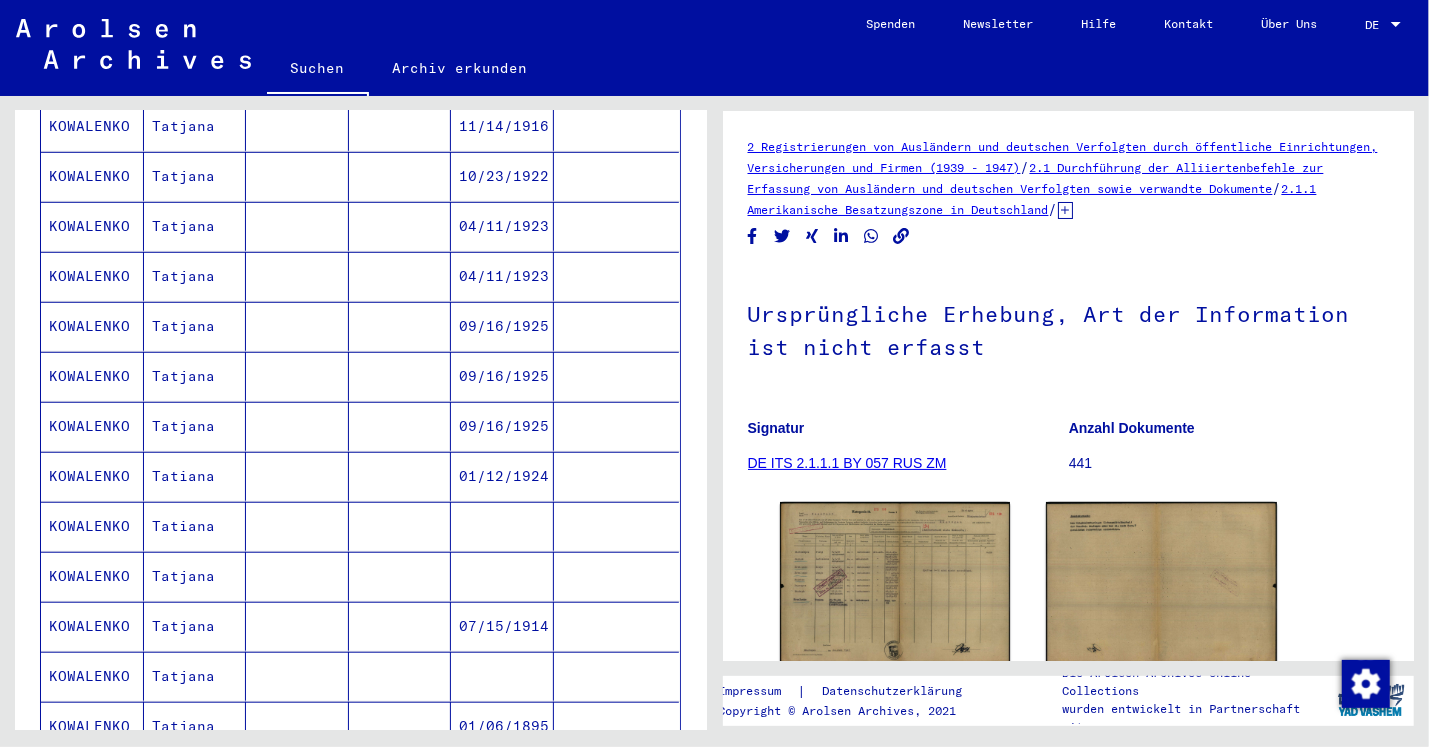 scroll, scrollTop: 788, scrollLeft: 0, axis: vertical 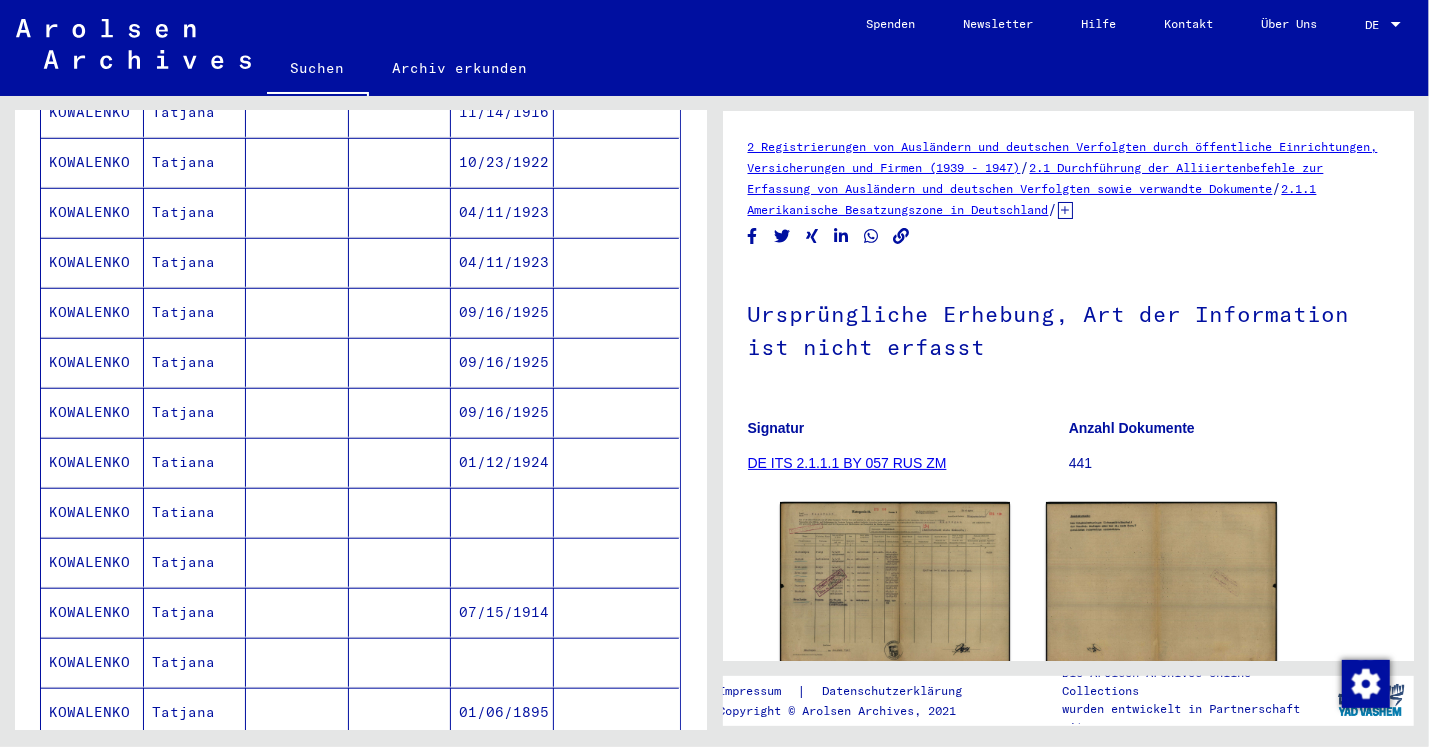 click at bounding box center (502, 562) 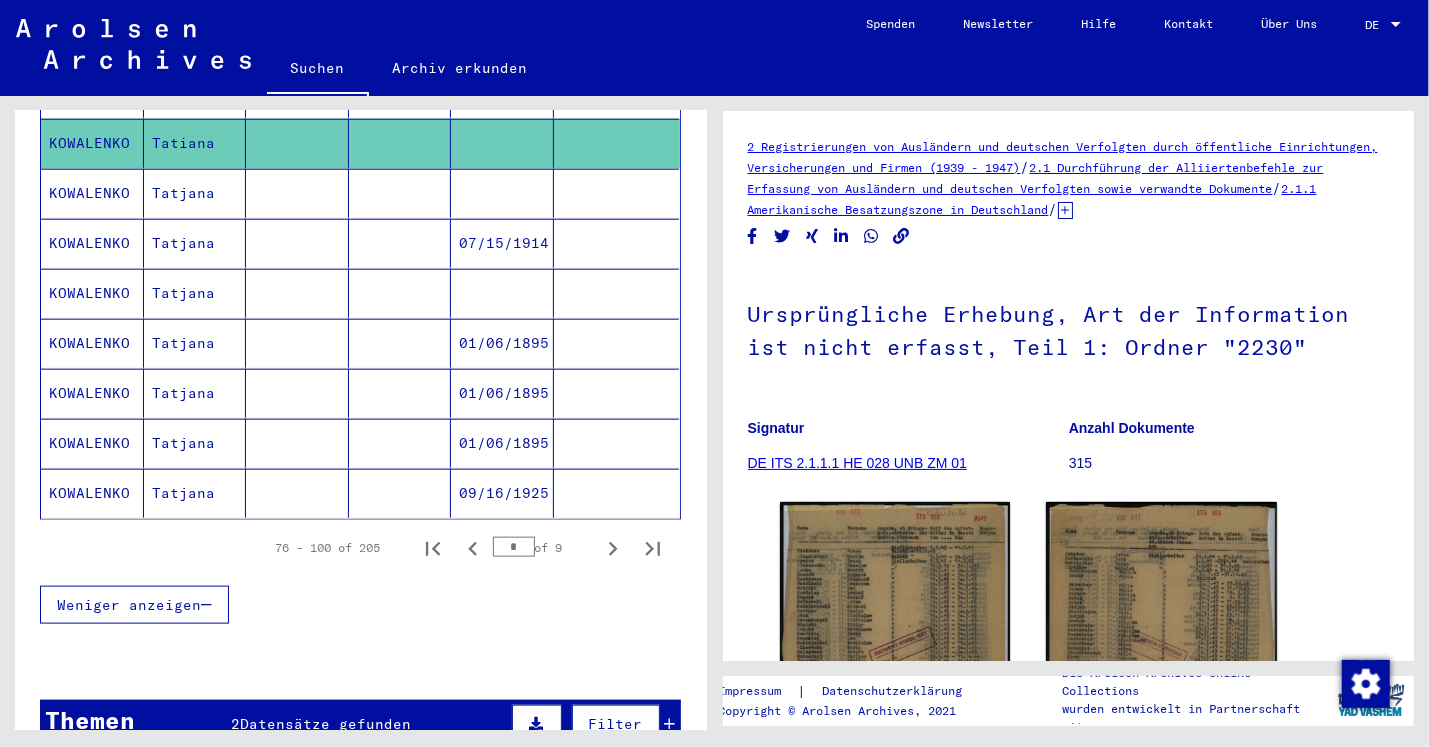 scroll, scrollTop: 1162, scrollLeft: 0, axis: vertical 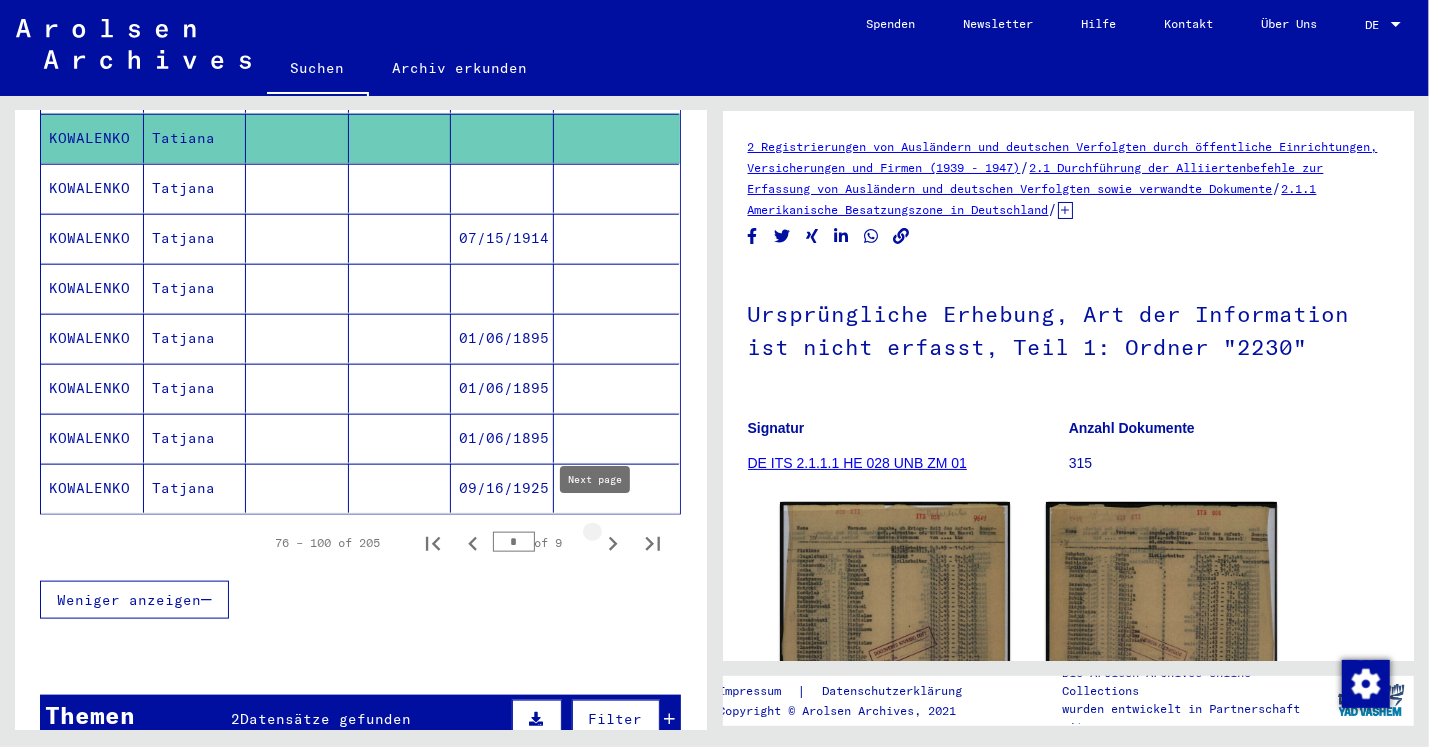 click 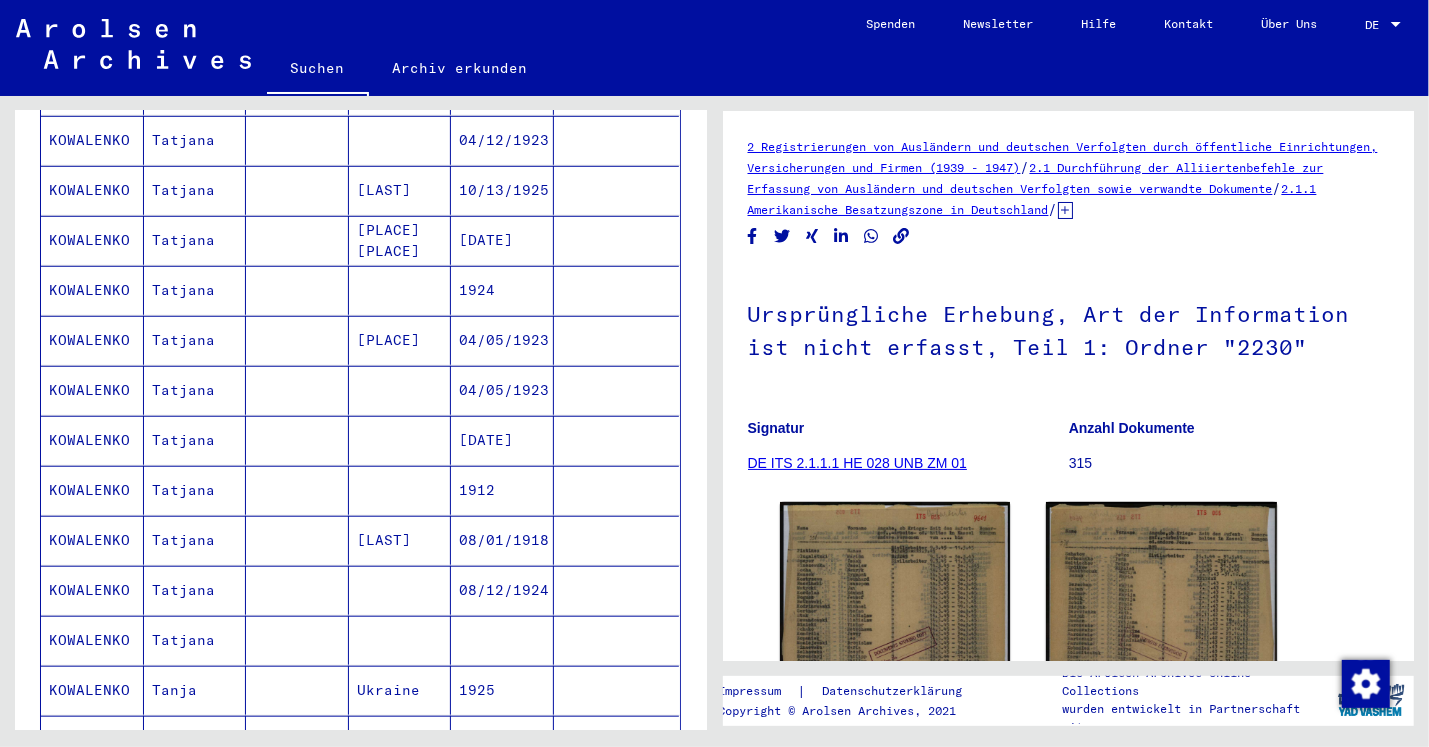 scroll, scrollTop: 862, scrollLeft: 0, axis: vertical 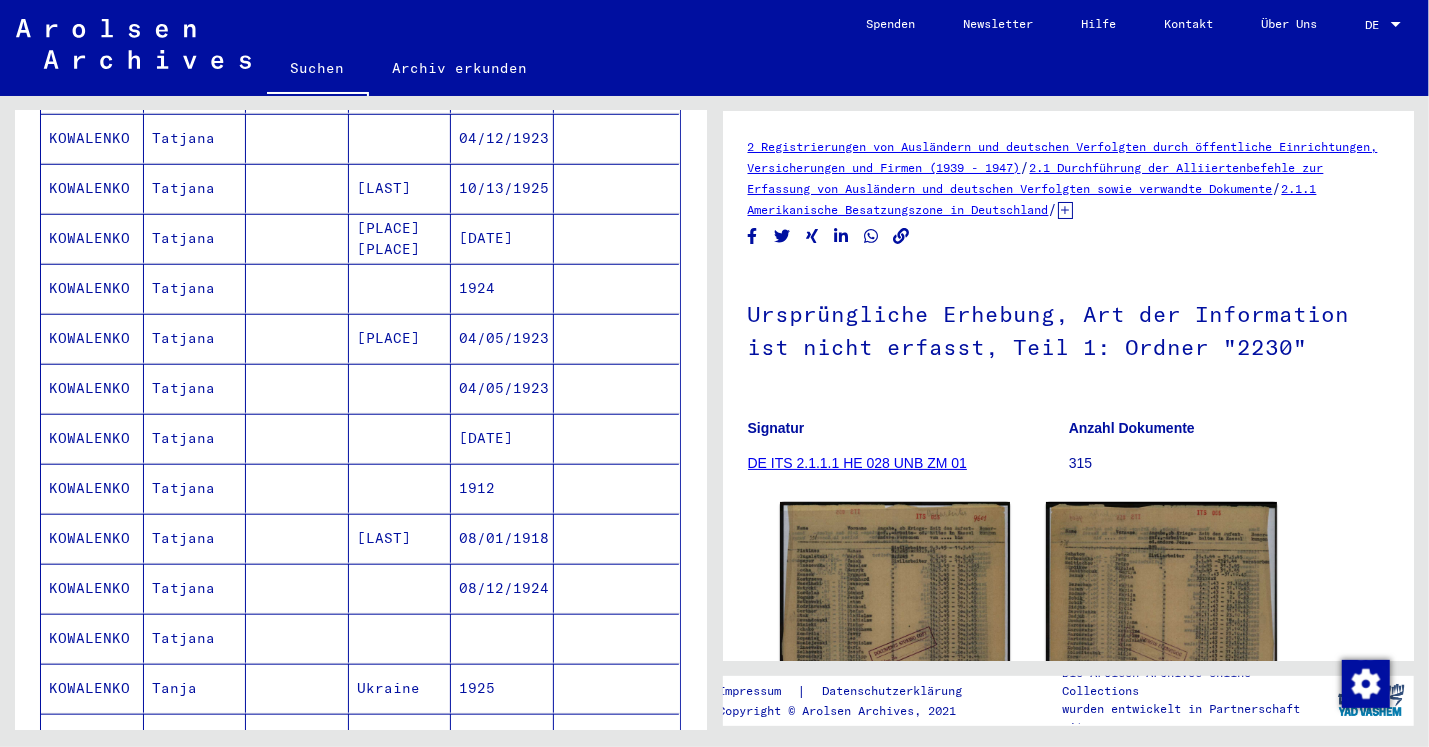 click at bounding box center (502, 688) 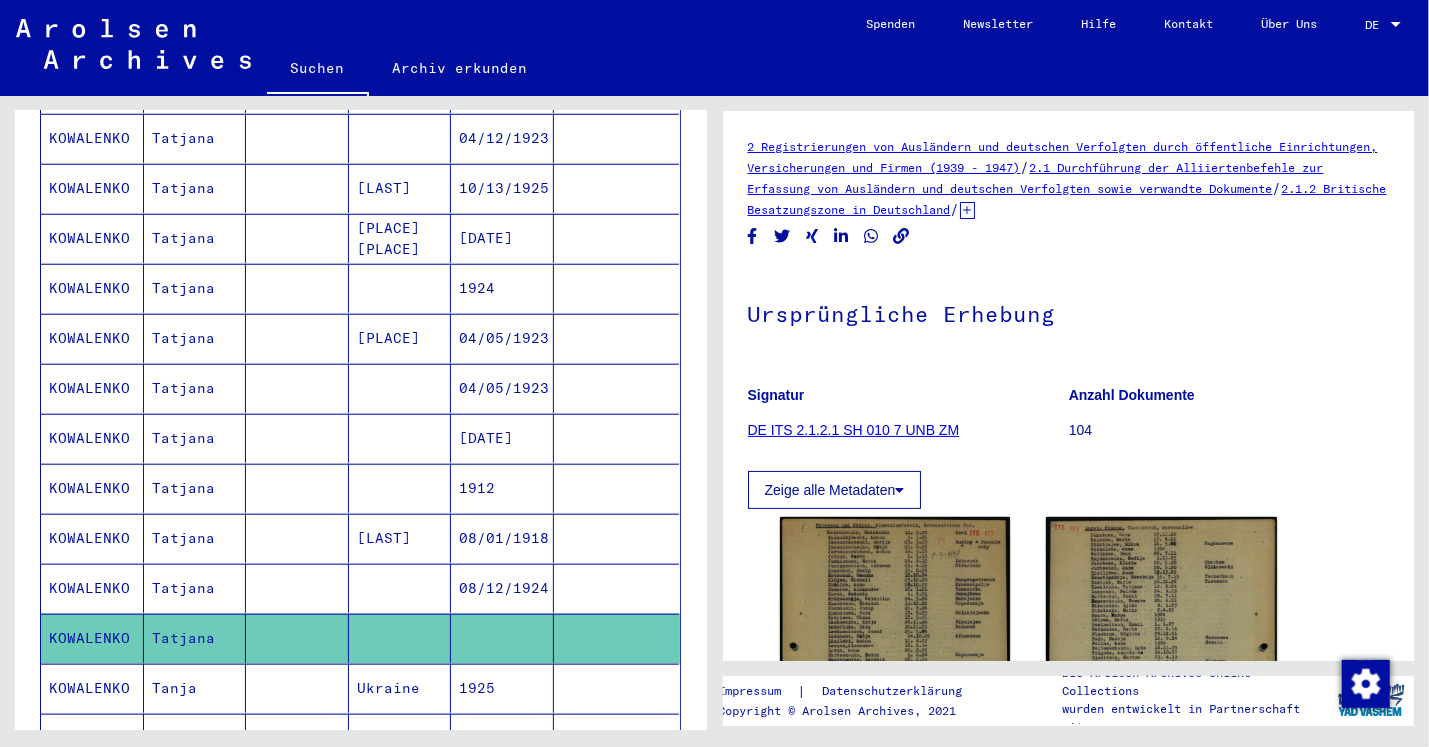 click 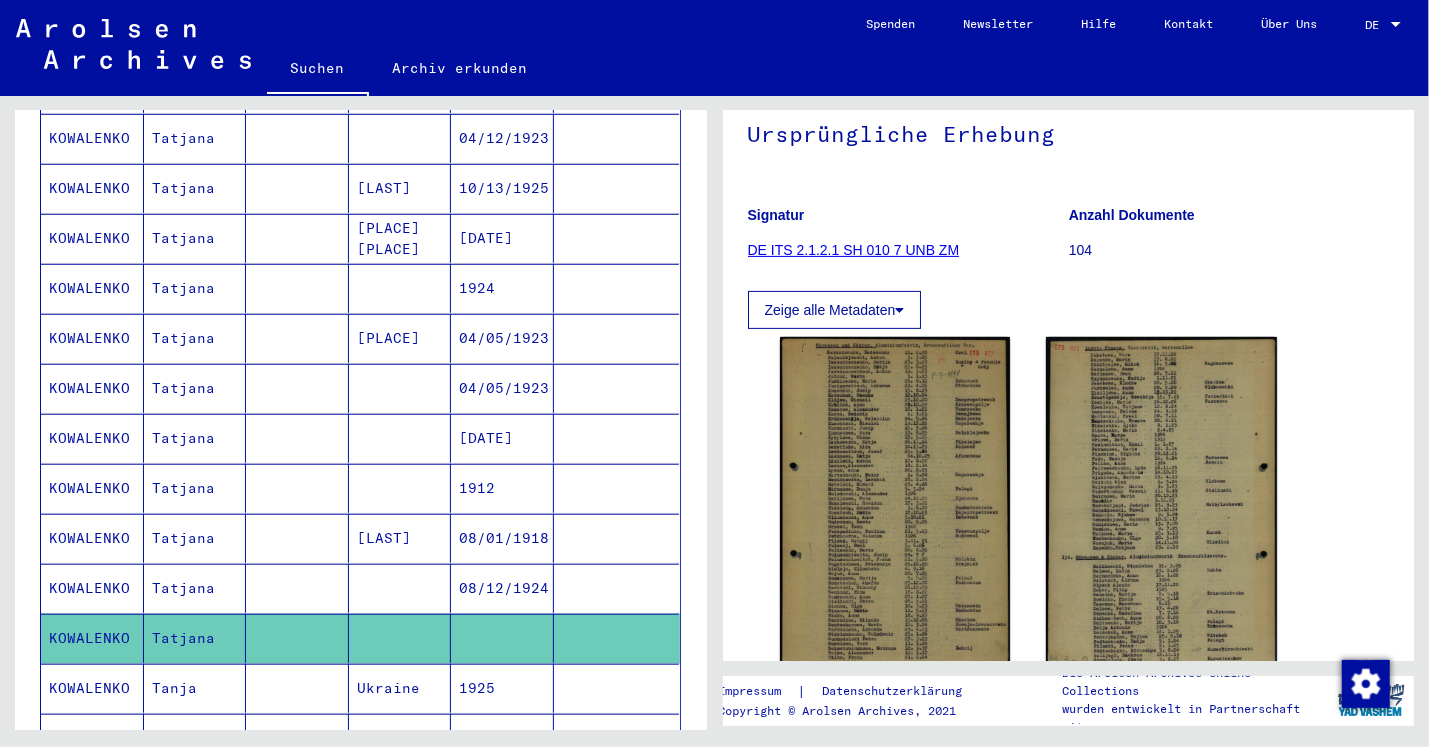 scroll, scrollTop: 399, scrollLeft: 0, axis: vertical 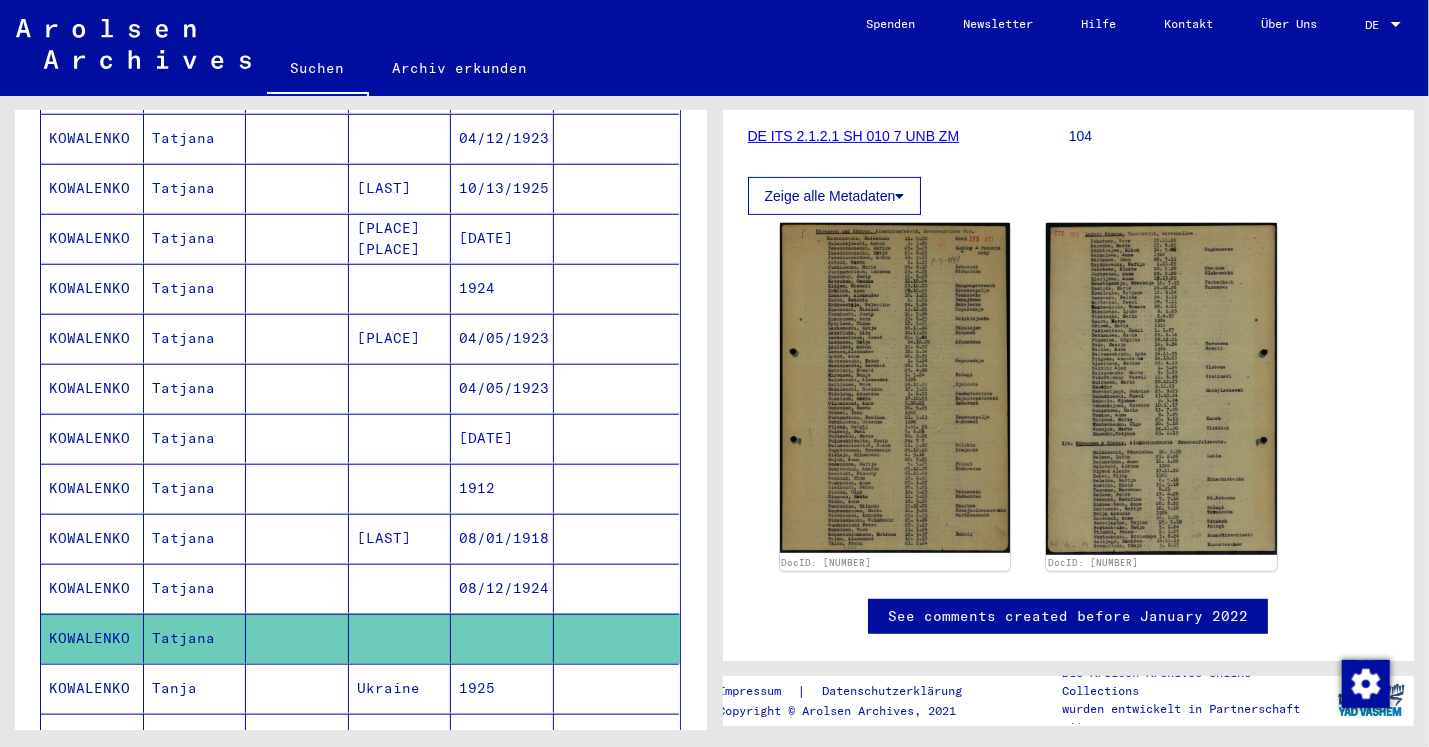 click 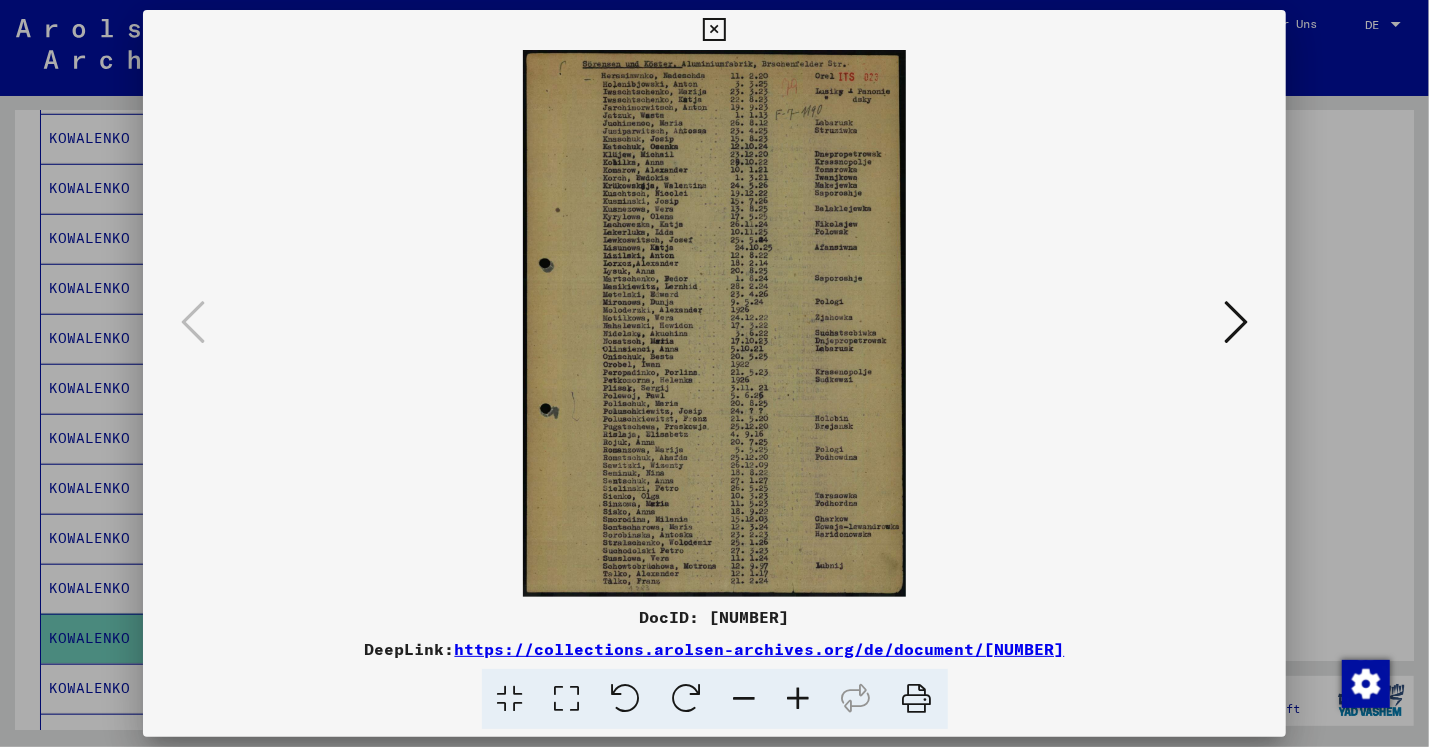 click at bounding box center (714, 30) 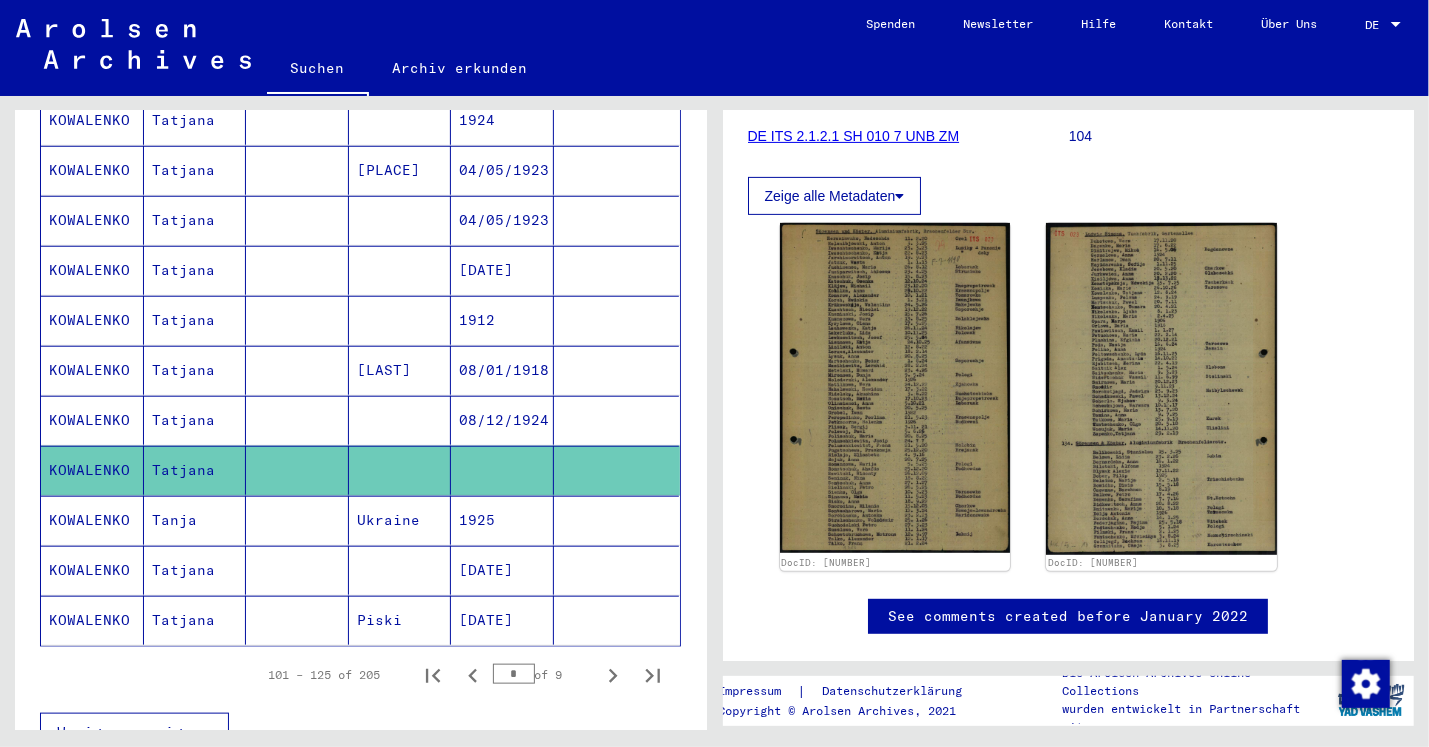 scroll, scrollTop: 1043, scrollLeft: 0, axis: vertical 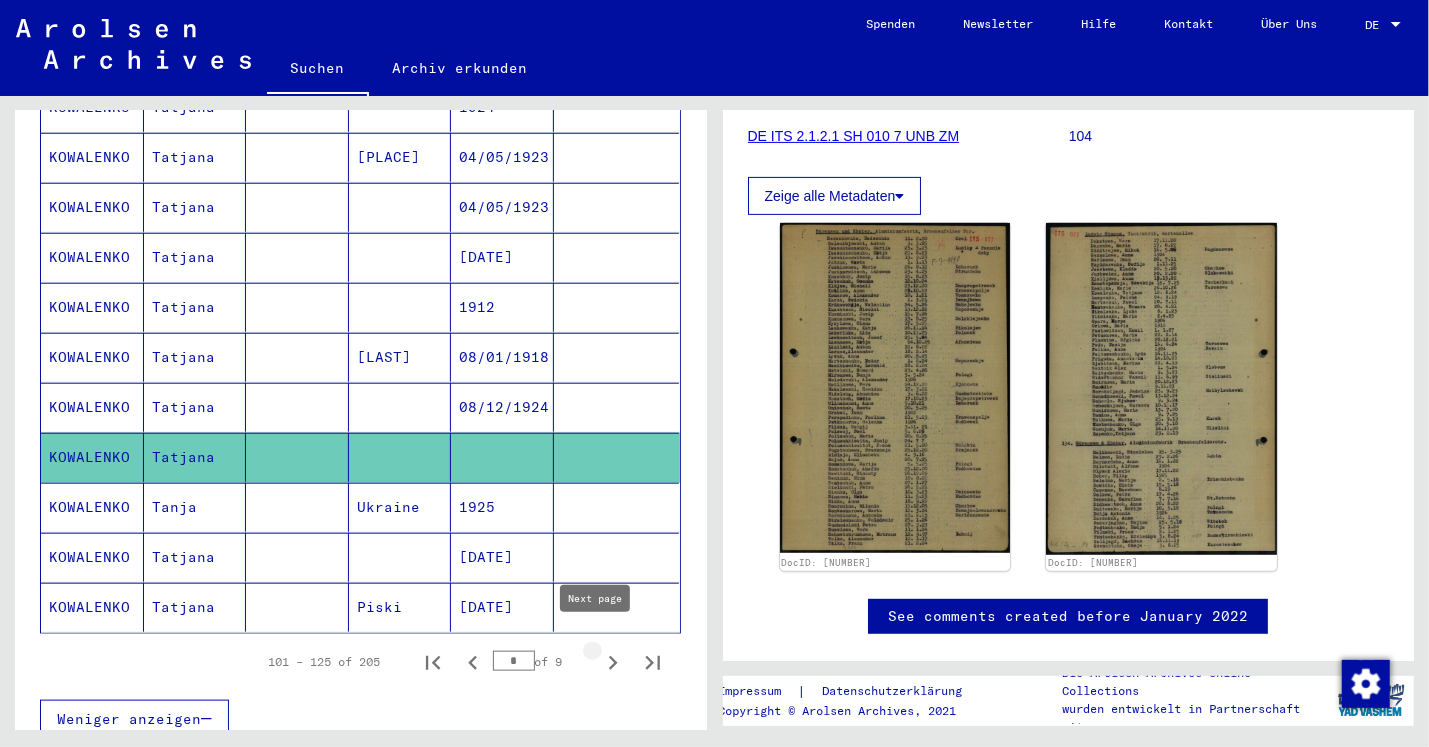 click 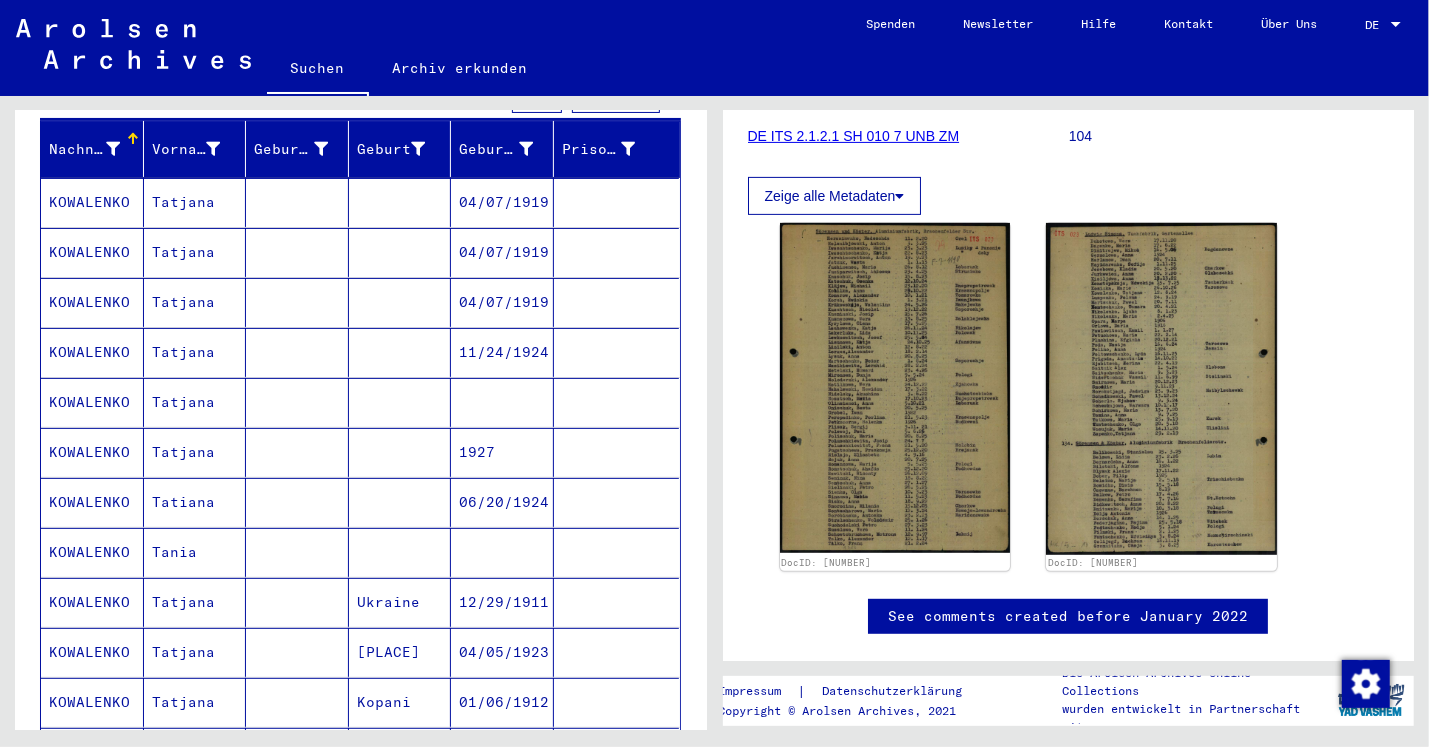 scroll, scrollTop: 249, scrollLeft: 0, axis: vertical 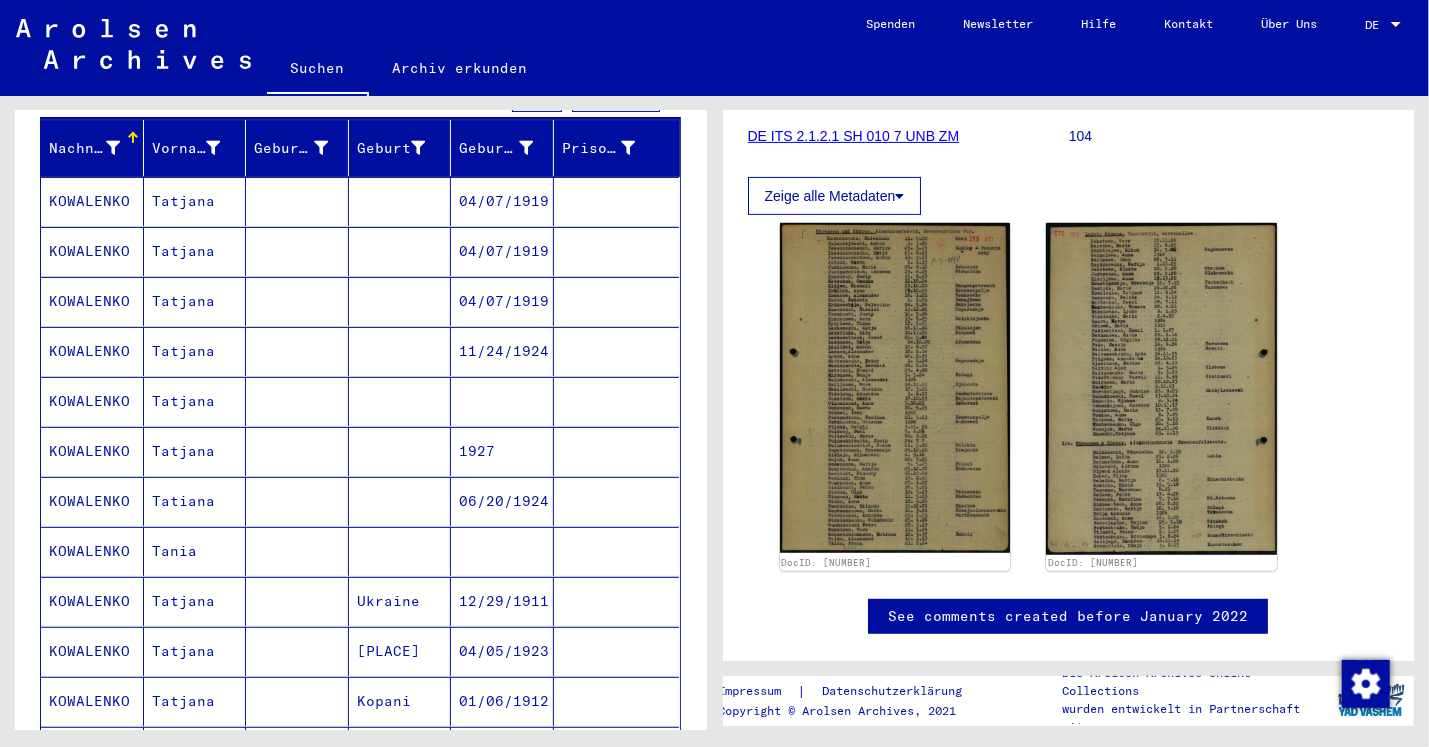 click on "Tatjana" at bounding box center [195, 451] 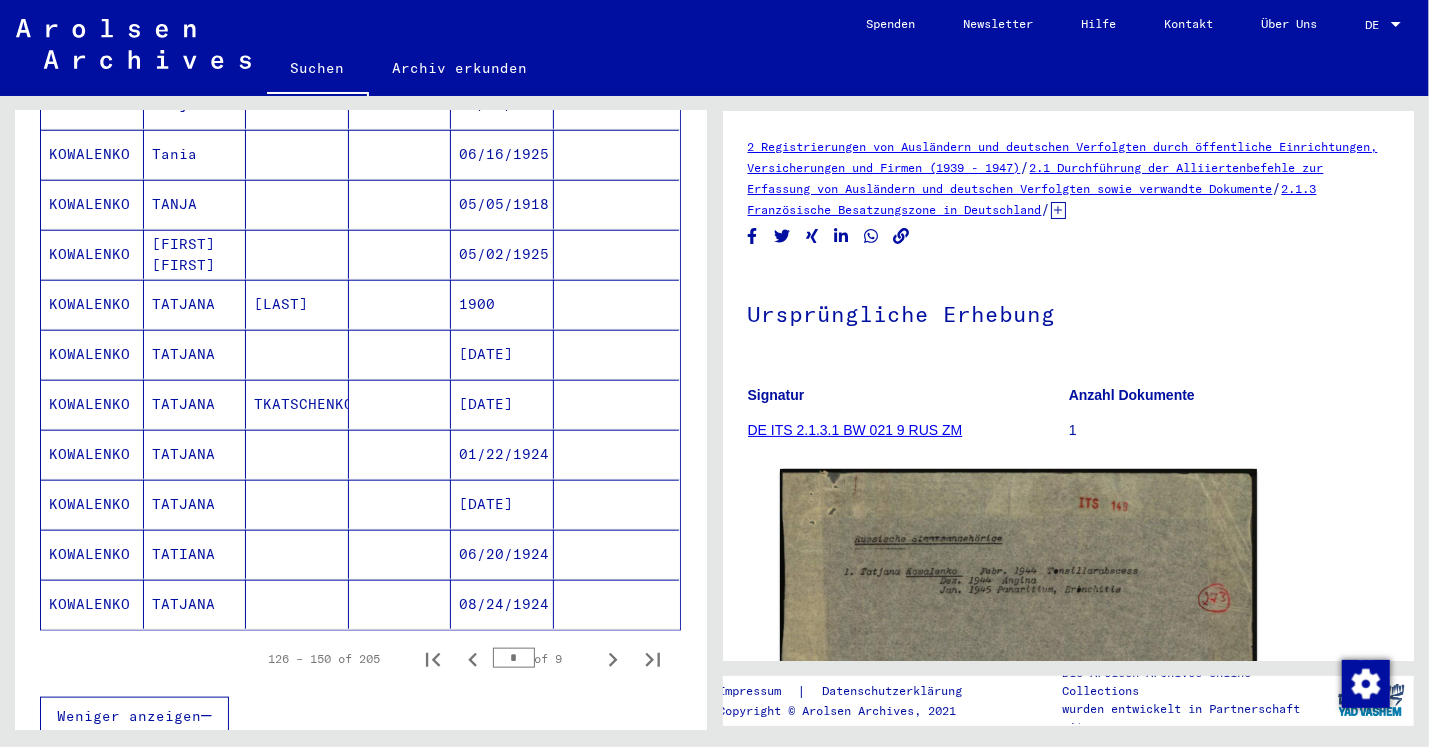 scroll, scrollTop: 1060, scrollLeft: 0, axis: vertical 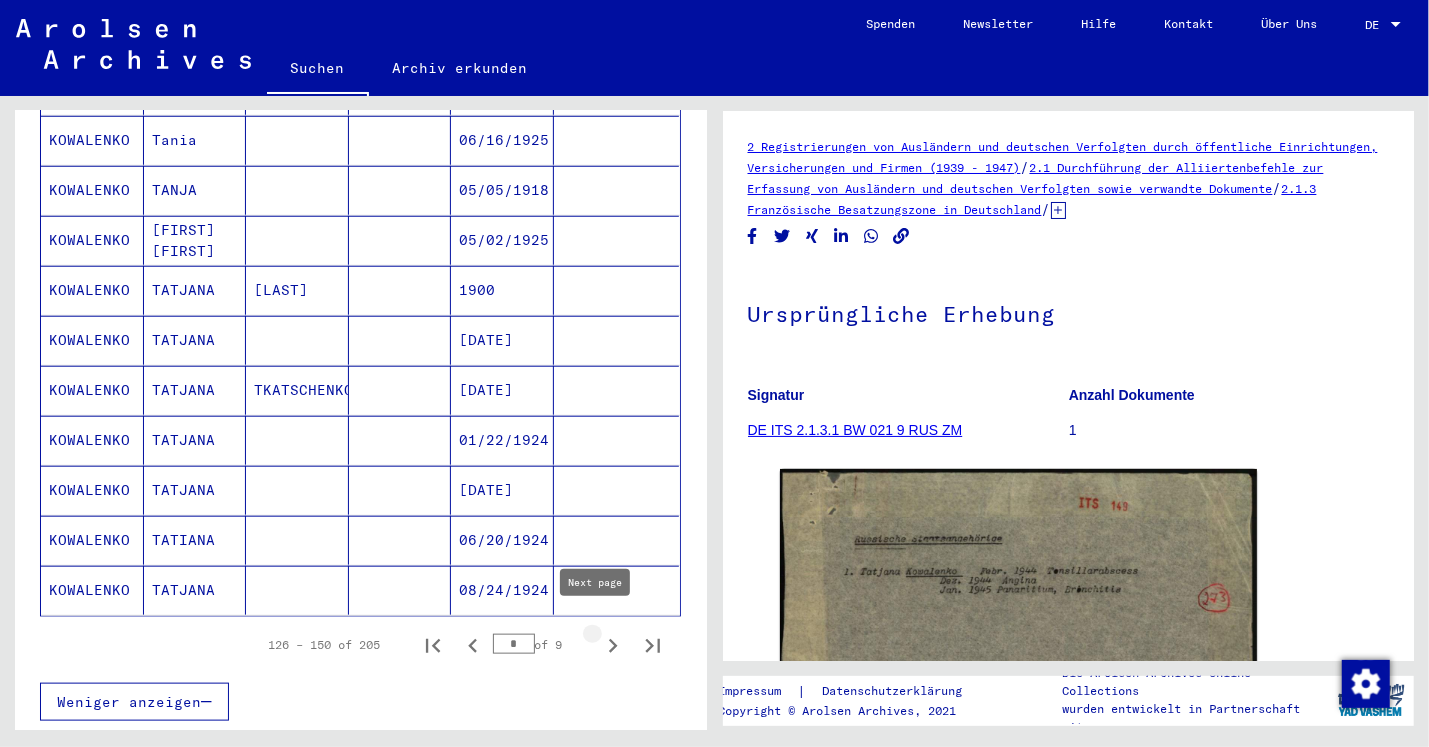 click 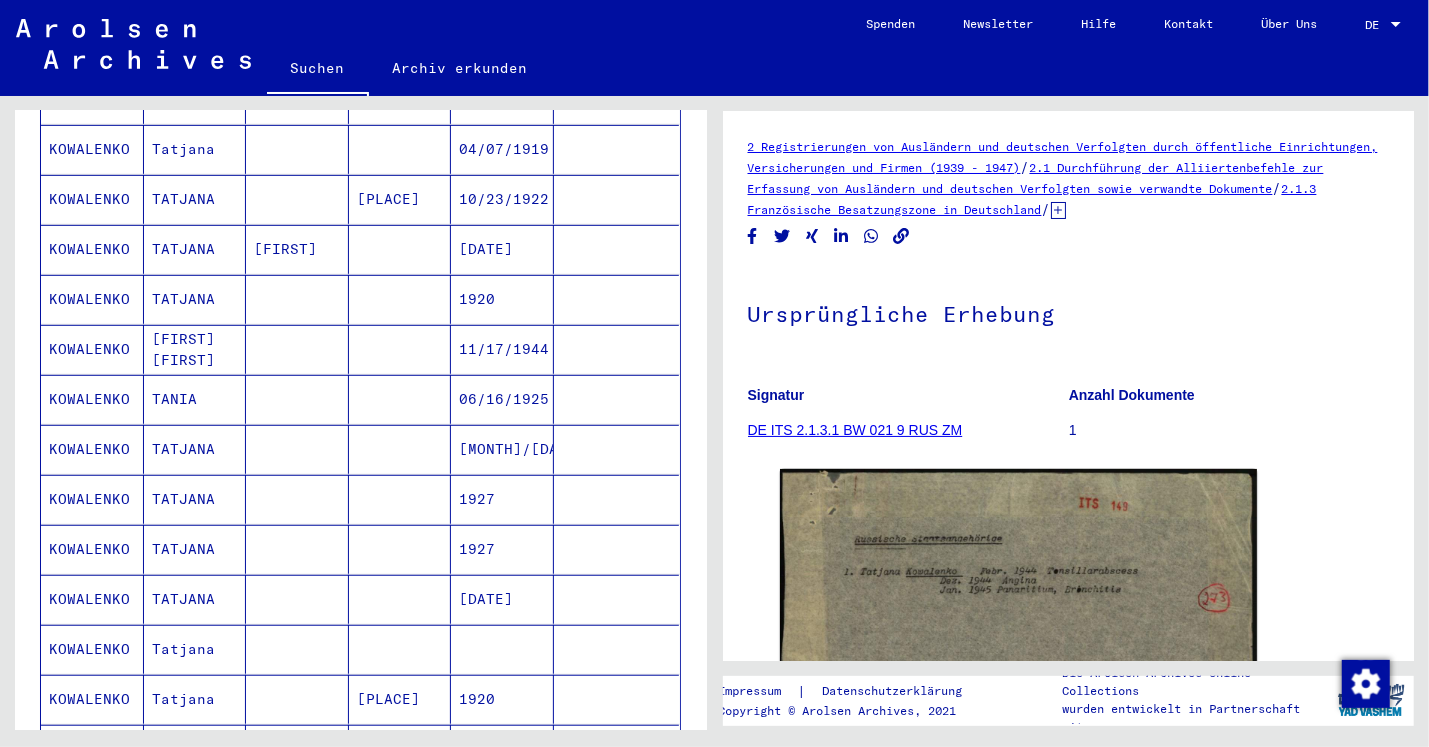 scroll, scrollTop: 667, scrollLeft: 0, axis: vertical 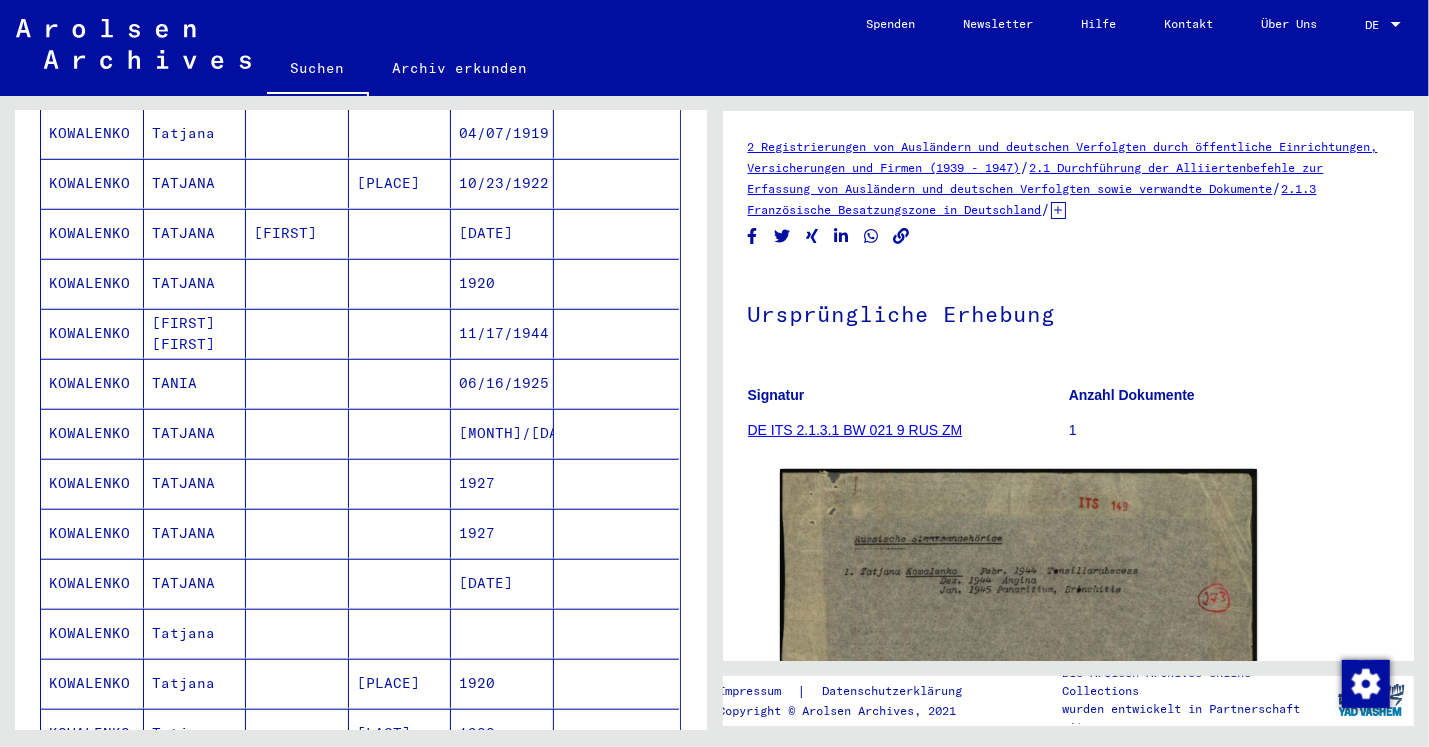 click at bounding box center (502, 683) 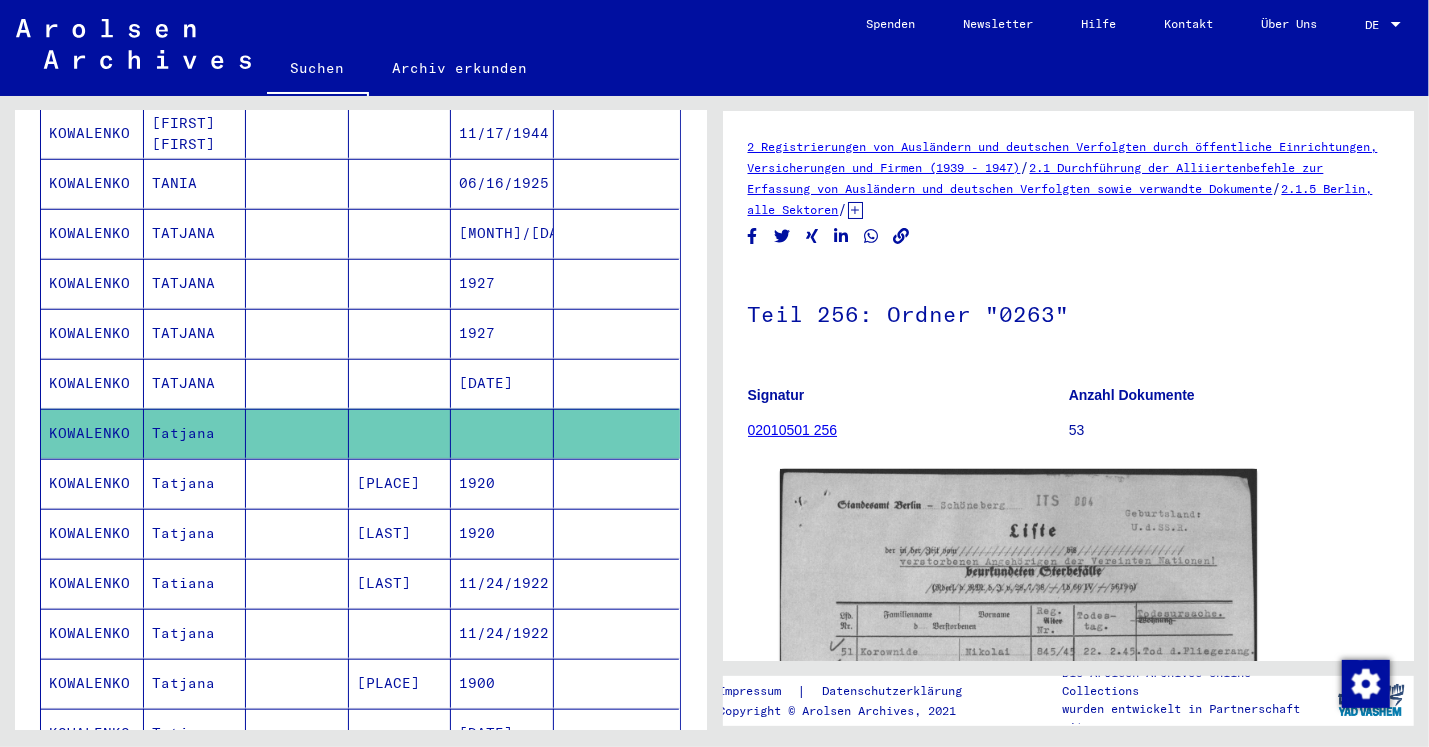scroll, scrollTop: 1016, scrollLeft: 0, axis: vertical 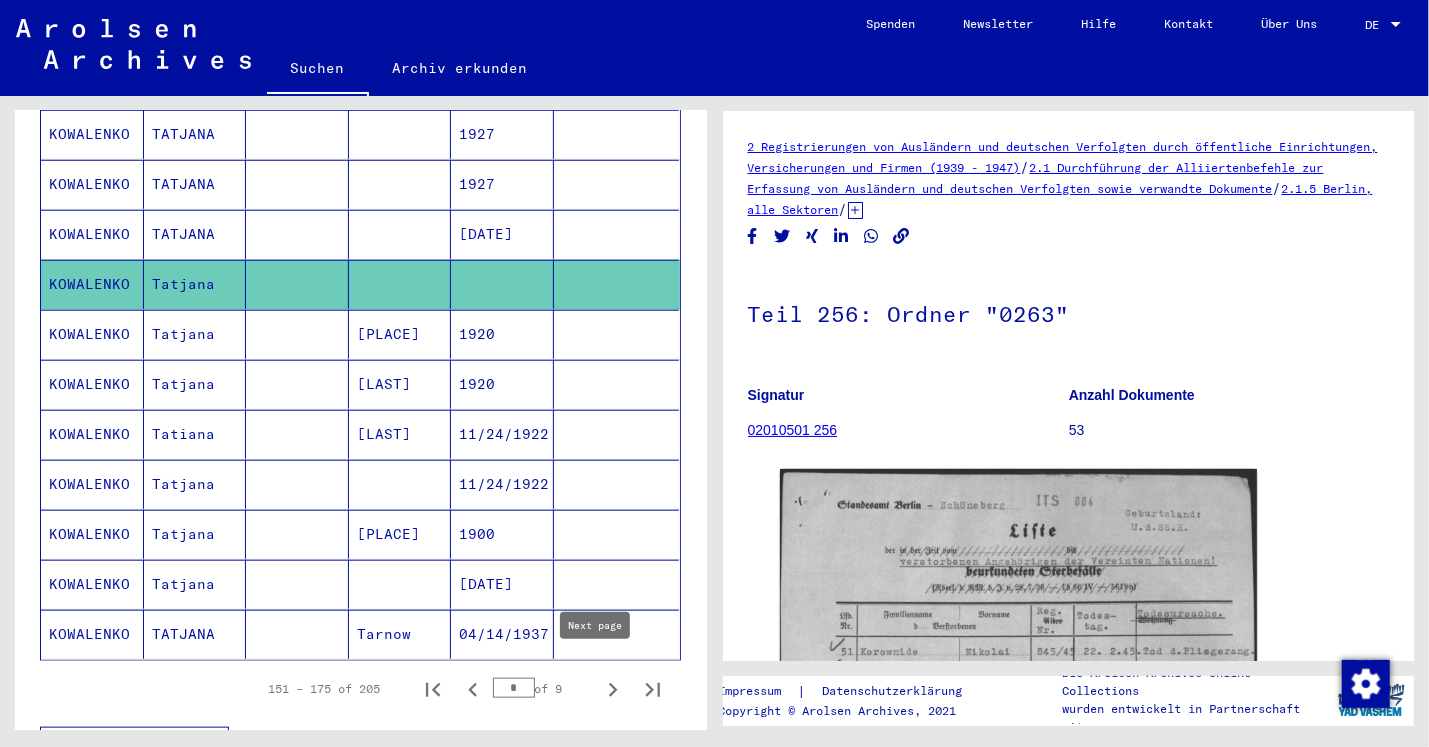 click 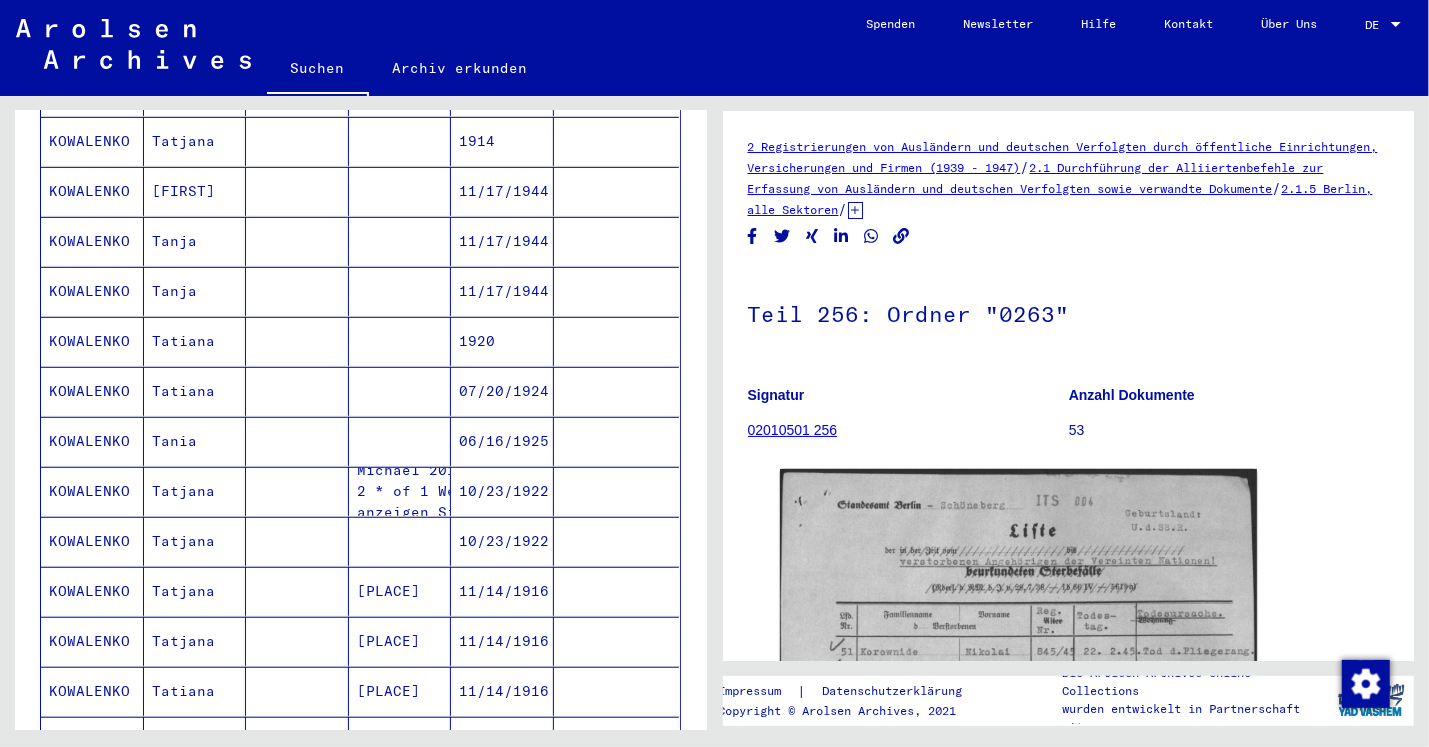 scroll, scrollTop: 259, scrollLeft: 0, axis: vertical 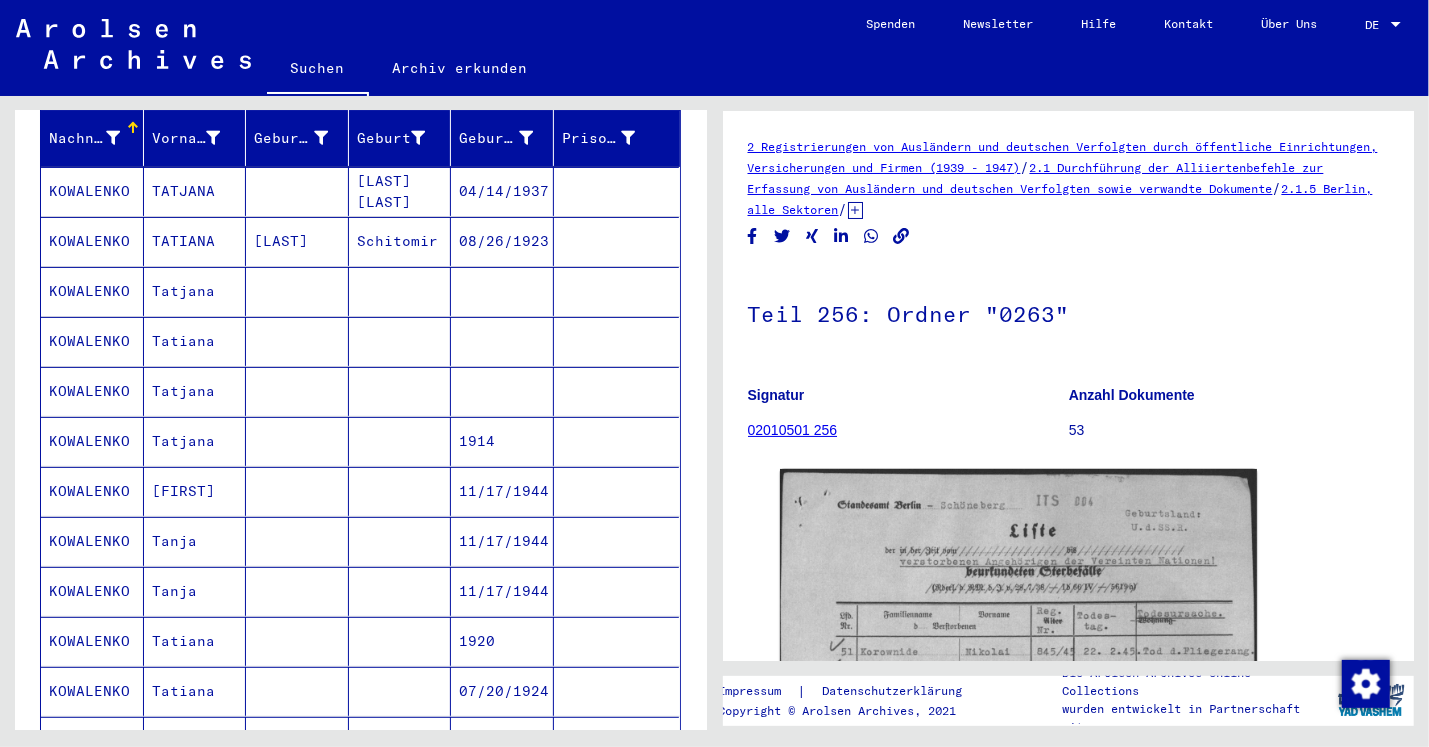 click on "KOWALENKO" at bounding box center (92, 341) 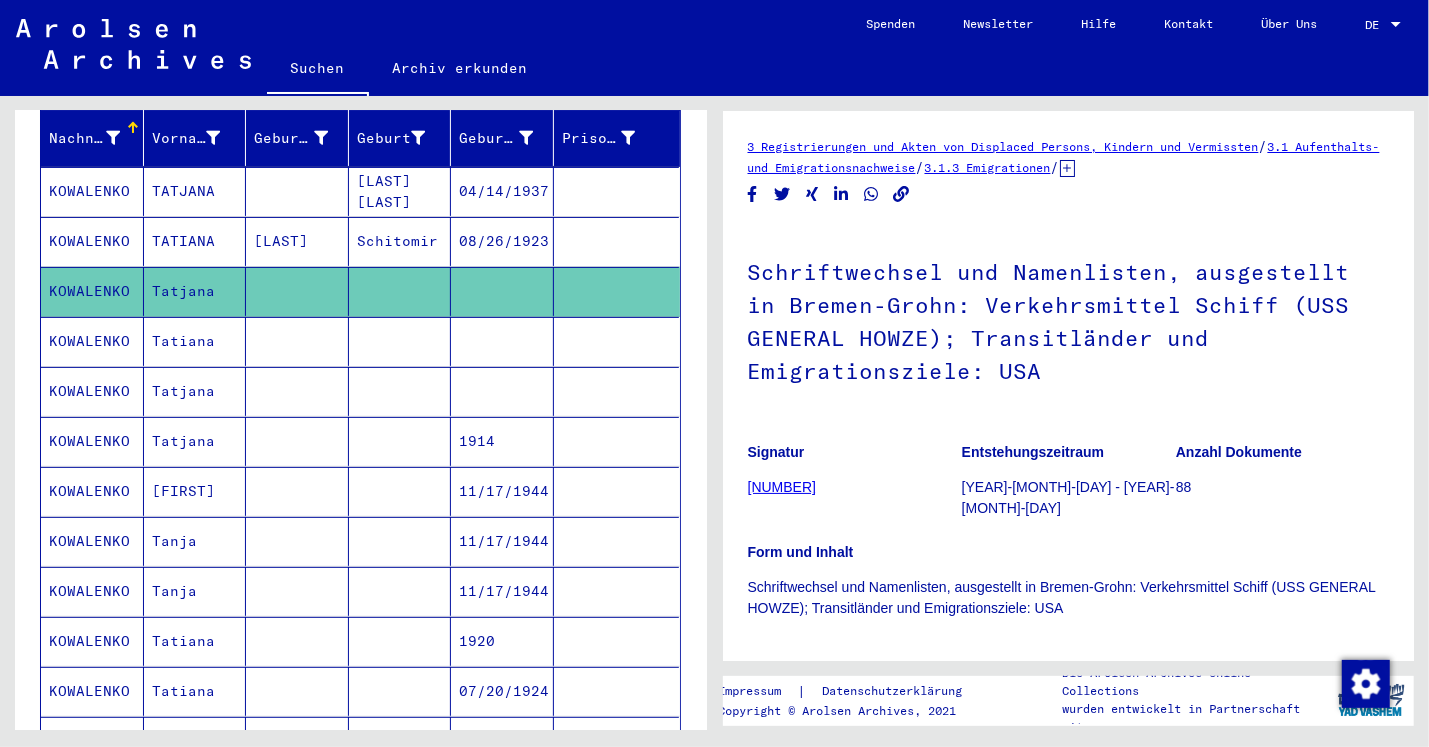 click on "KOWALENKO" at bounding box center (92, 391) 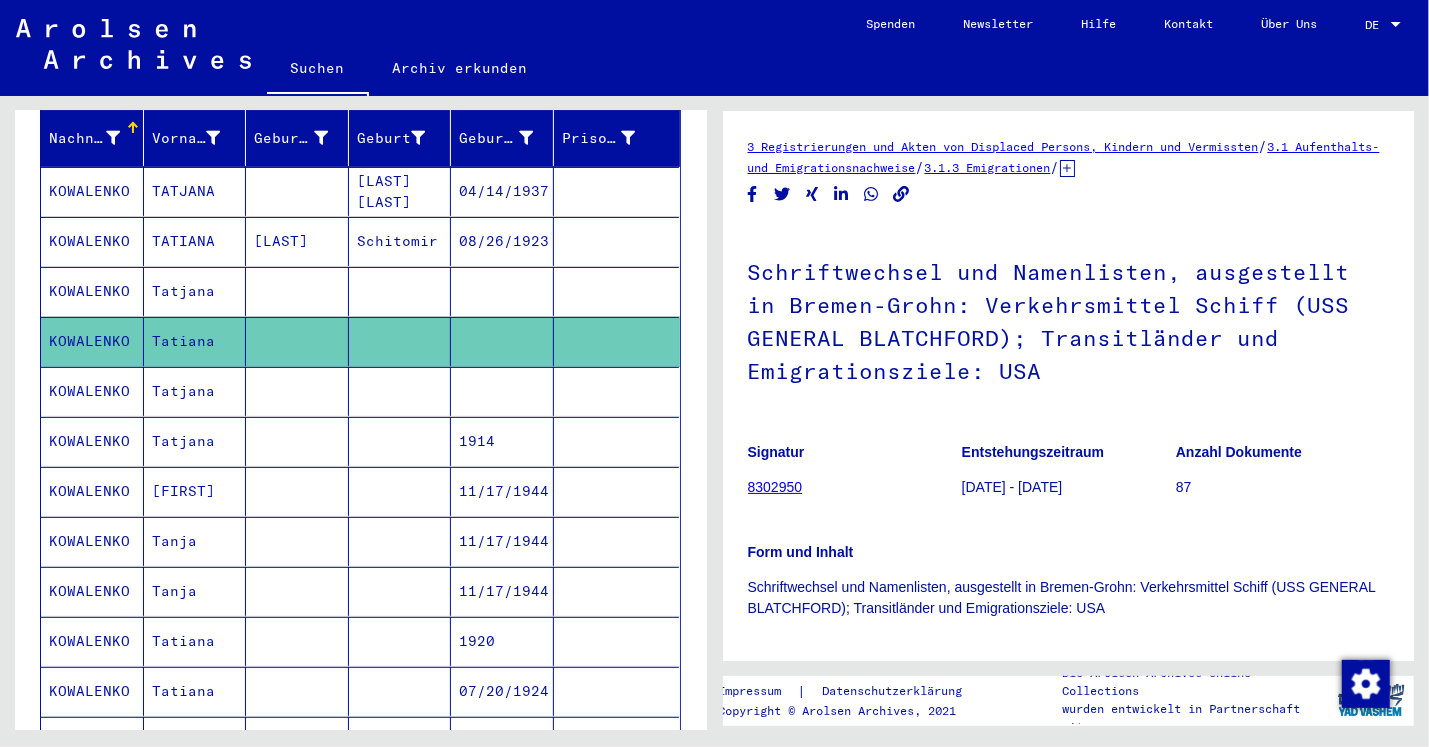 click on "KOWALENKO" at bounding box center (92, 441) 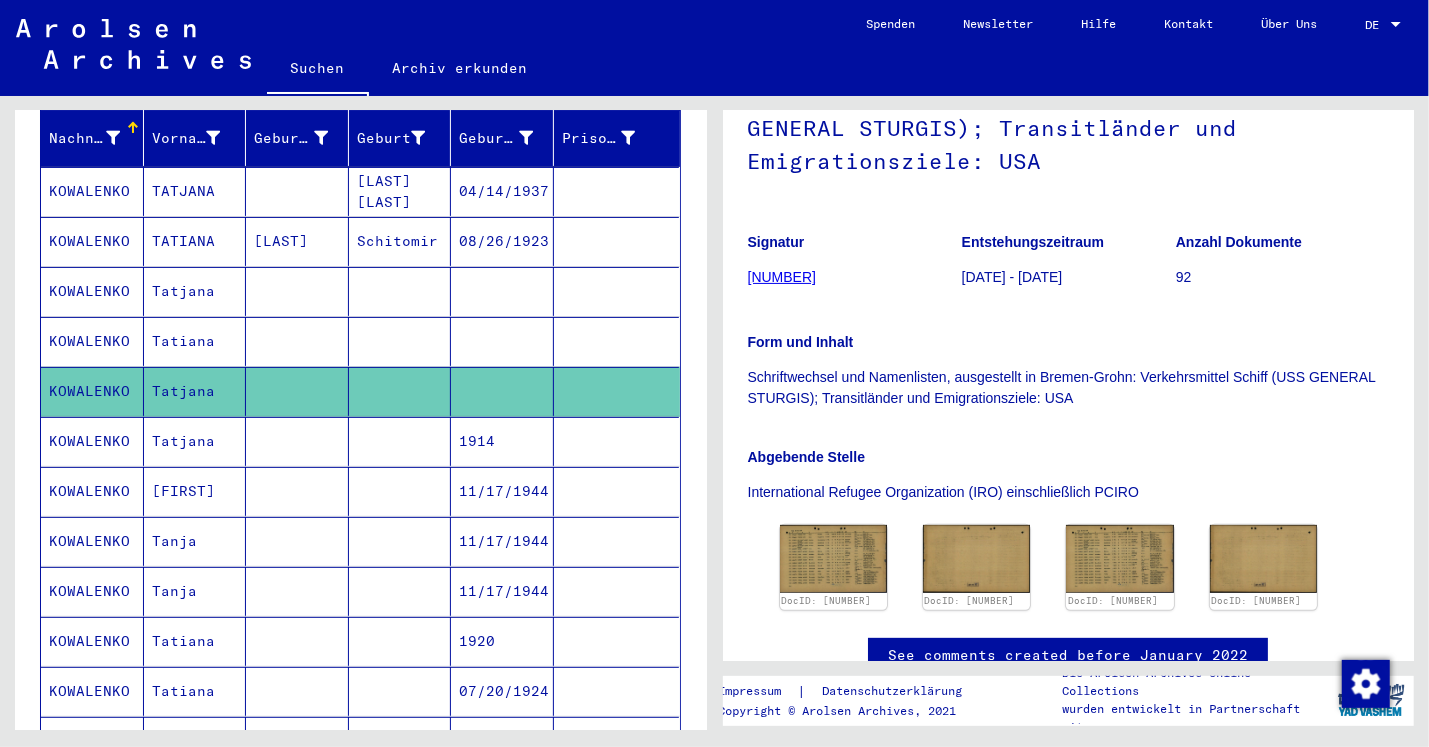 scroll, scrollTop: 336, scrollLeft: 0, axis: vertical 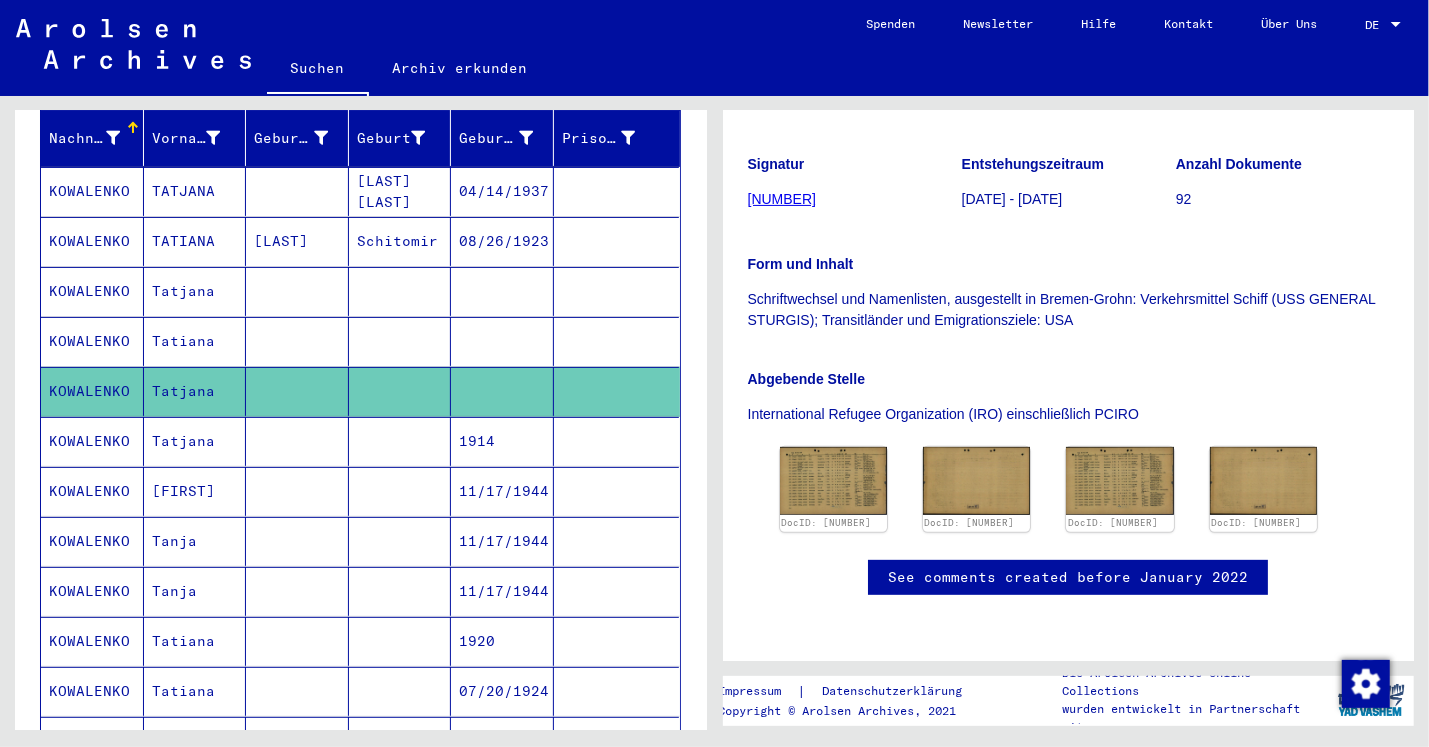 click 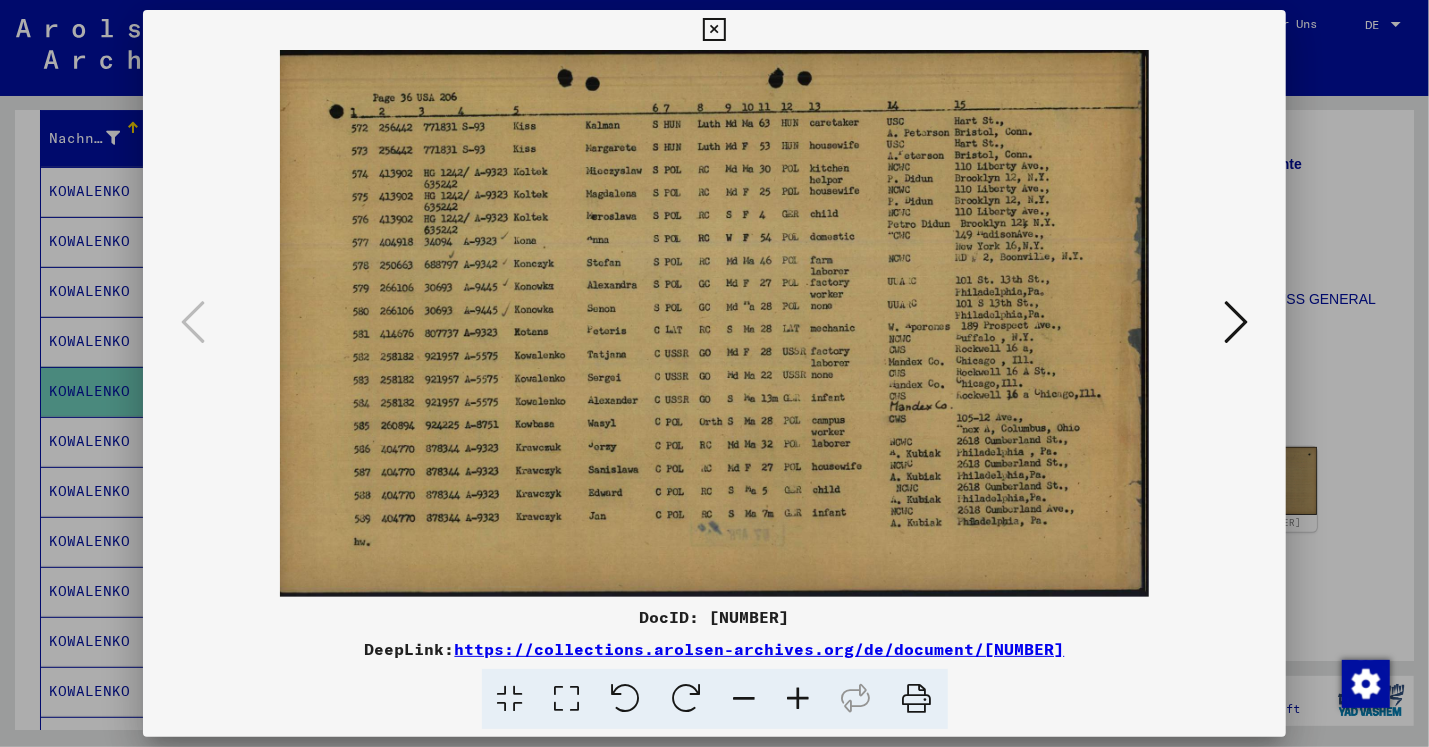 click at bounding box center [714, 30] 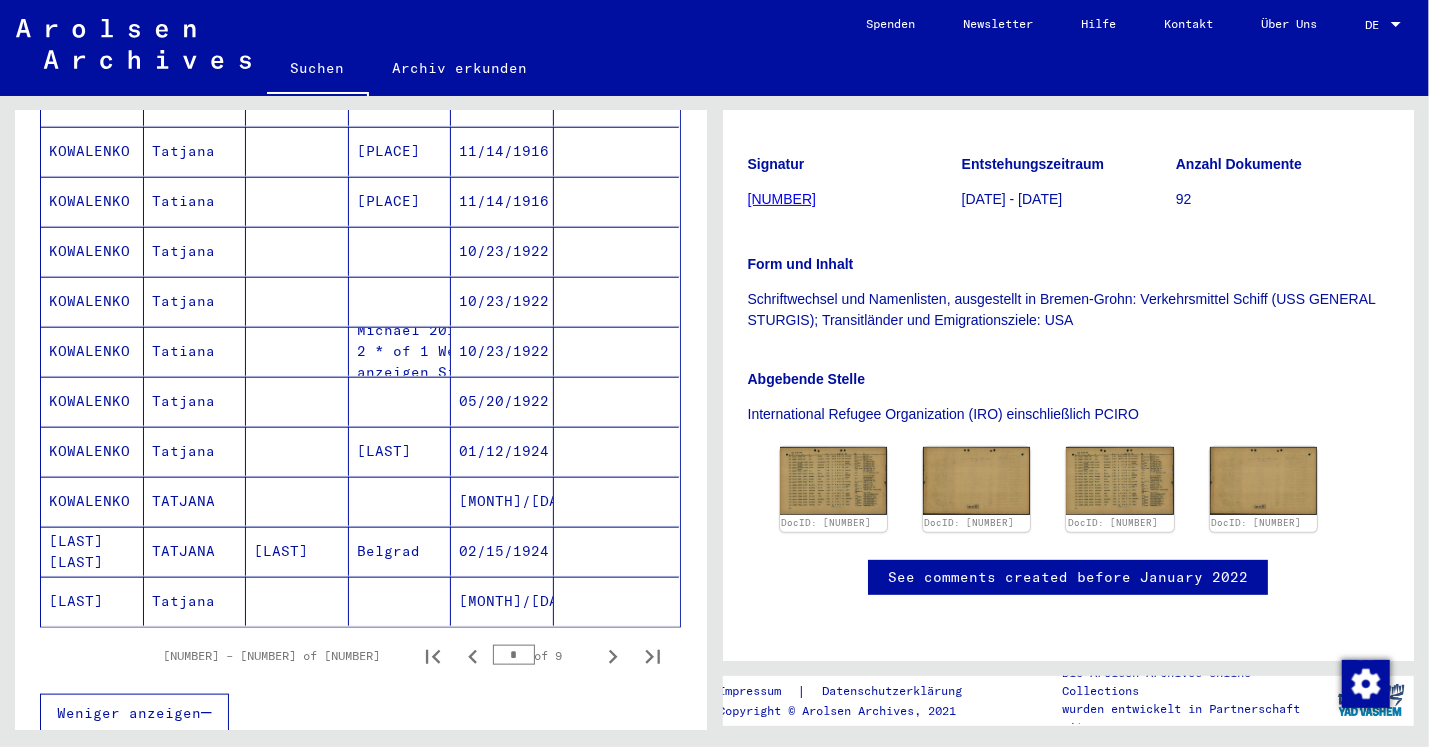 scroll, scrollTop: 1075, scrollLeft: 0, axis: vertical 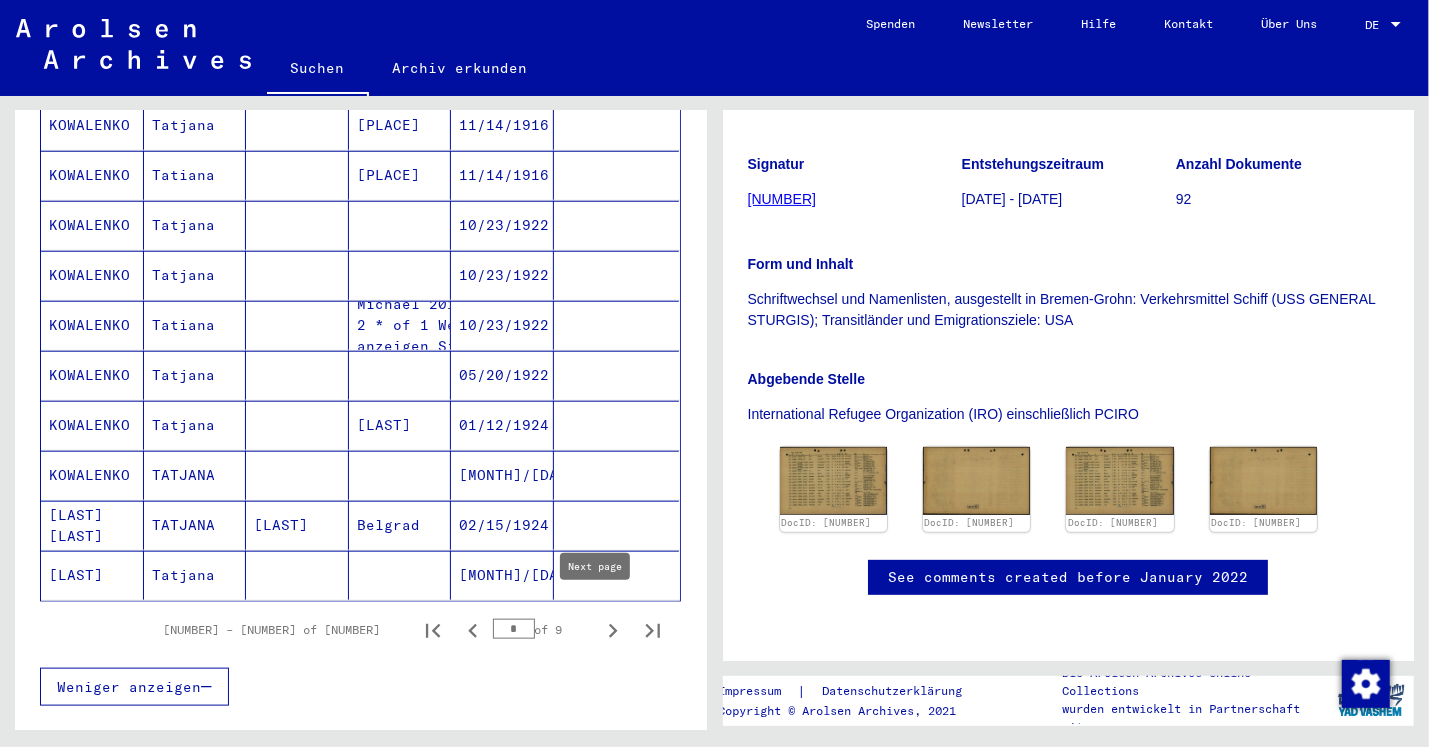 click 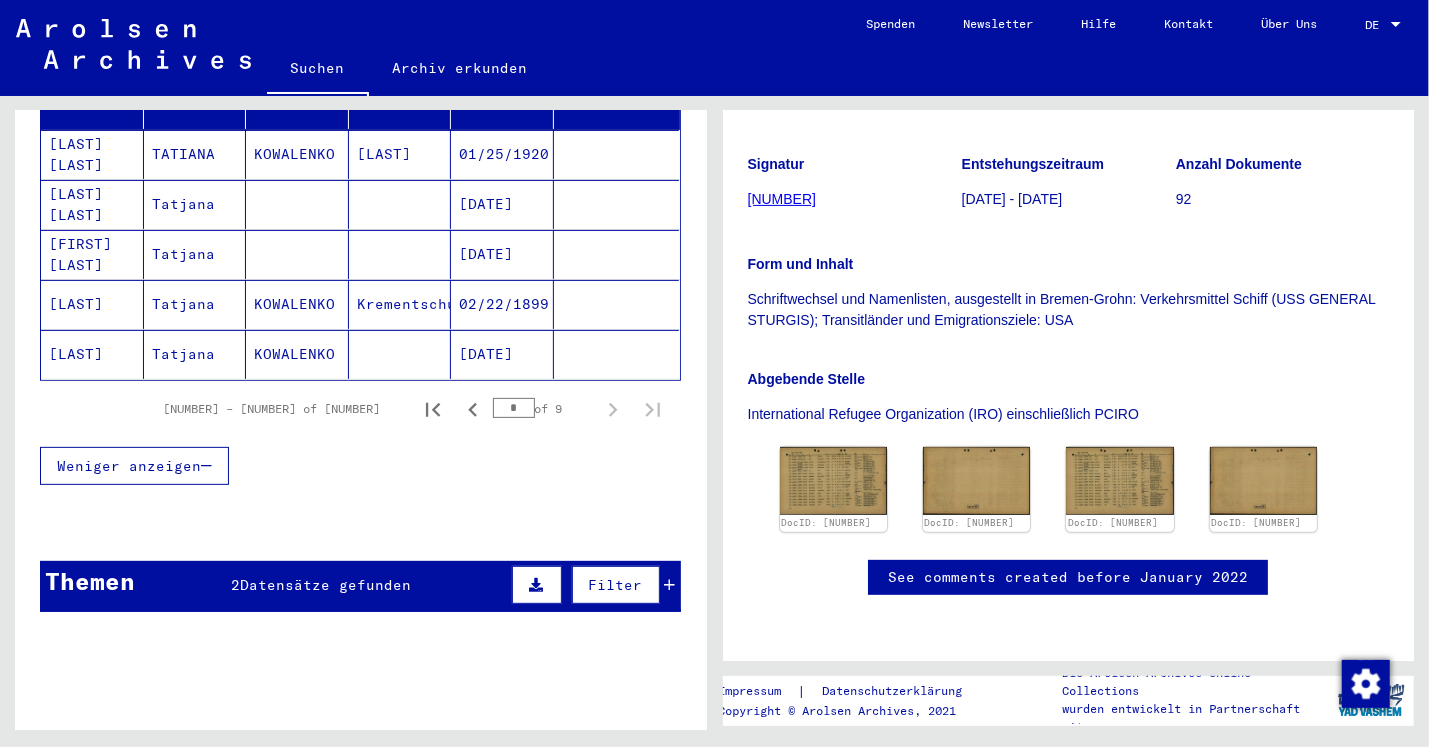 scroll, scrollTop: 0, scrollLeft: 0, axis: both 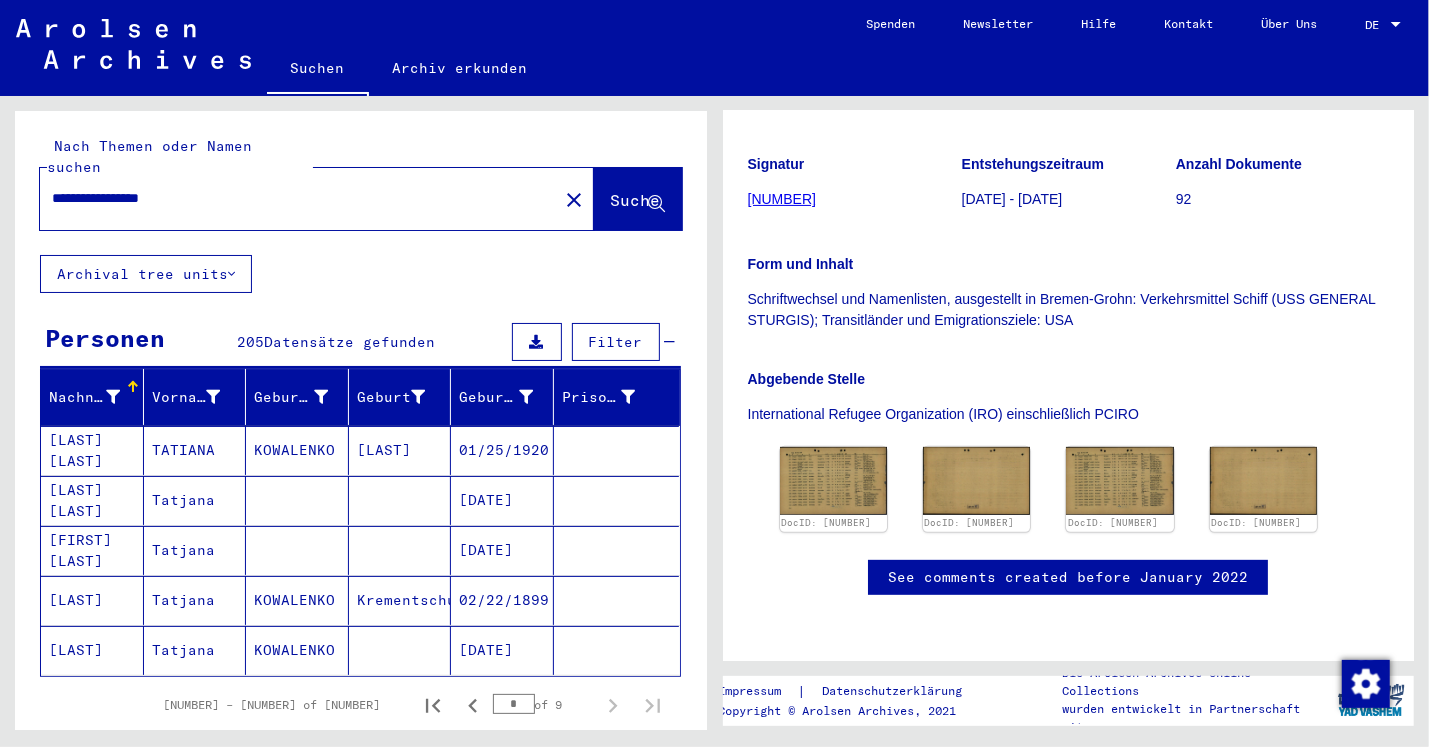 drag, startPoint x: 203, startPoint y: 179, endPoint x: 32, endPoint y: 180, distance: 171.00293 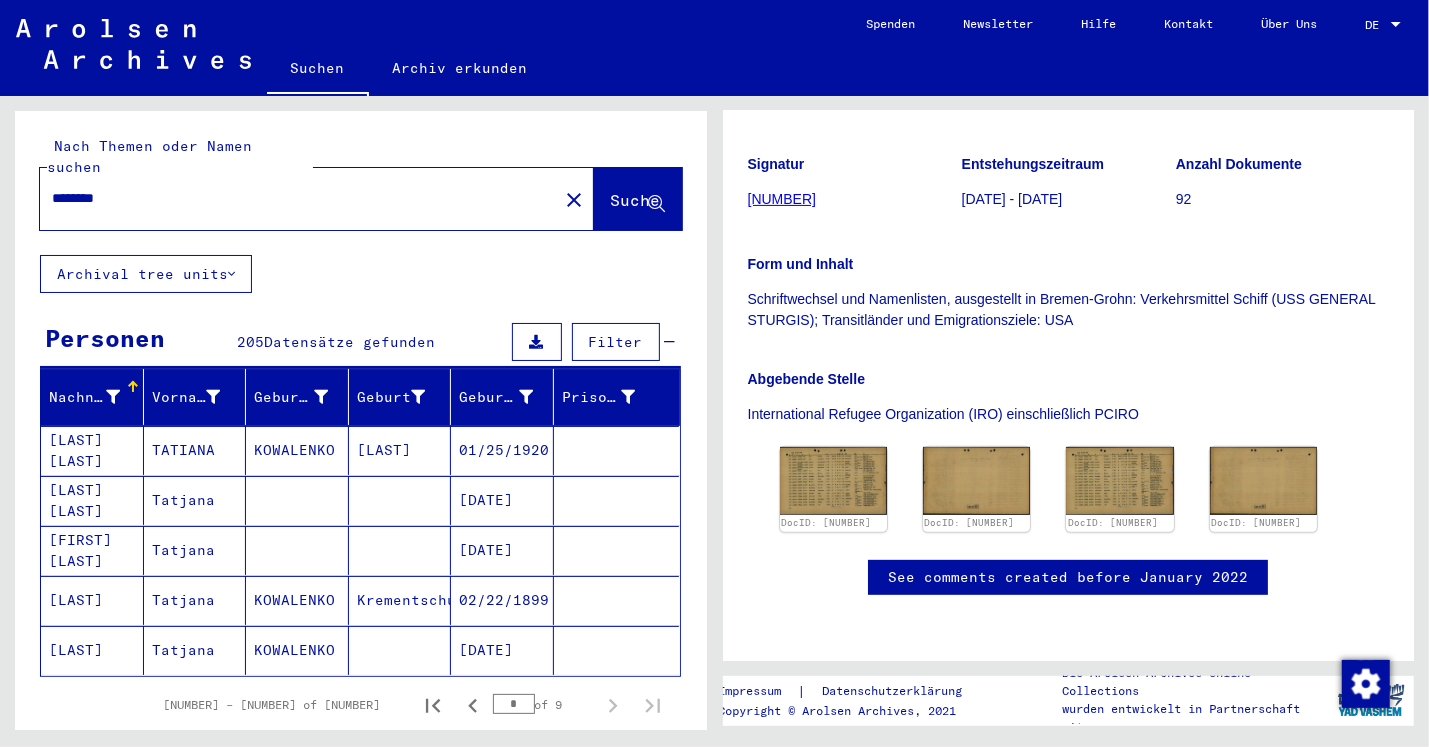 scroll, scrollTop: 0, scrollLeft: 0, axis: both 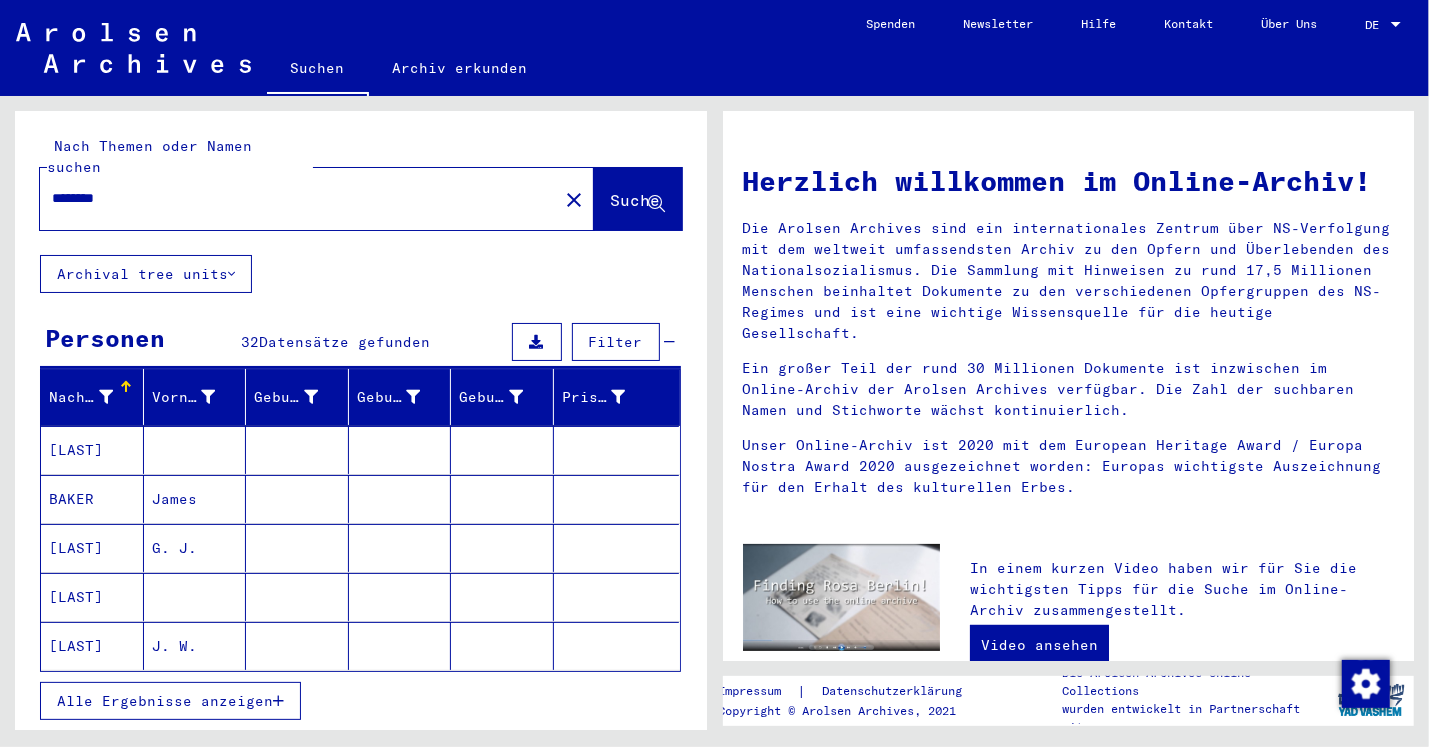click on "[LAST]" at bounding box center [92, 499] 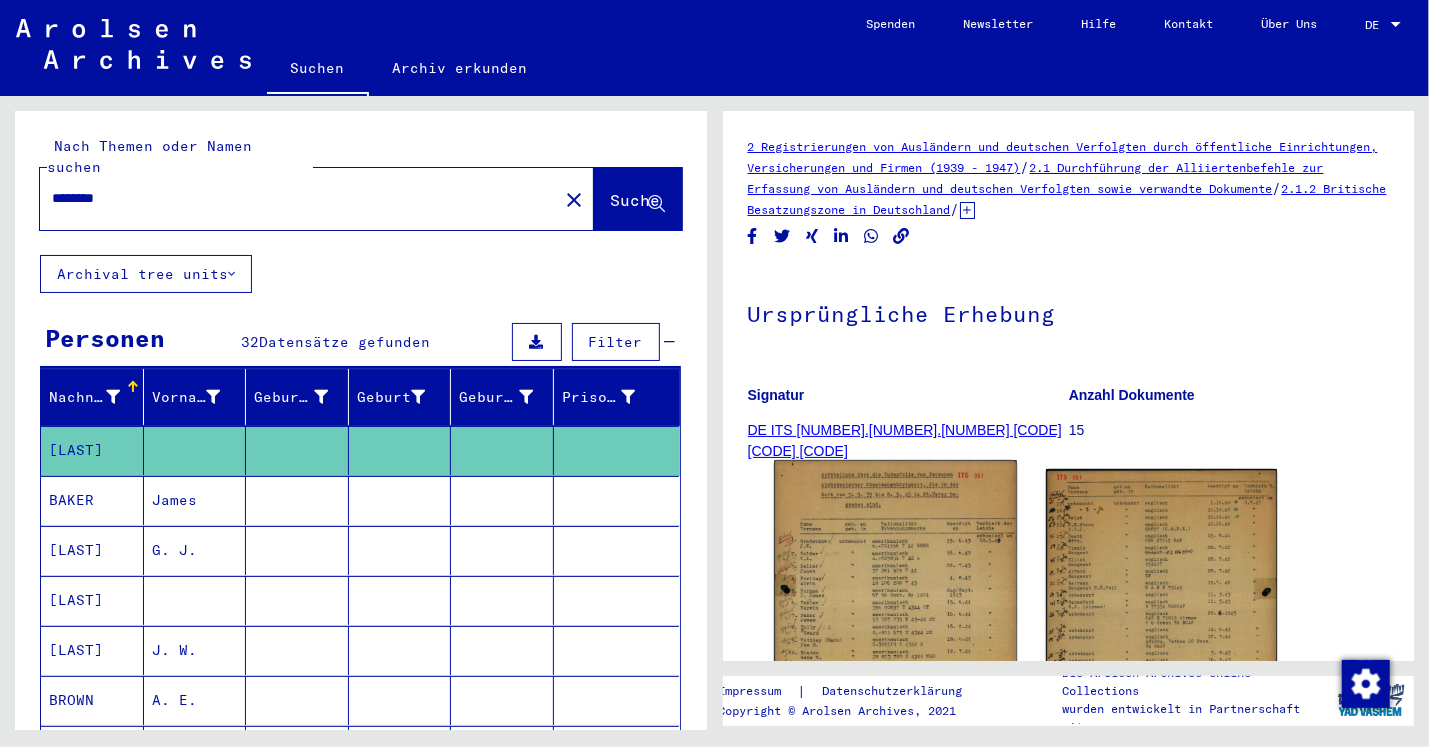 click 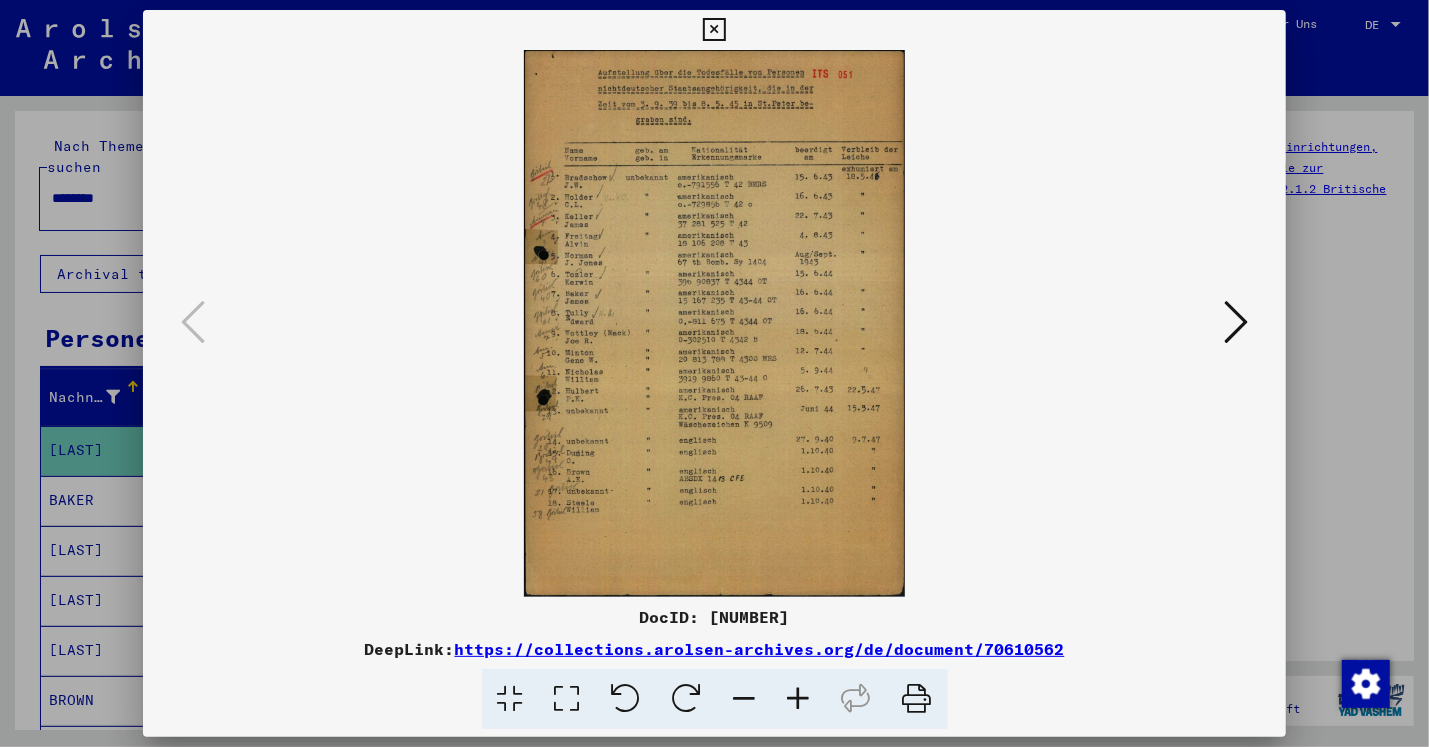 click at bounding box center (1236, 322) 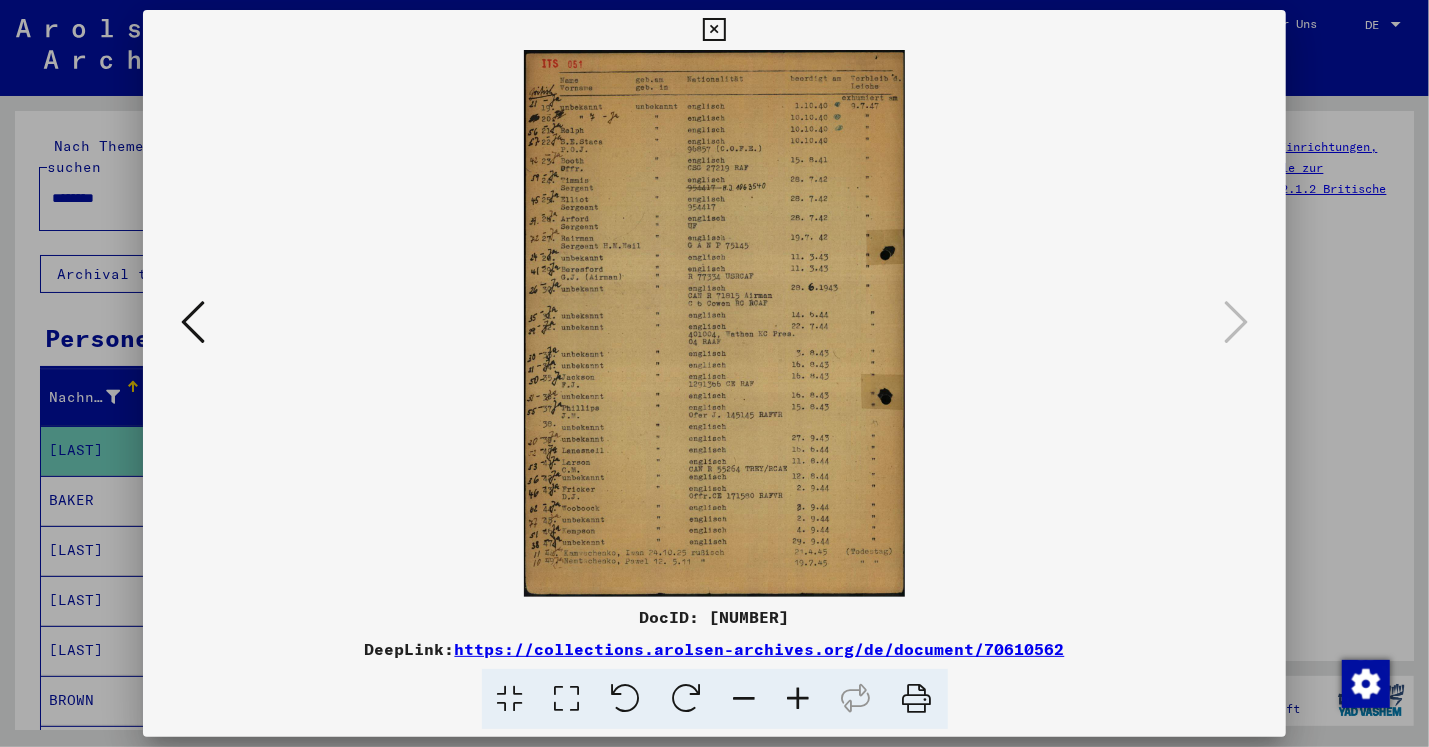 click at bounding box center [714, 30] 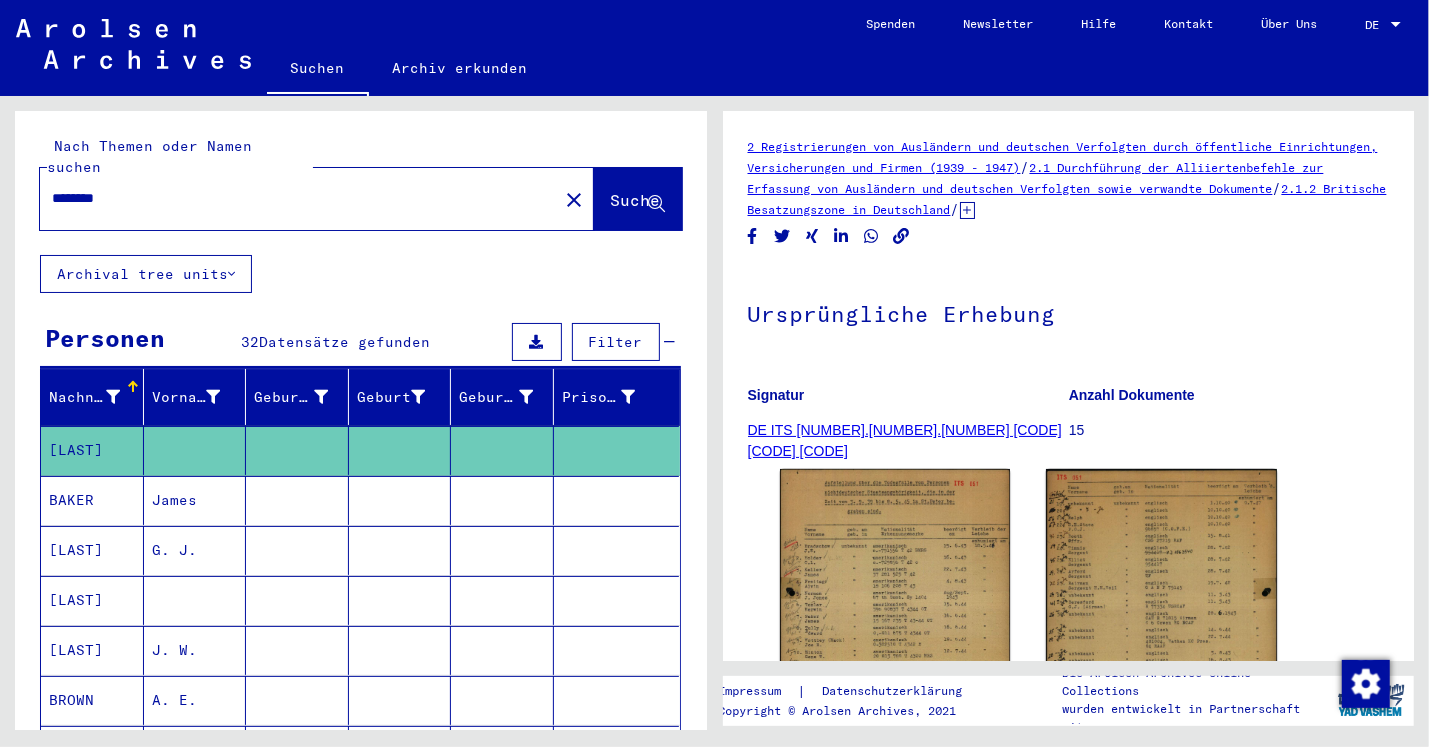 click on "Nach Themen oder Namen suchen" 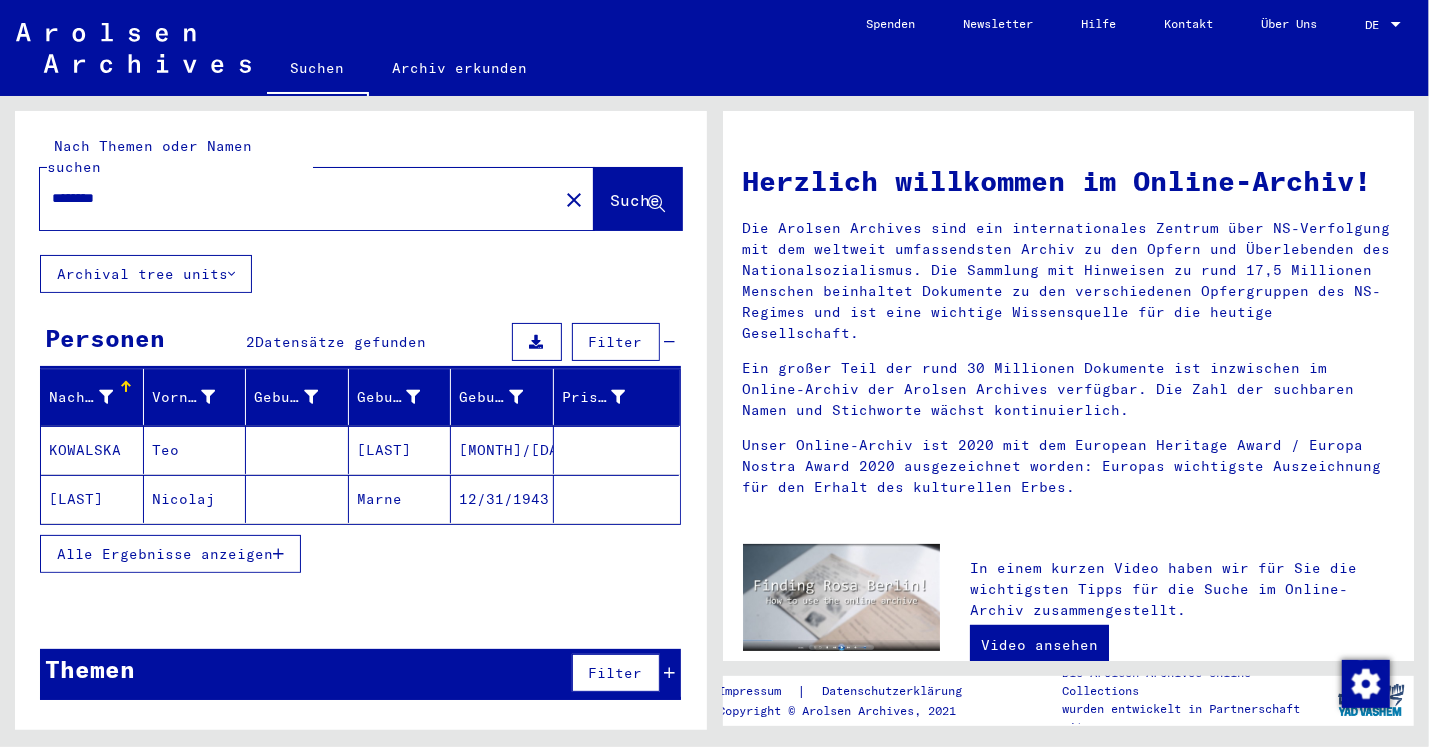 click on "KOWALSKA" at bounding box center [92, 499] 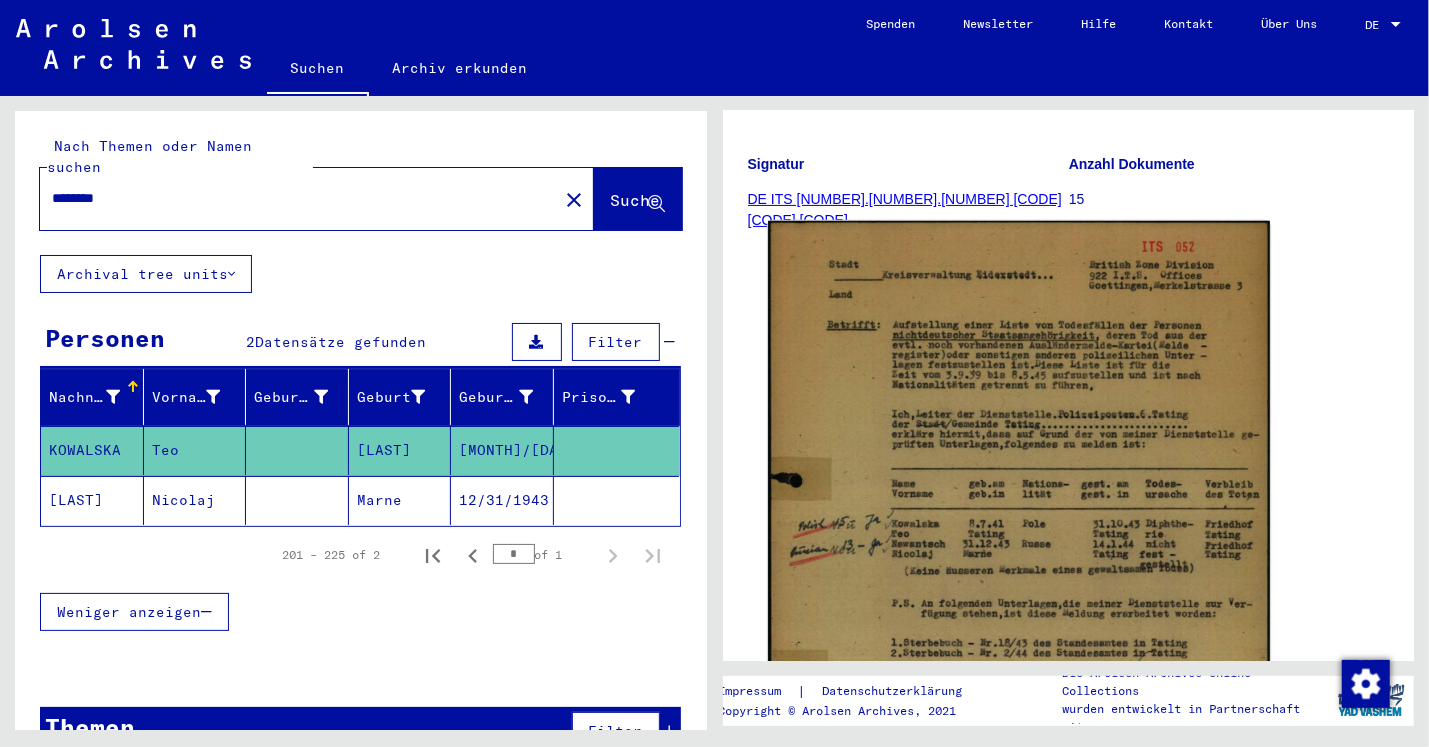 scroll, scrollTop: 250, scrollLeft: 0, axis: vertical 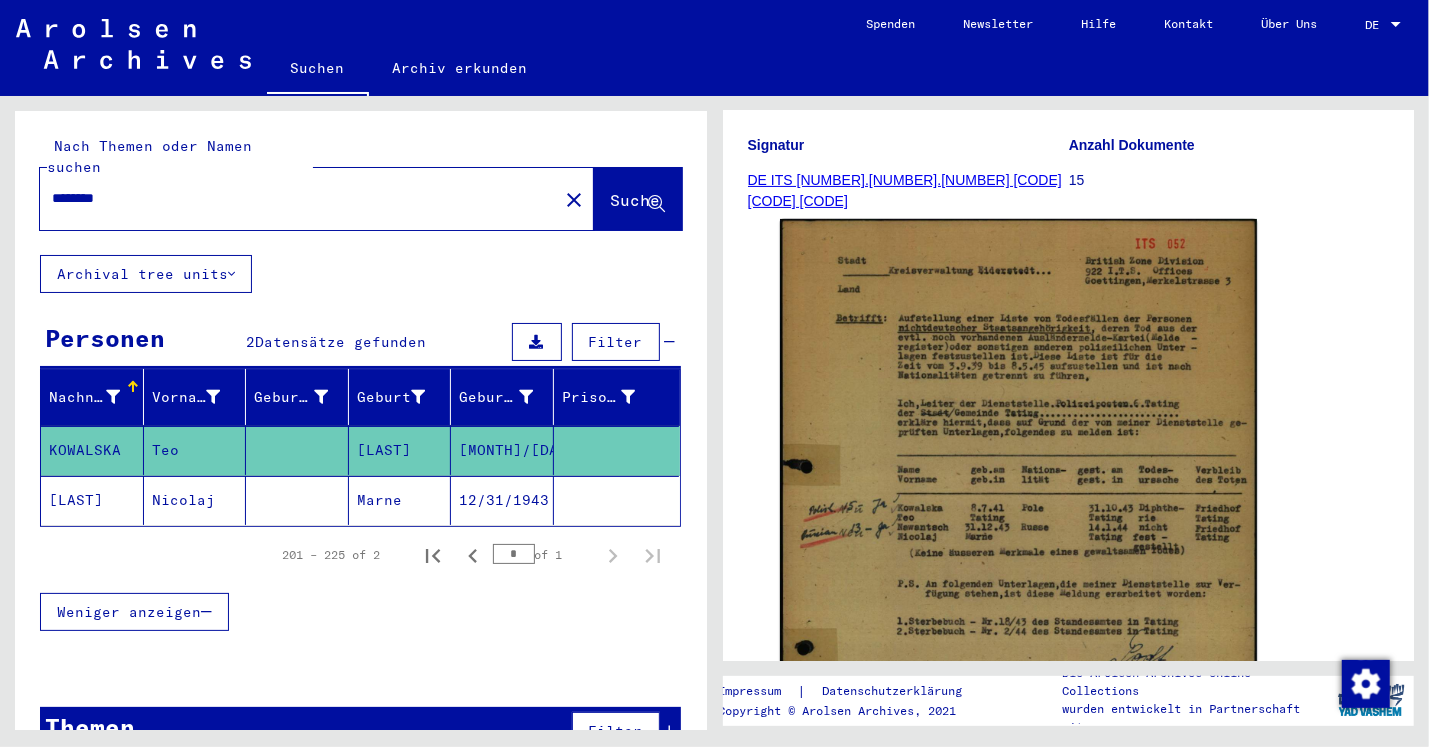 click on "********" at bounding box center [299, 198] 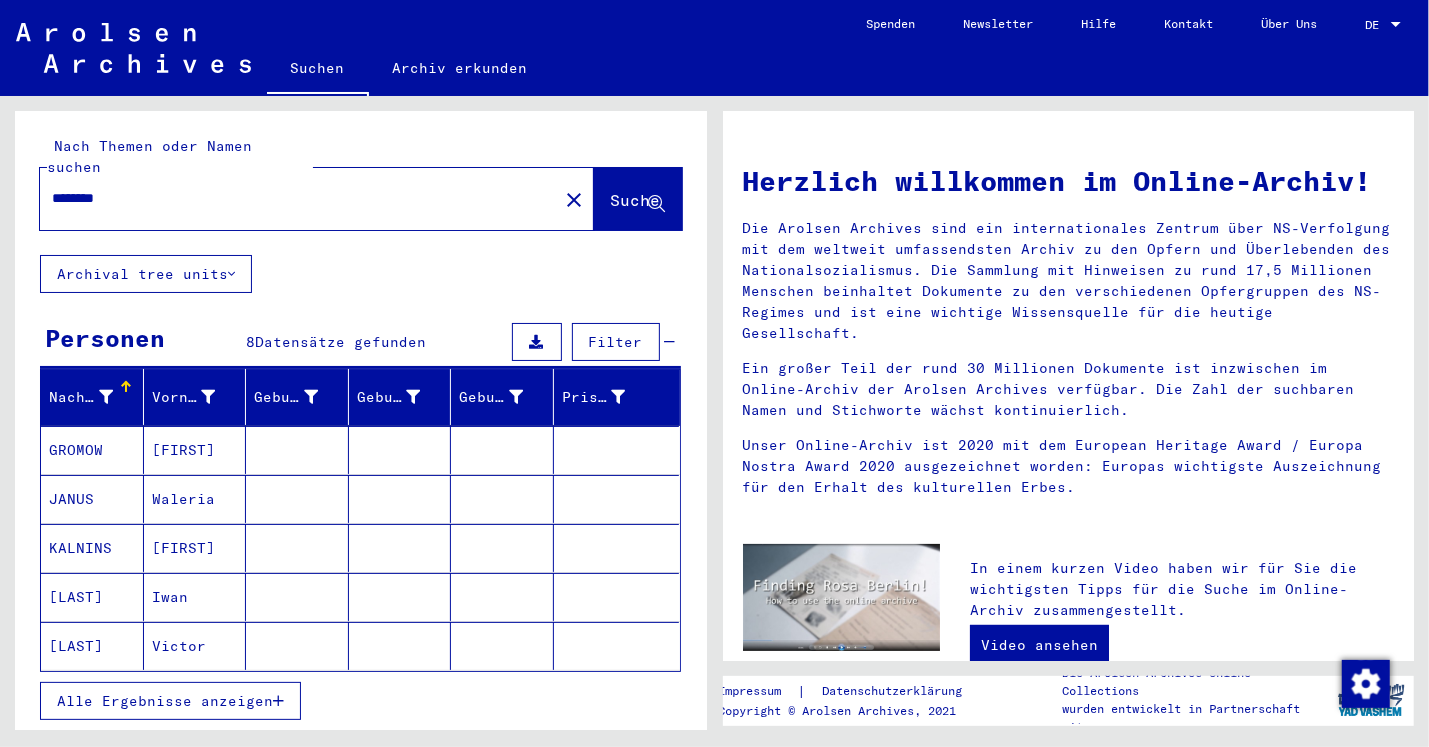 click on "GROMOW" at bounding box center (92, 499) 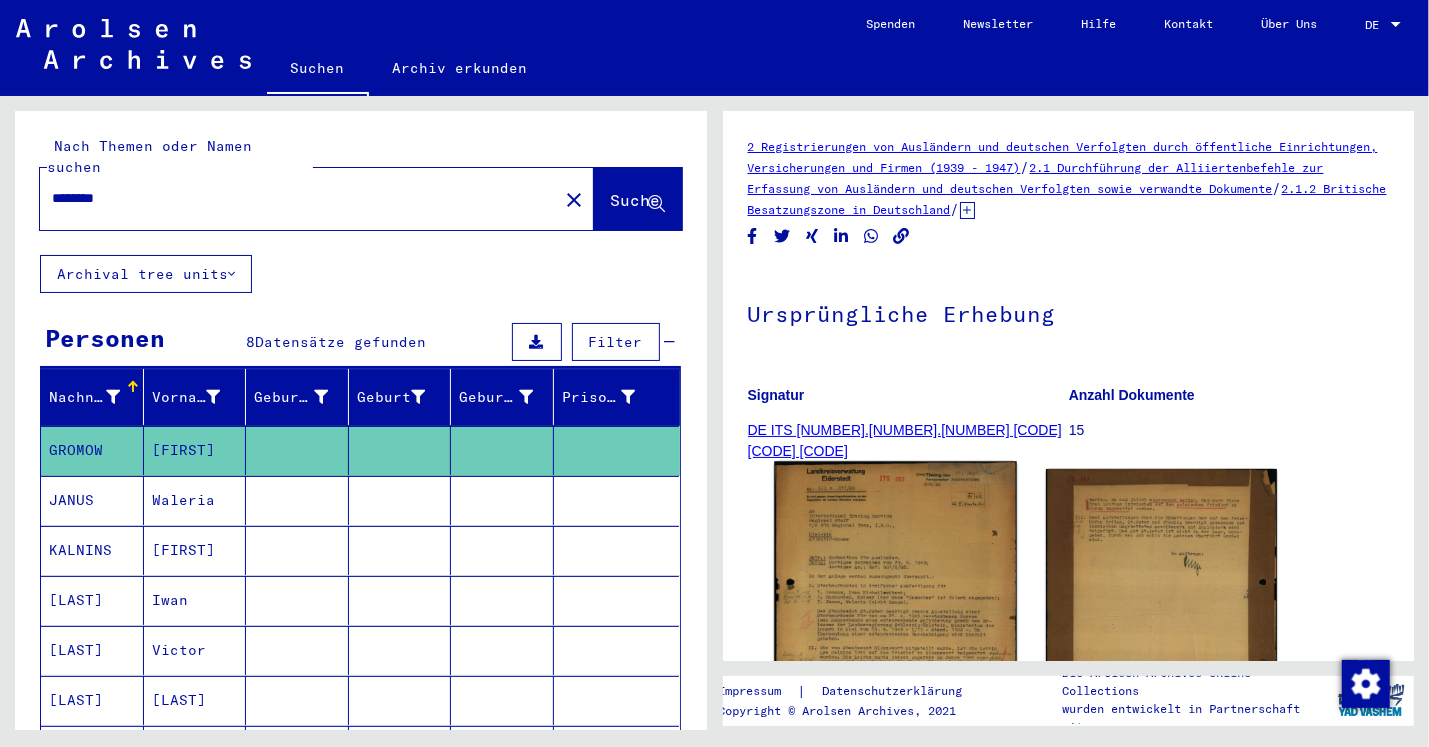 click 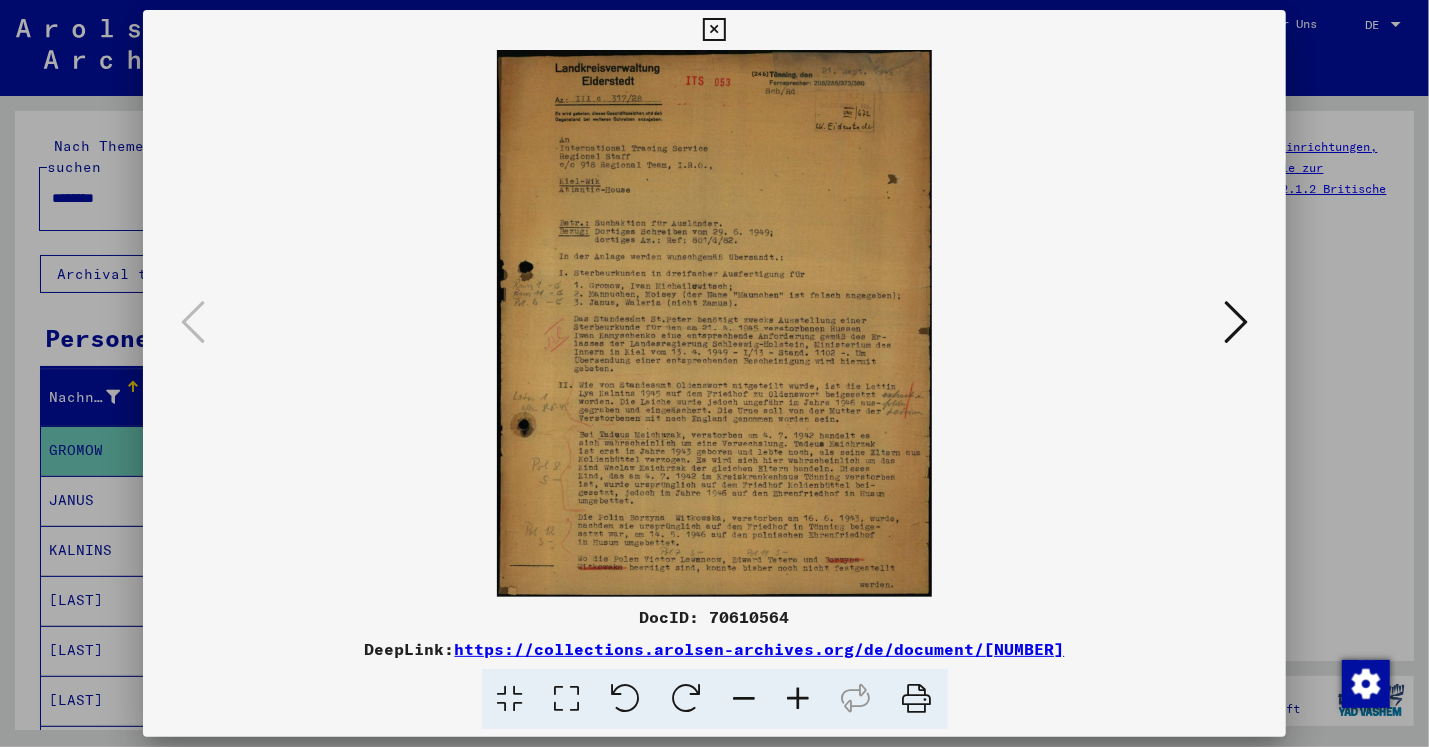 click at bounding box center [1236, 322] 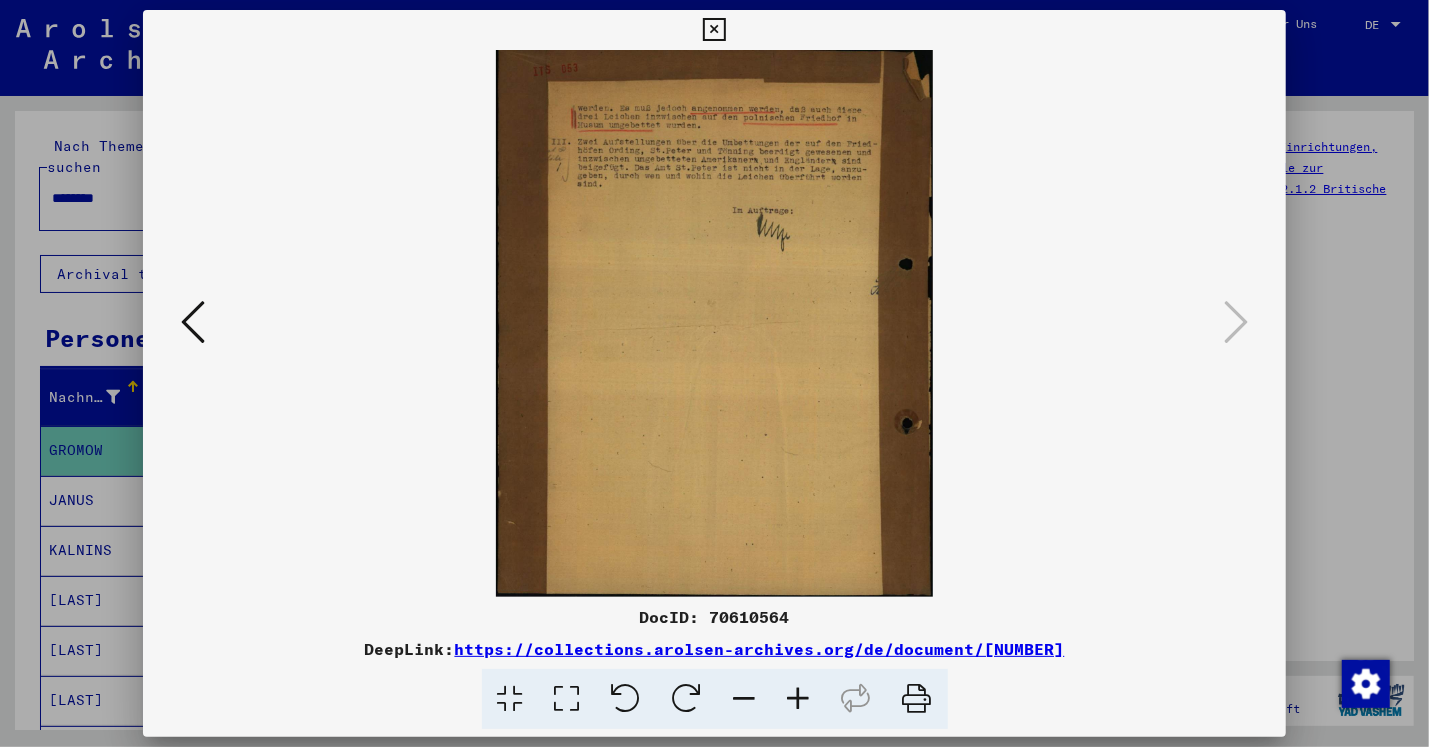 click at bounding box center (714, 30) 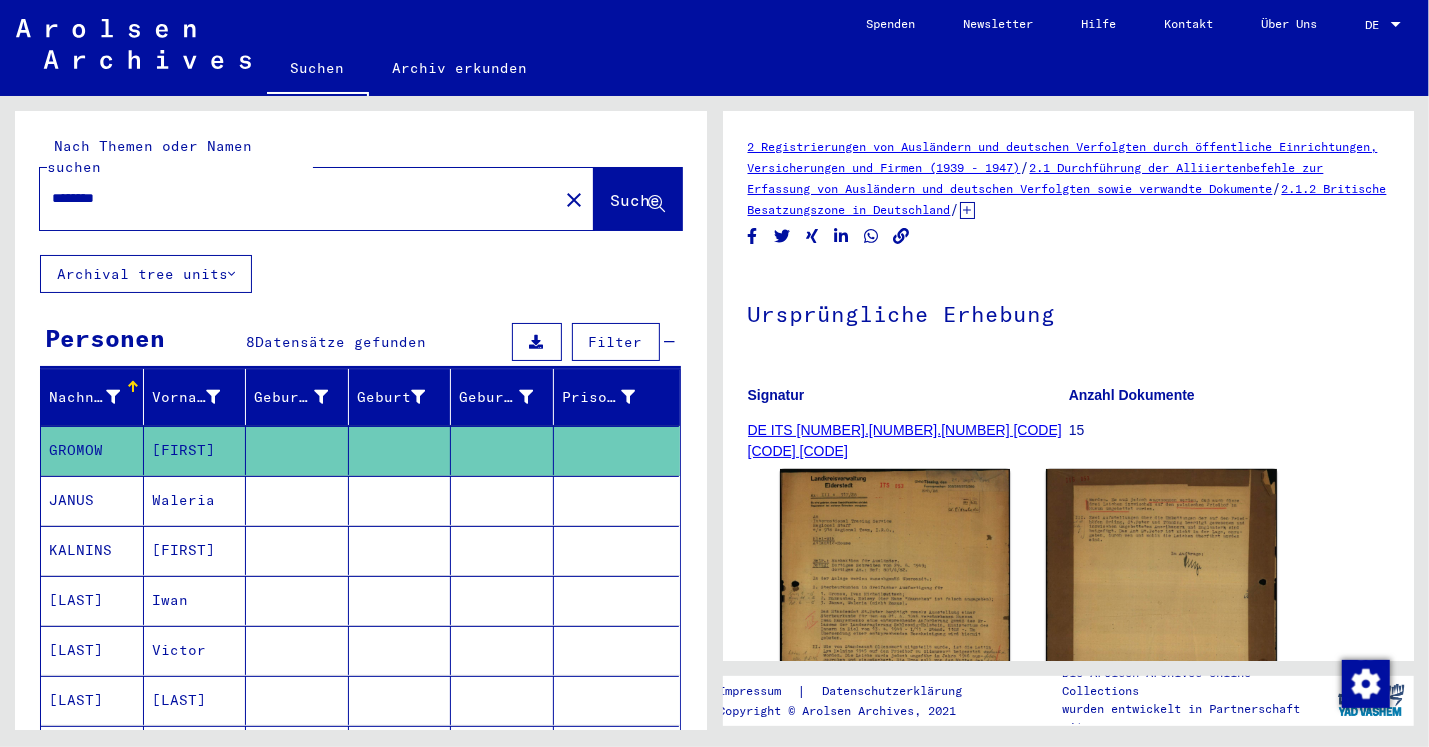 click on "********" at bounding box center (299, 198) 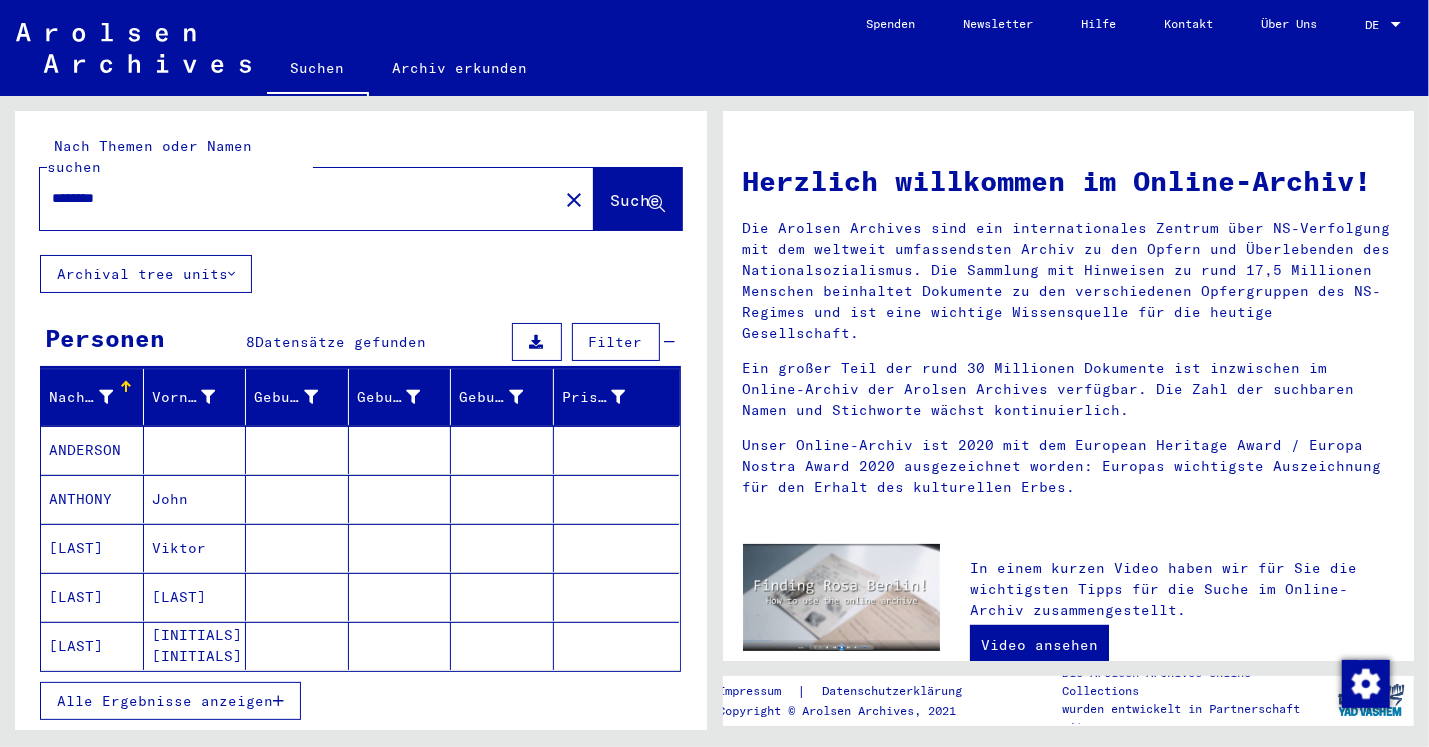 click on "ANDERSON" at bounding box center [92, 499] 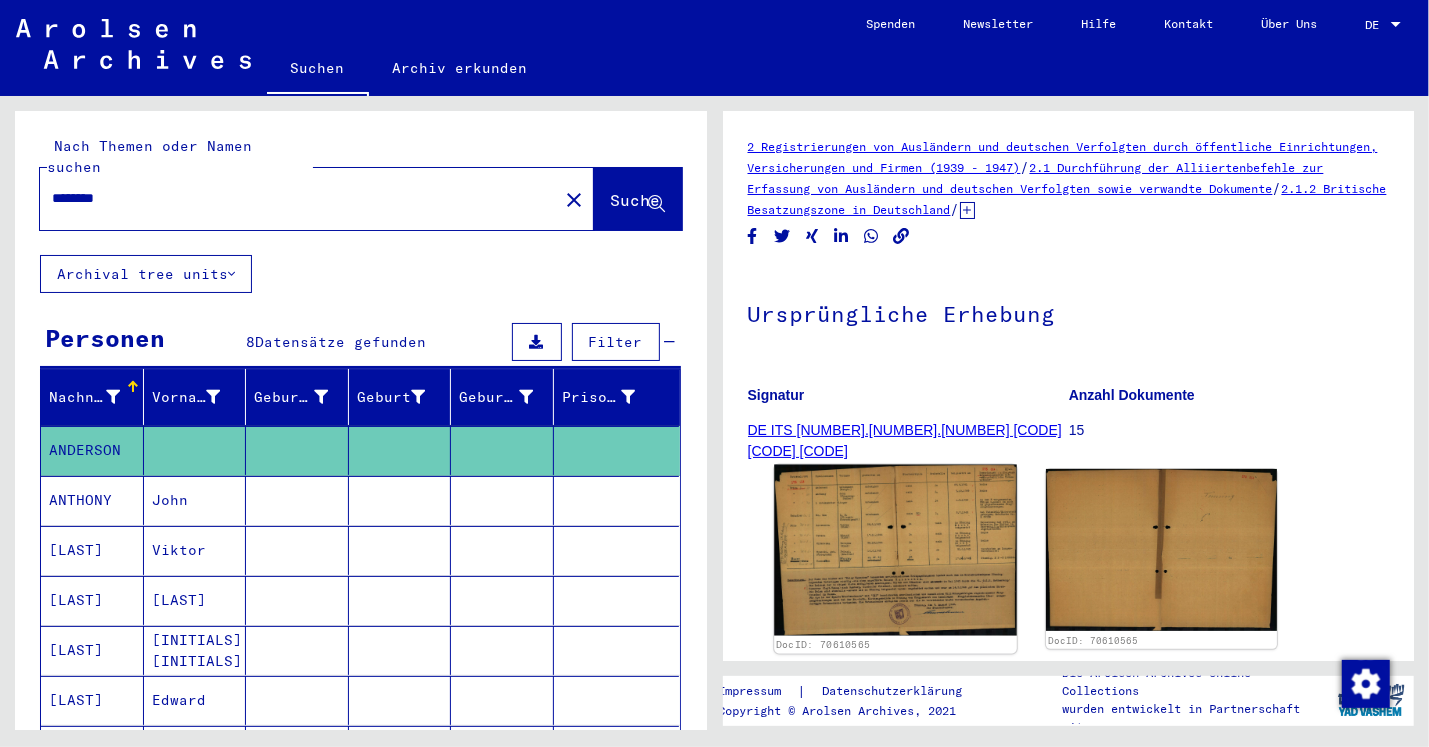 click 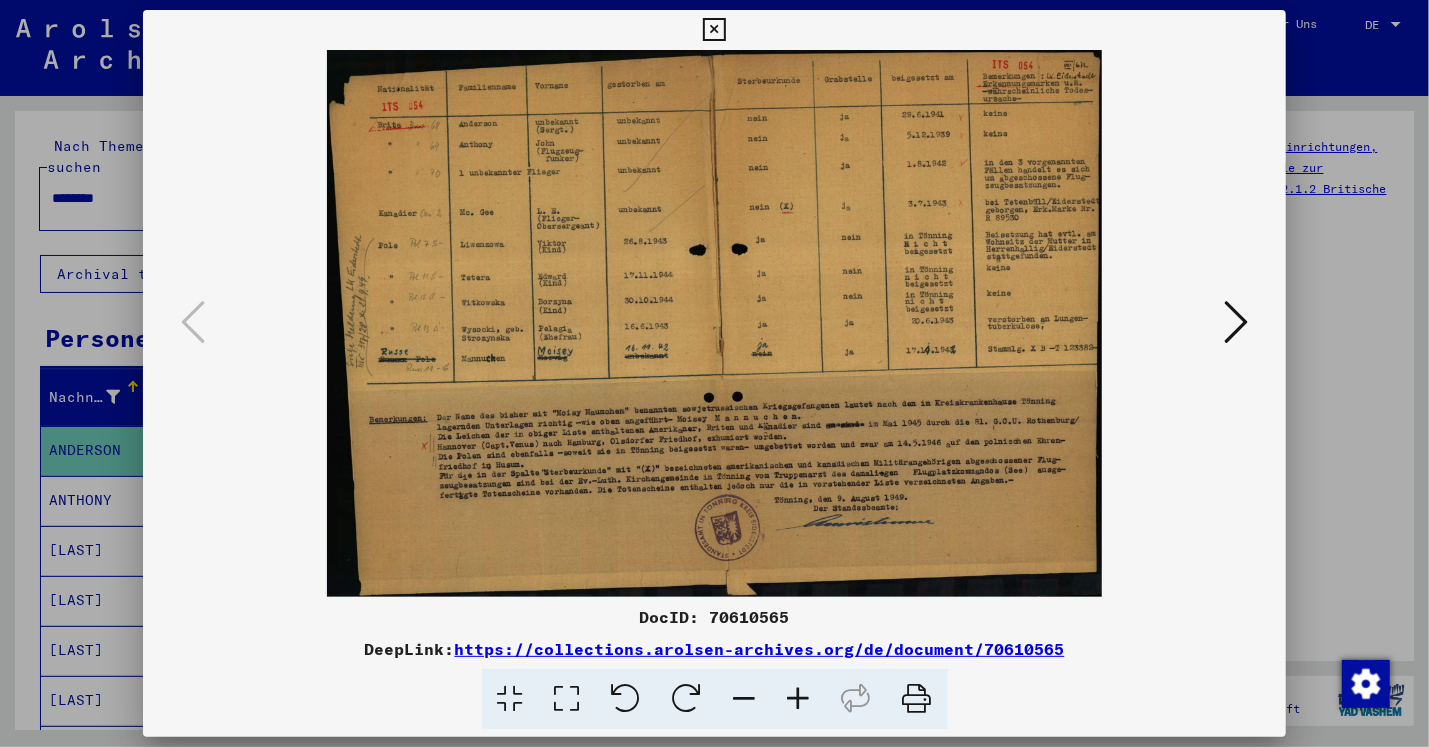 click on "DocID: 70610565" at bounding box center [714, 617] 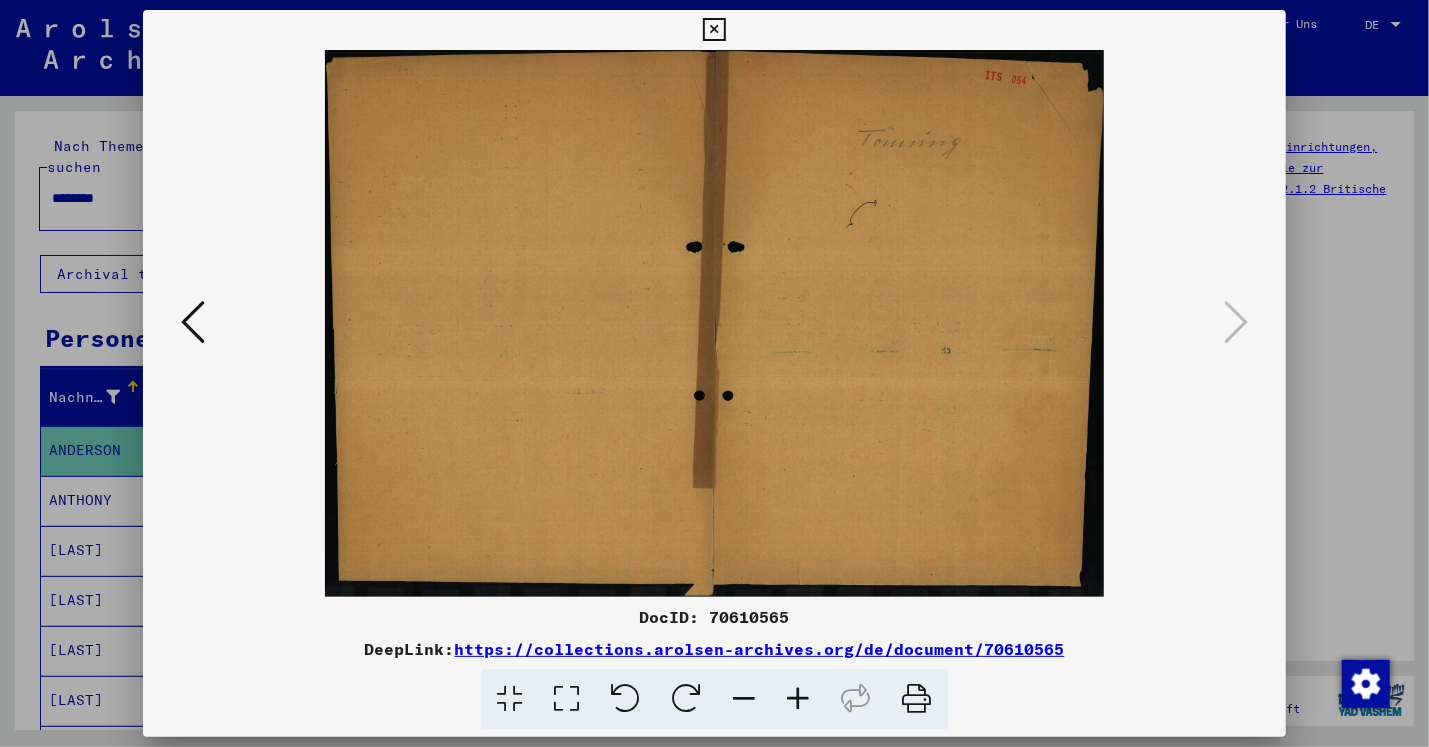 click at bounding box center [714, 30] 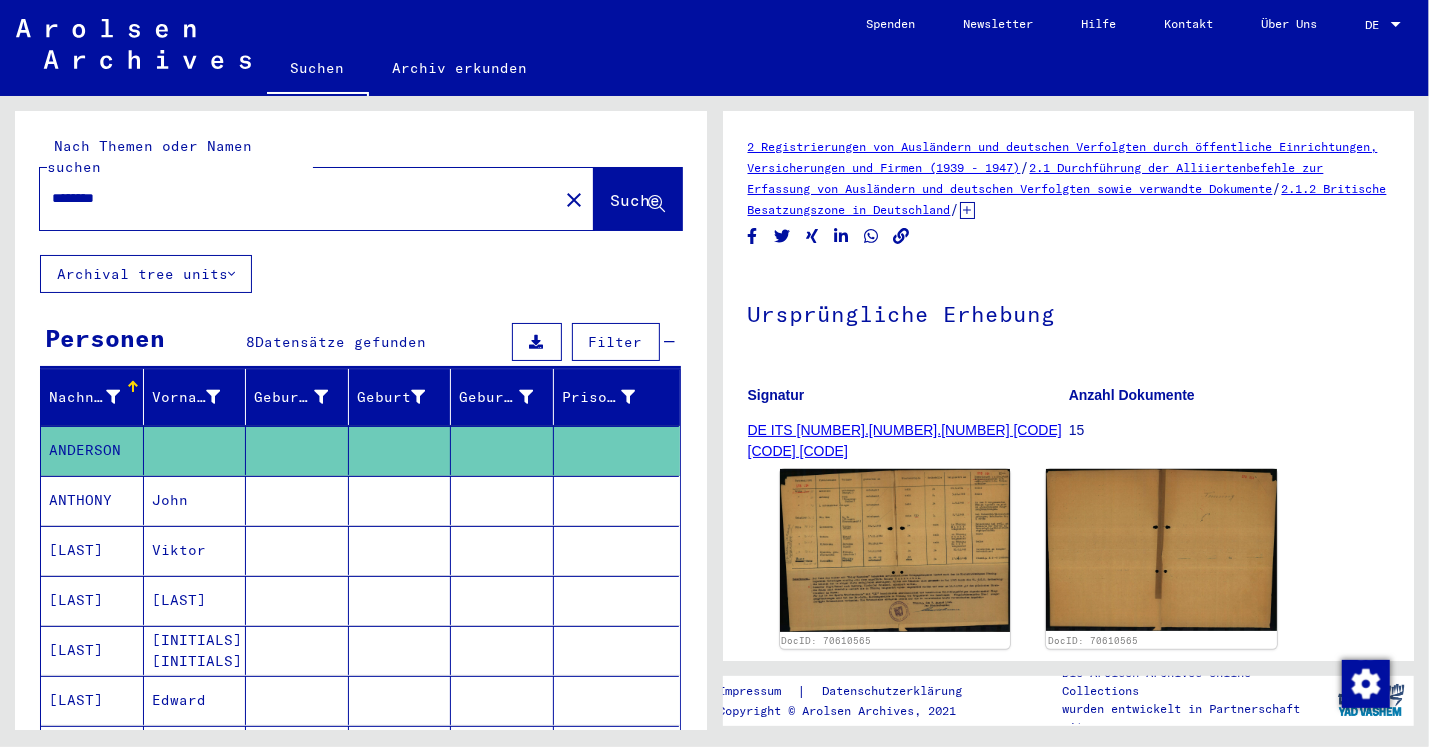 click on "********" at bounding box center [299, 198] 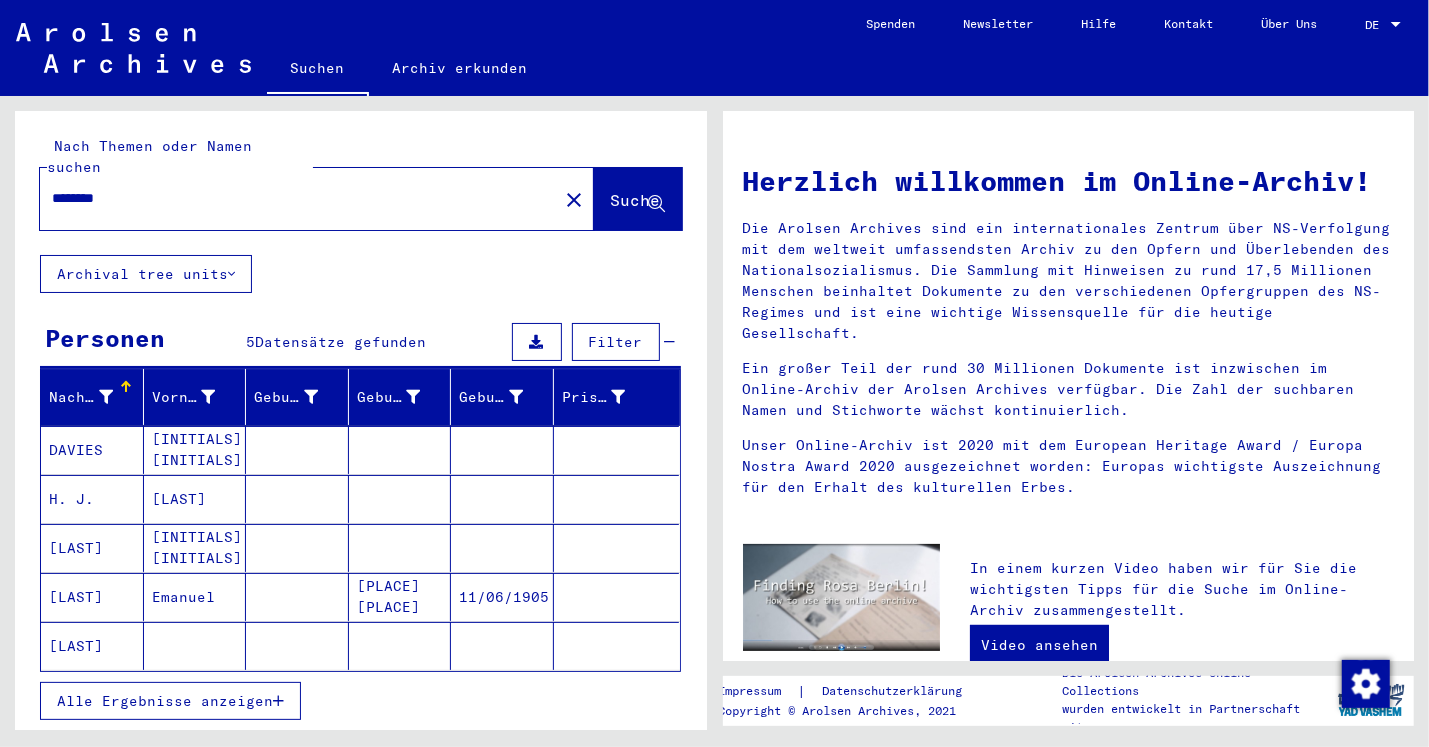 click on "DAVIES" at bounding box center [92, 499] 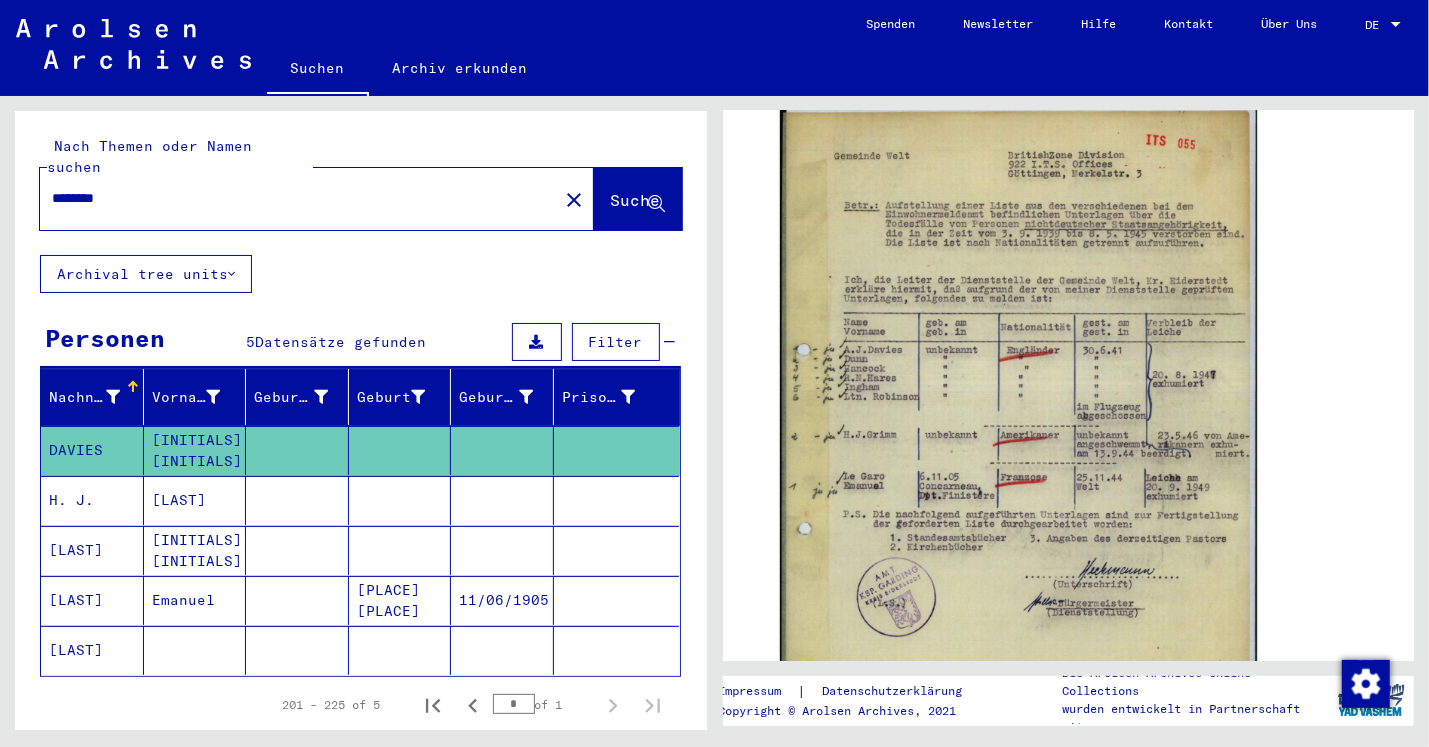 scroll, scrollTop: 420, scrollLeft: 0, axis: vertical 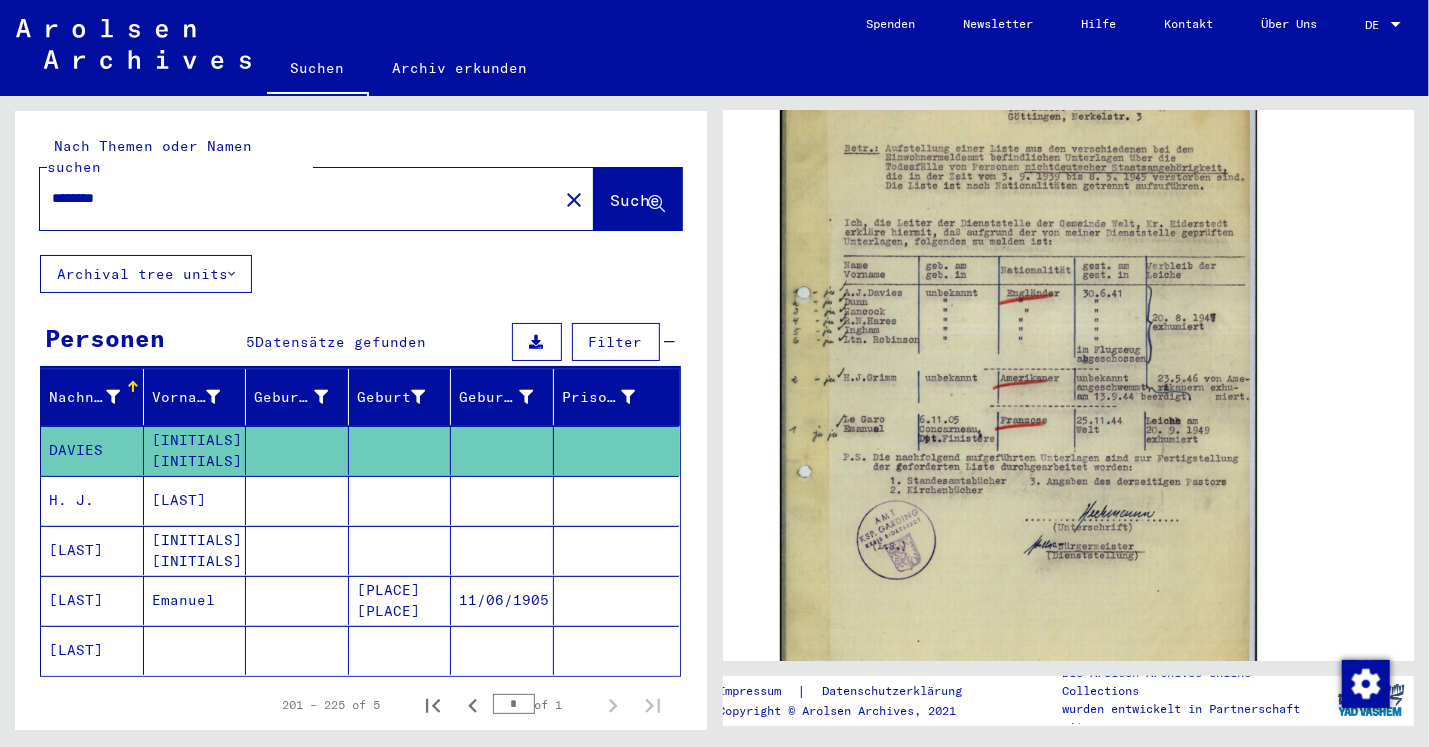 click on "********" at bounding box center [299, 198] 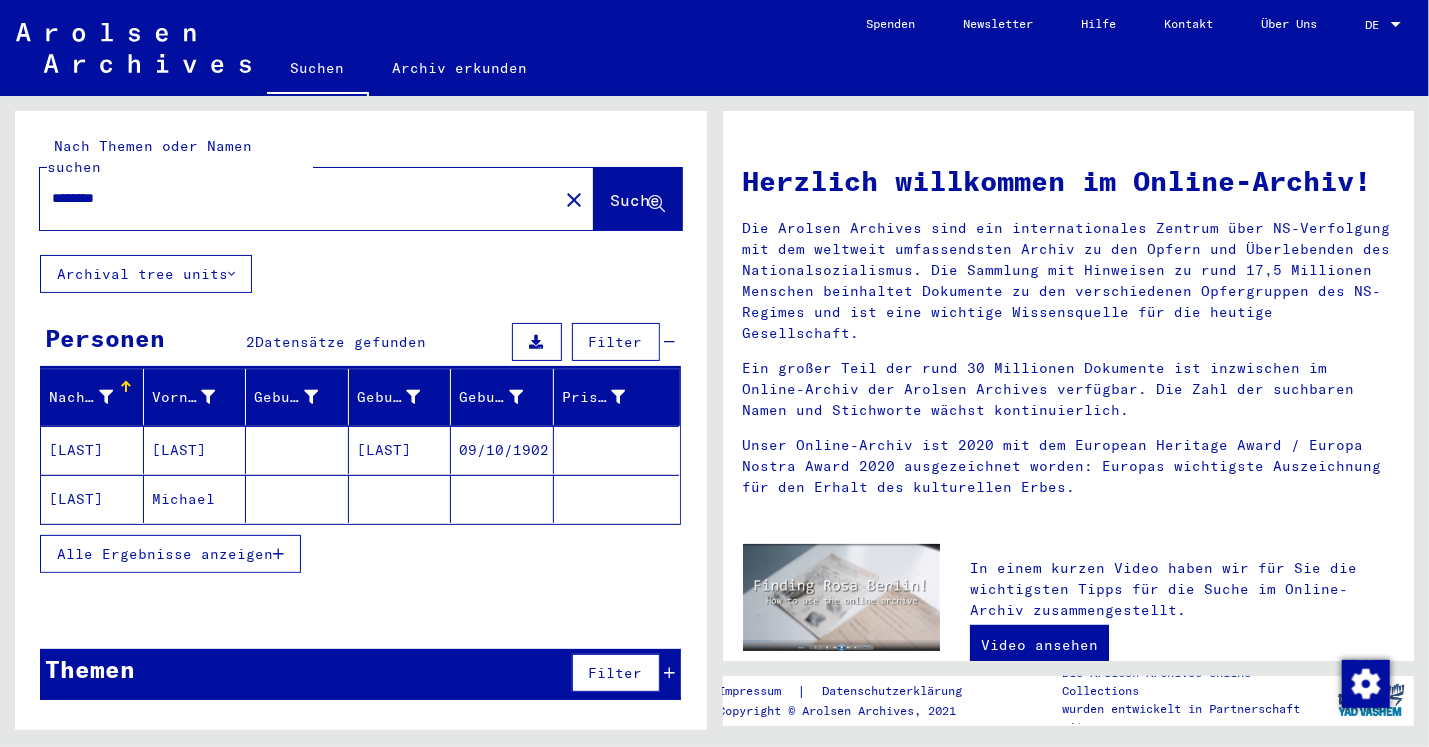 click on "[LAST]" at bounding box center [92, 499] 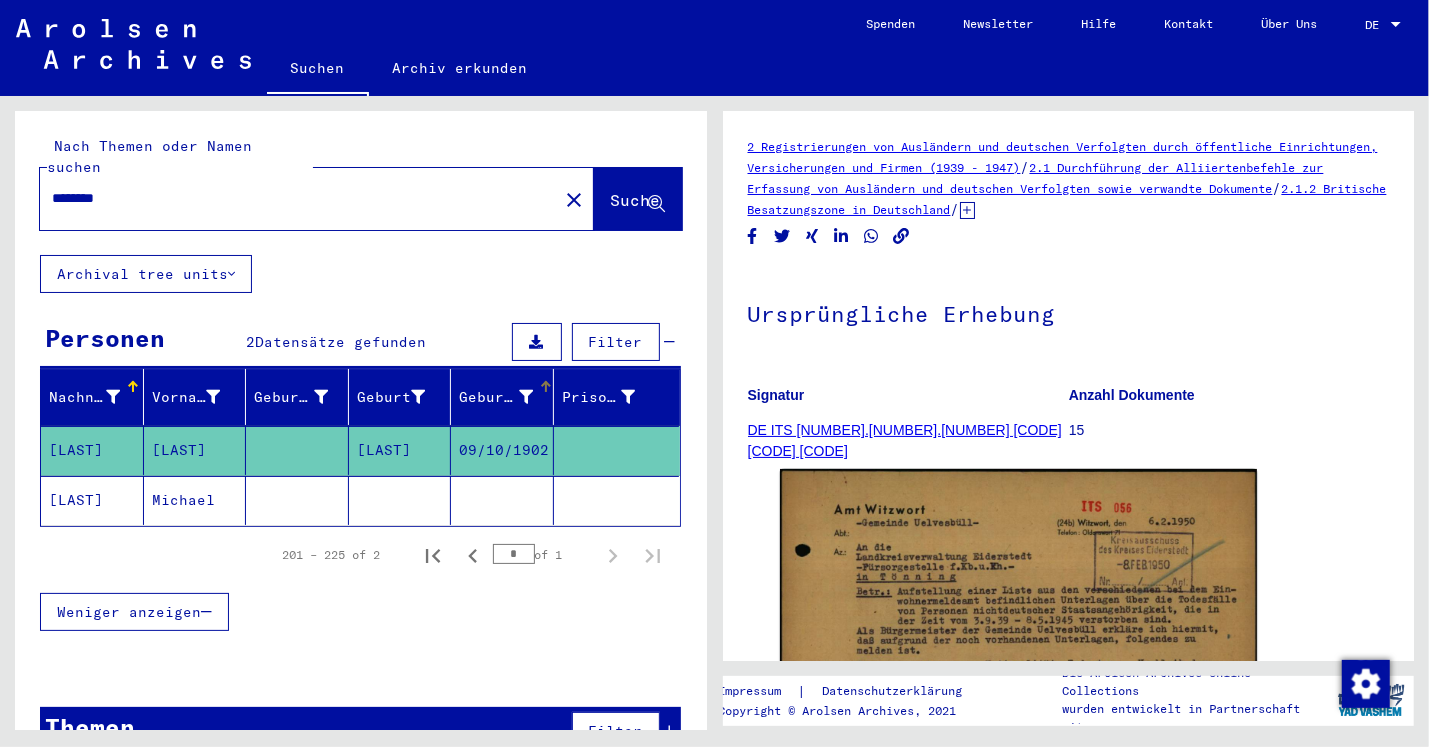 scroll, scrollTop: 29, scrollLeft: 0, axis: vertical 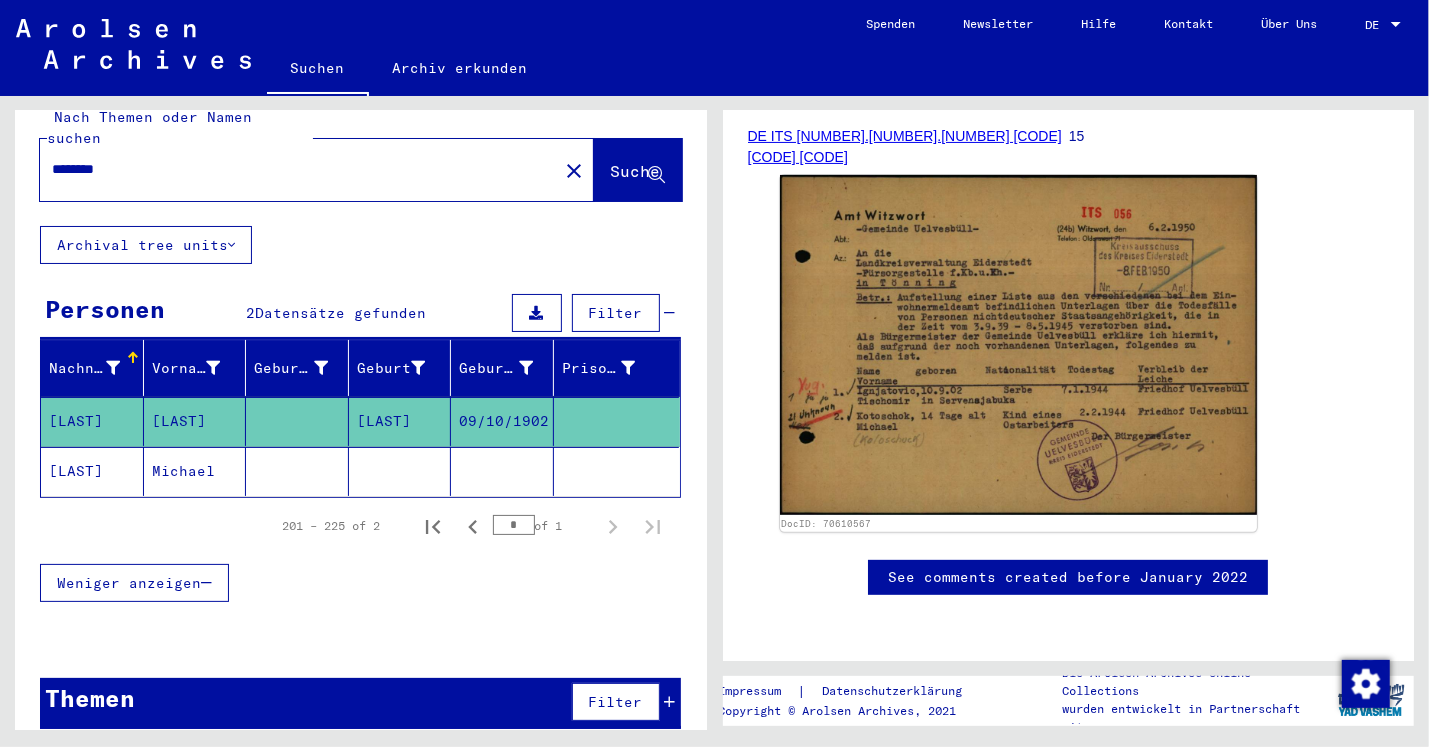 click on "********" at bounding box center [299, 169] 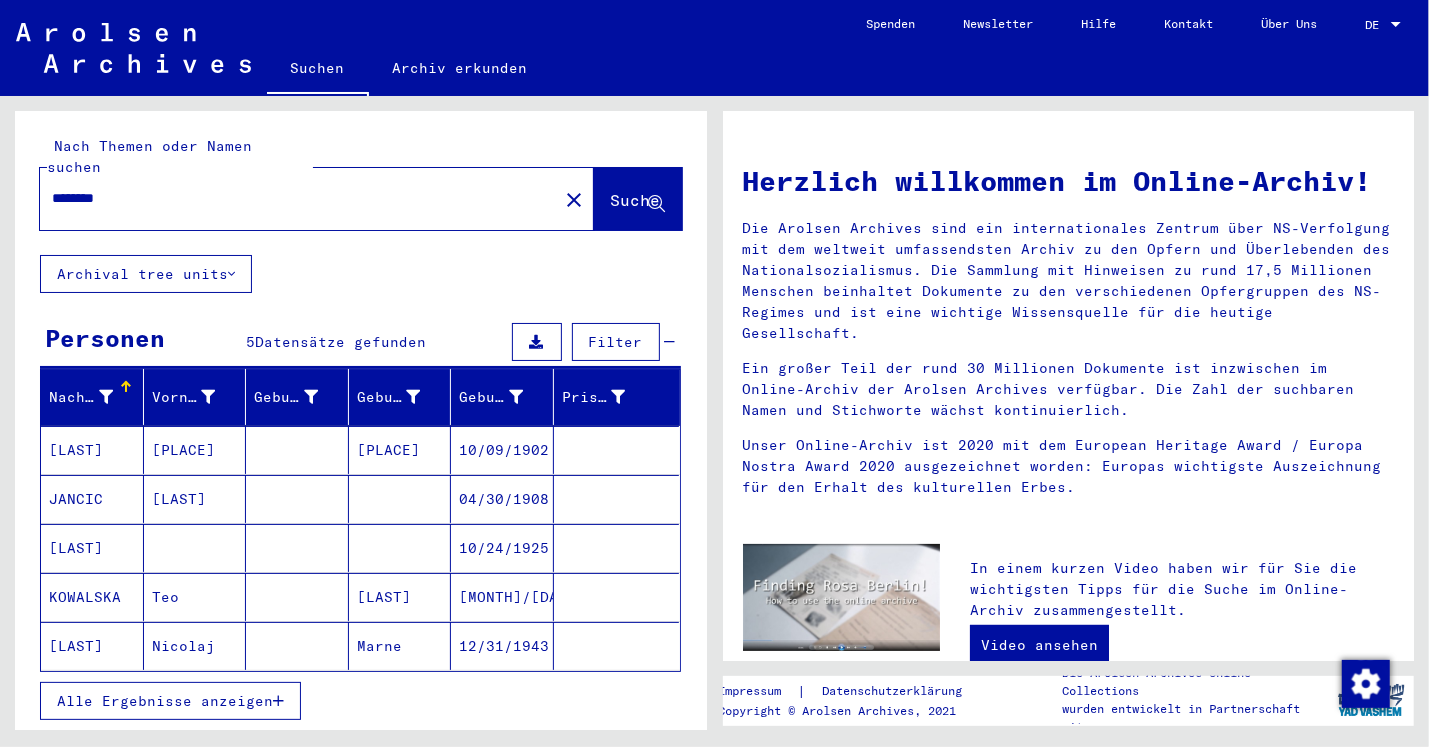 click on "[LAST]" at bounding box center (92, 499) 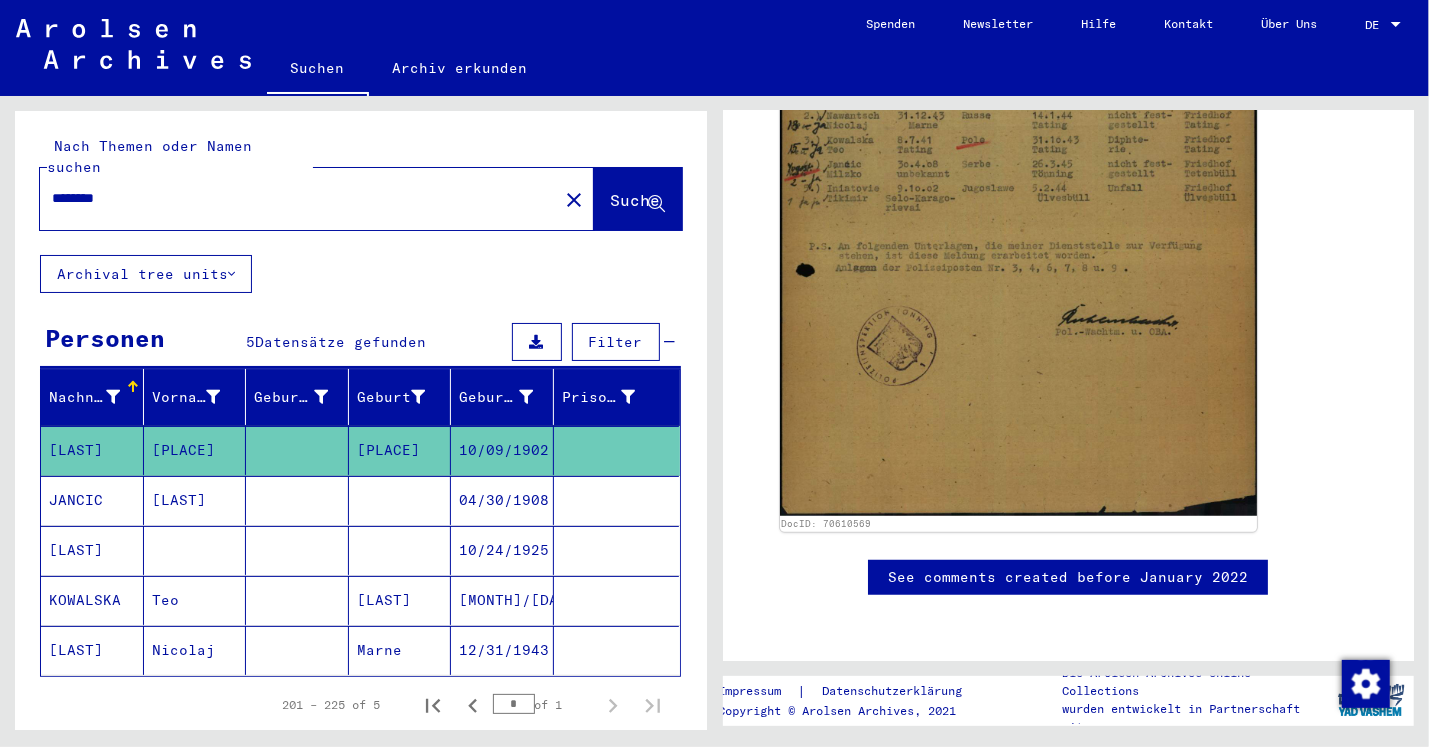 scroll, scrollTop: 752, scrollLeft: 0, axis: vertical 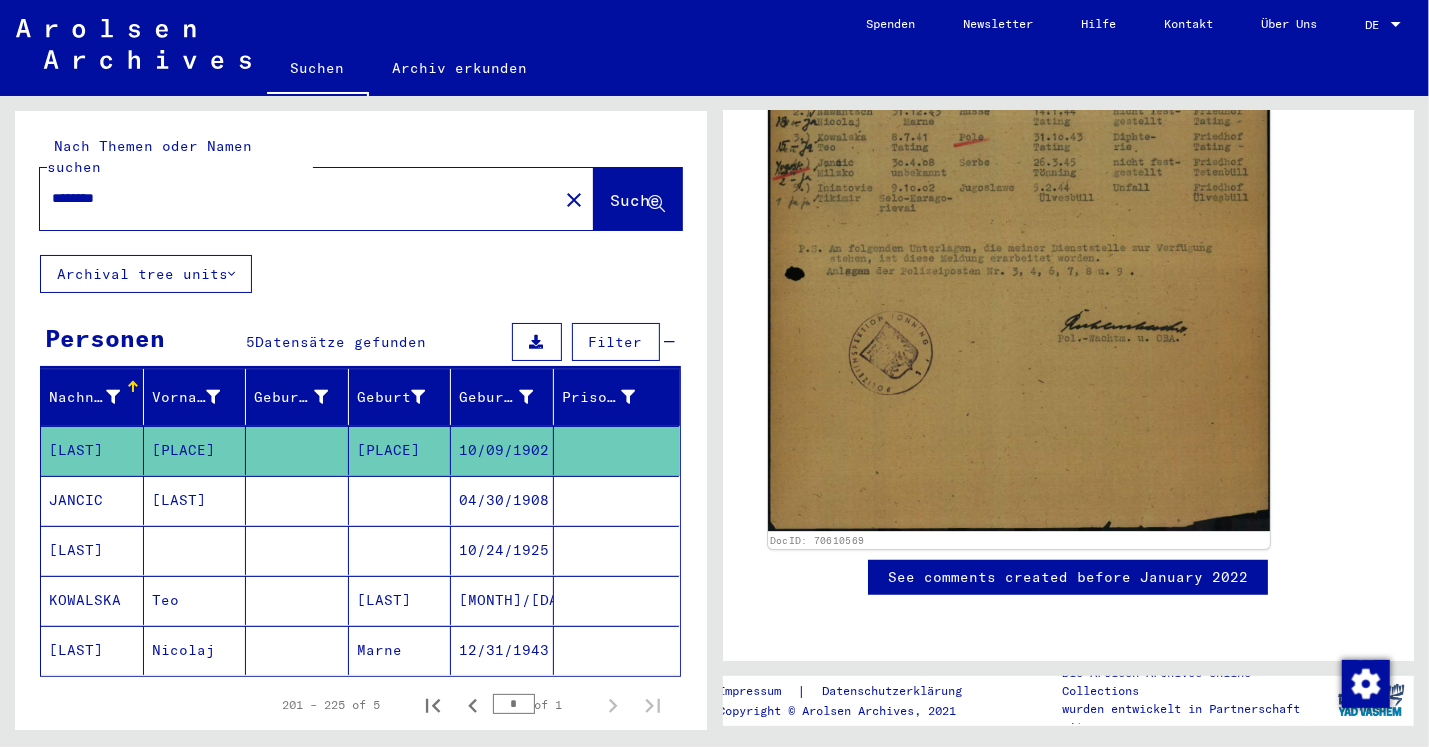 click 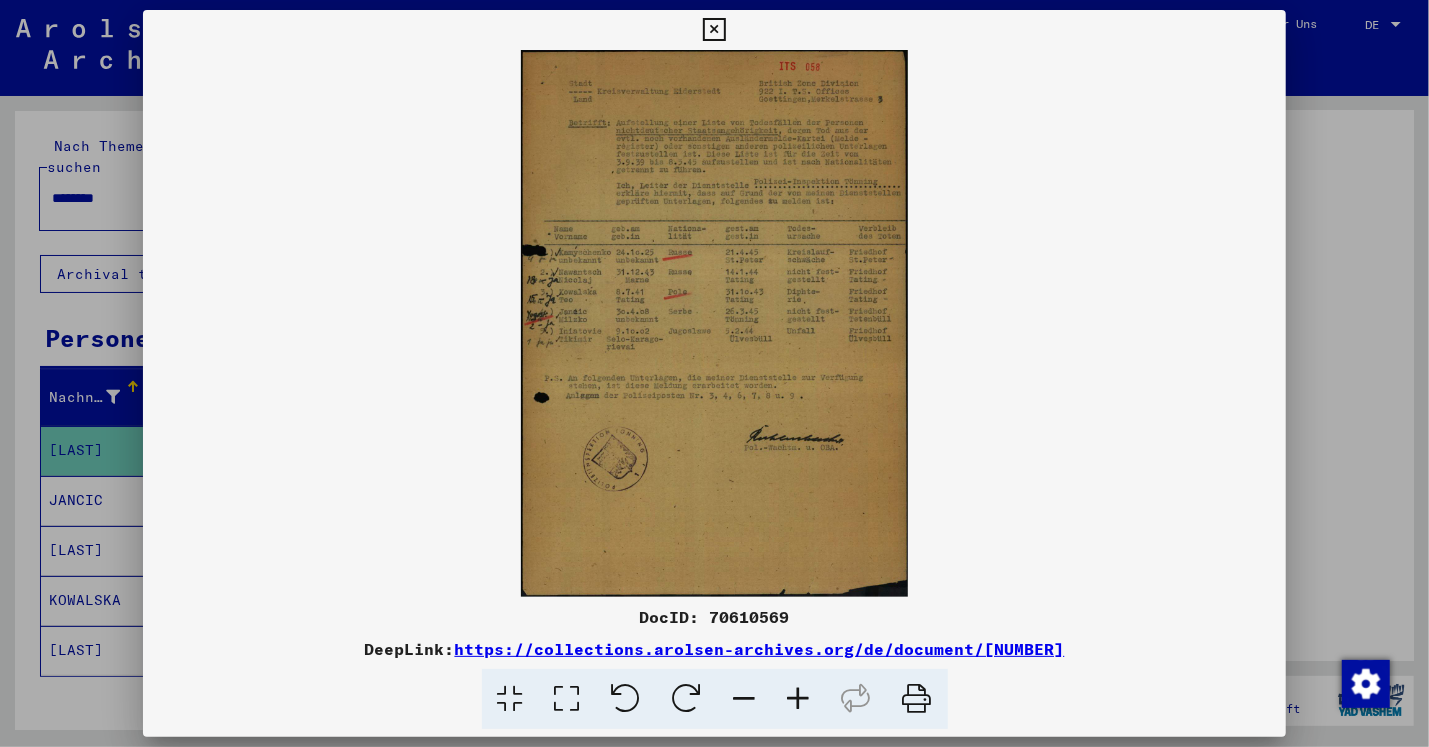 scroll, scrollTop: 751, scrollLeft: 0, axis: vertical 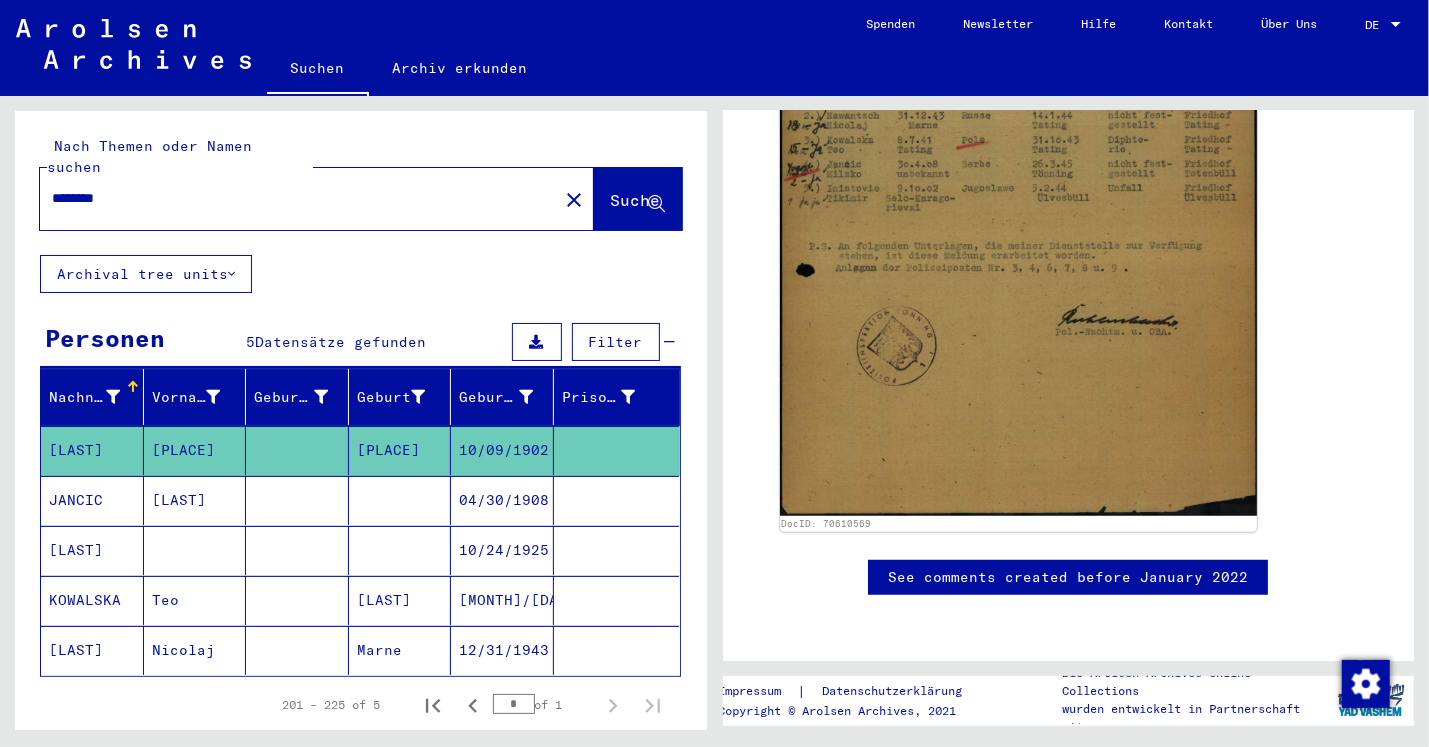 drag, startPoint x: 983, startPoint y: 2, endPoint x: 21, endPoint y: 173, distance: 977.07983 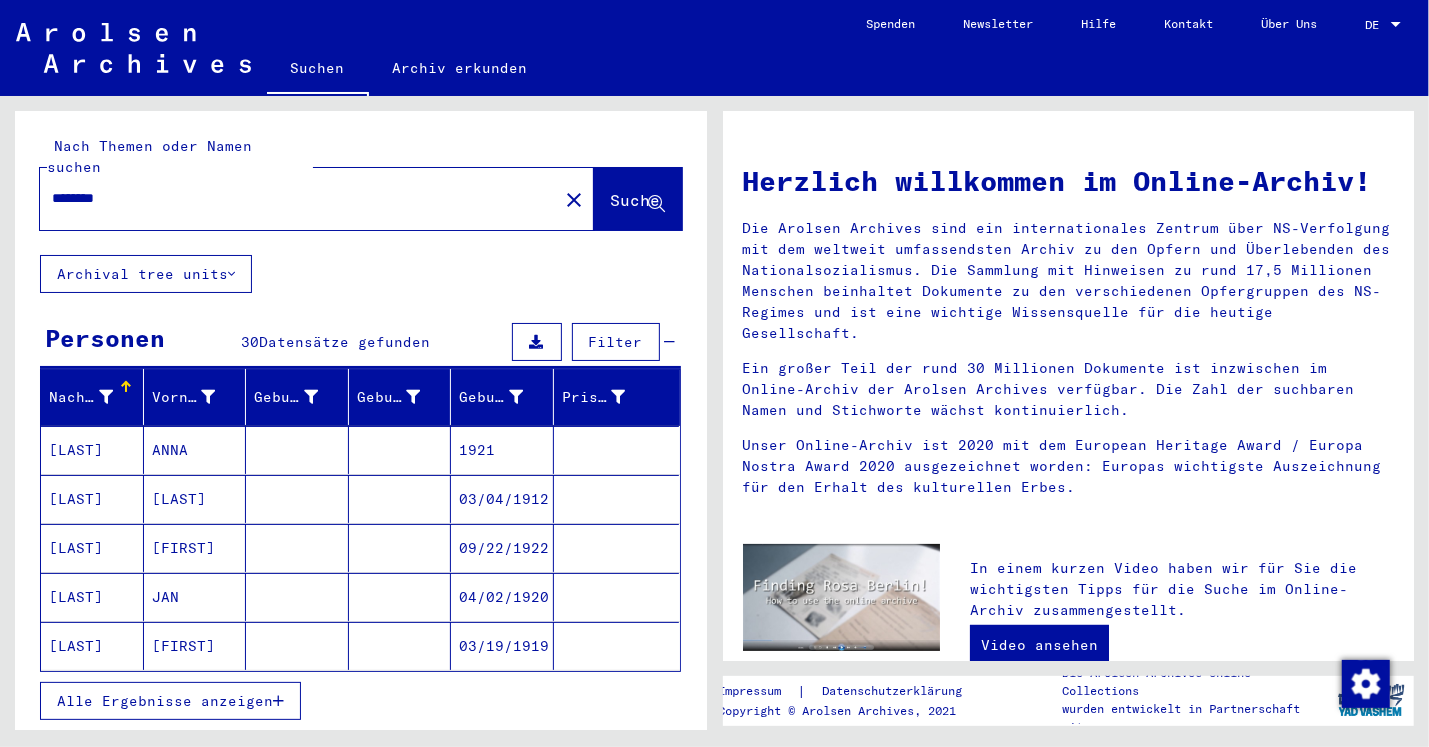 click at bounding box center (278, 701) 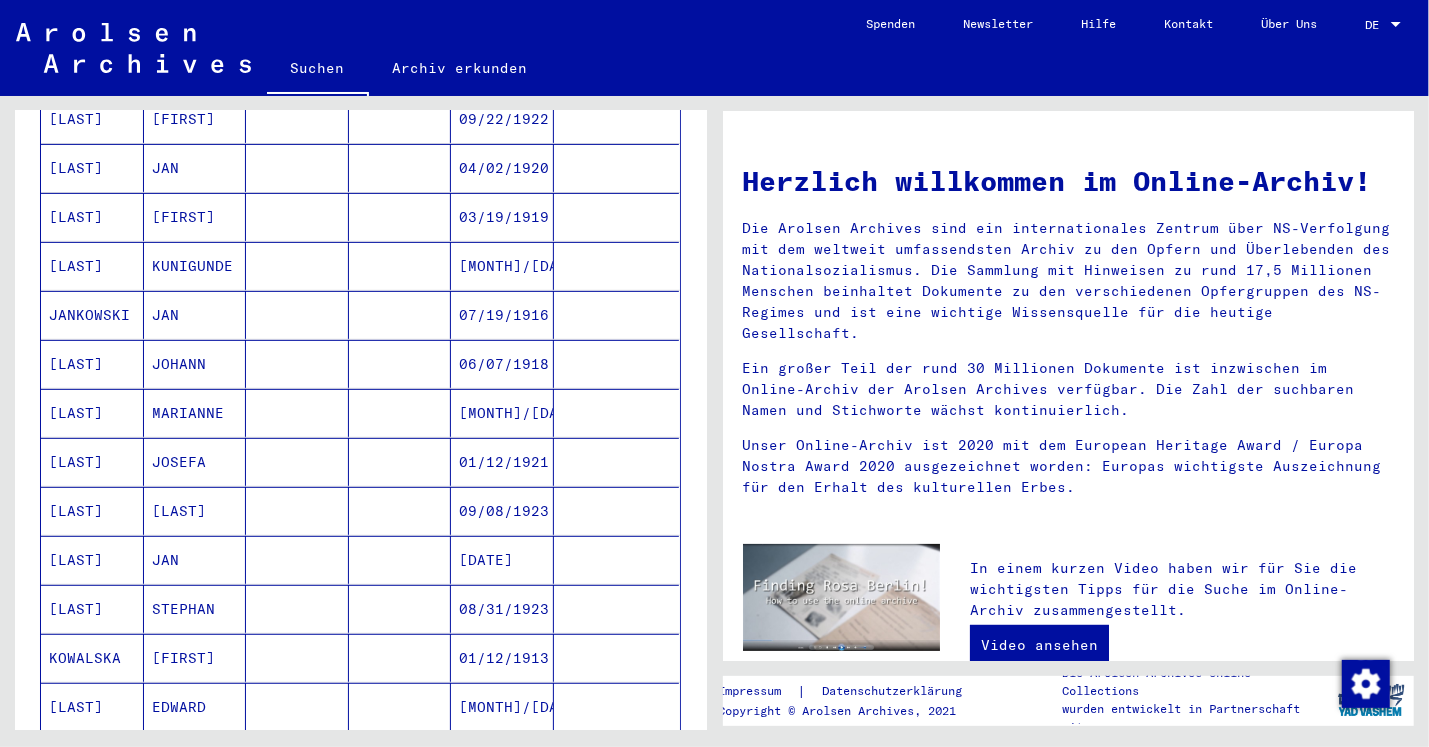 scroll, scrollTop: 432, scrollLeft: 0, axis: vertical 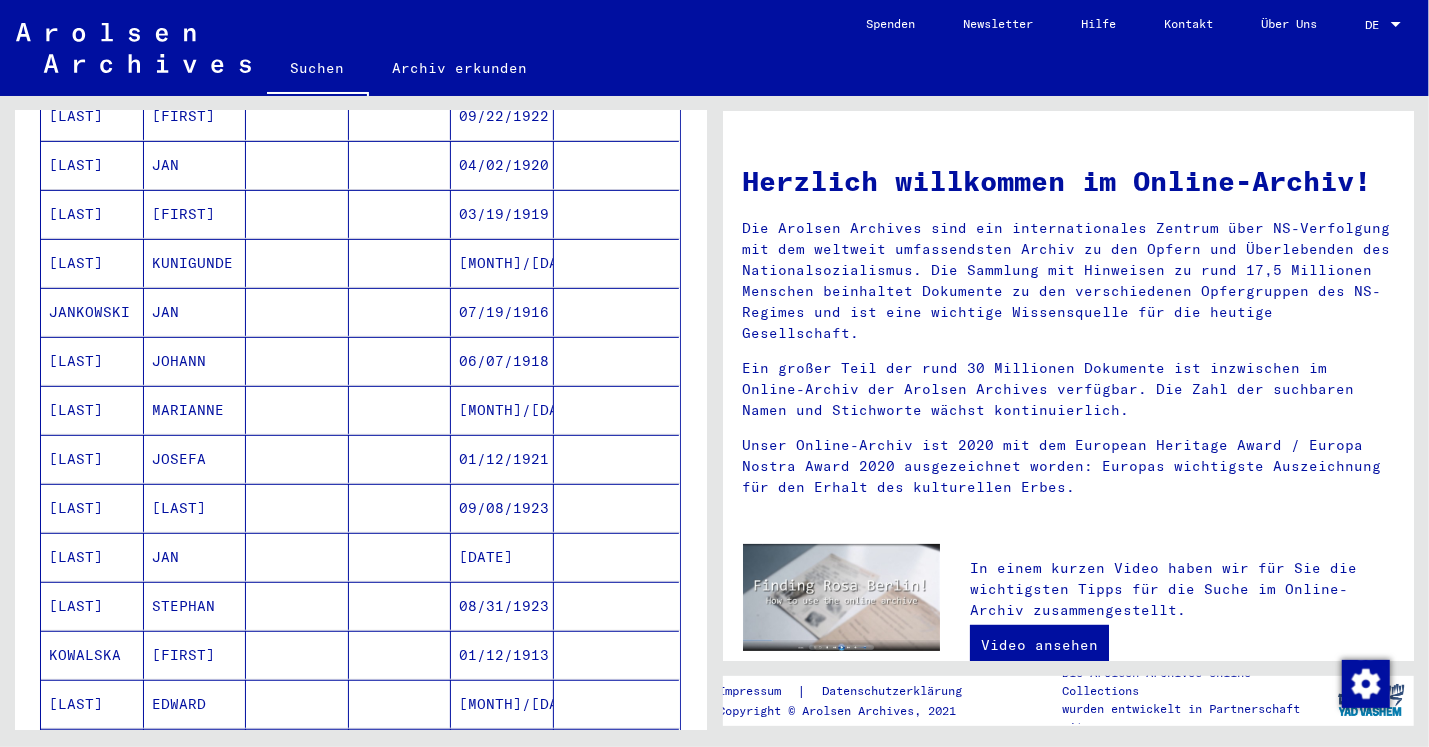 click on "[FIRST]" at bounding box center (195, 704) 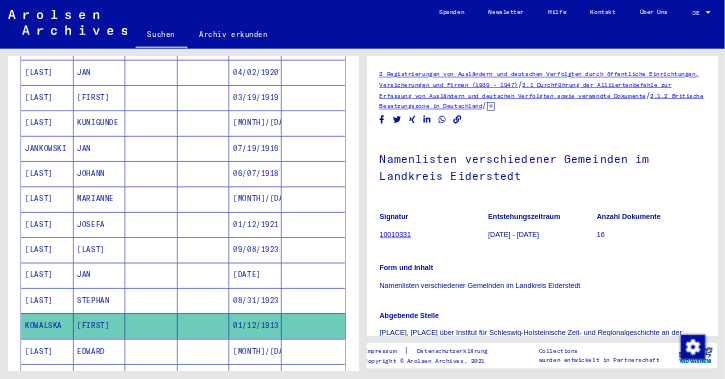 scroll, scrollTop: 461, scrollLeft: 0, axis: vertical 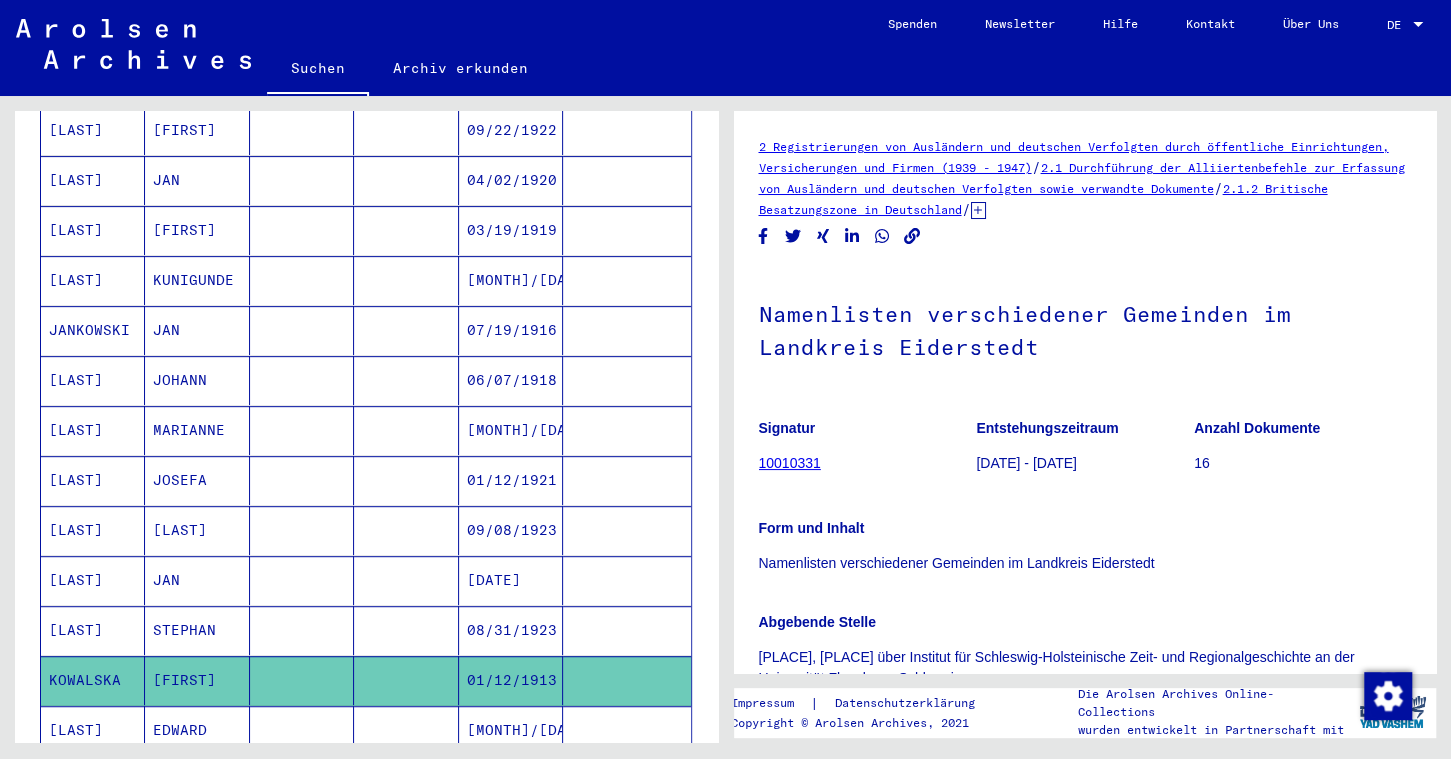 click on "[LAST]" at bounding box center (93, 530) 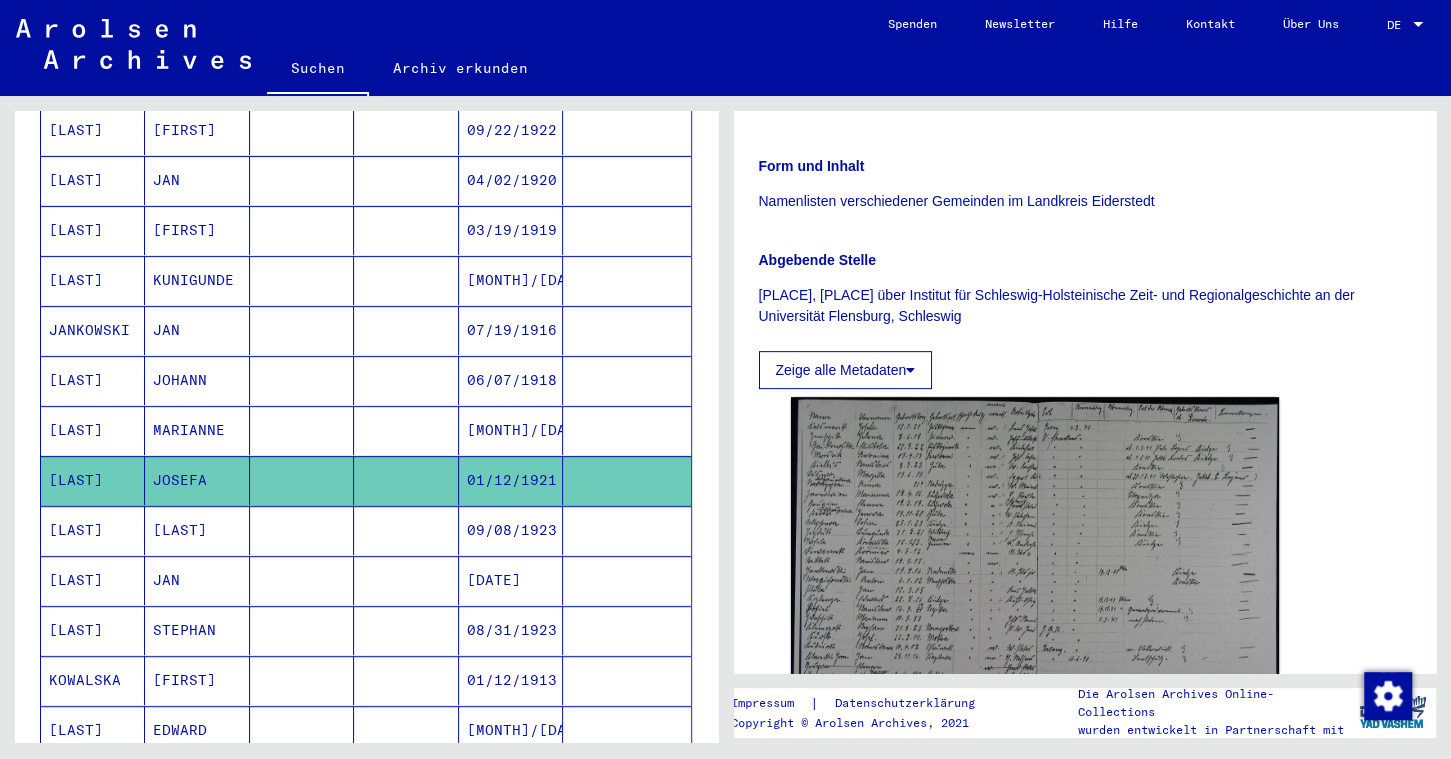 scroll, scrollTop: 488, scrollLeft: 0, axis: vertical 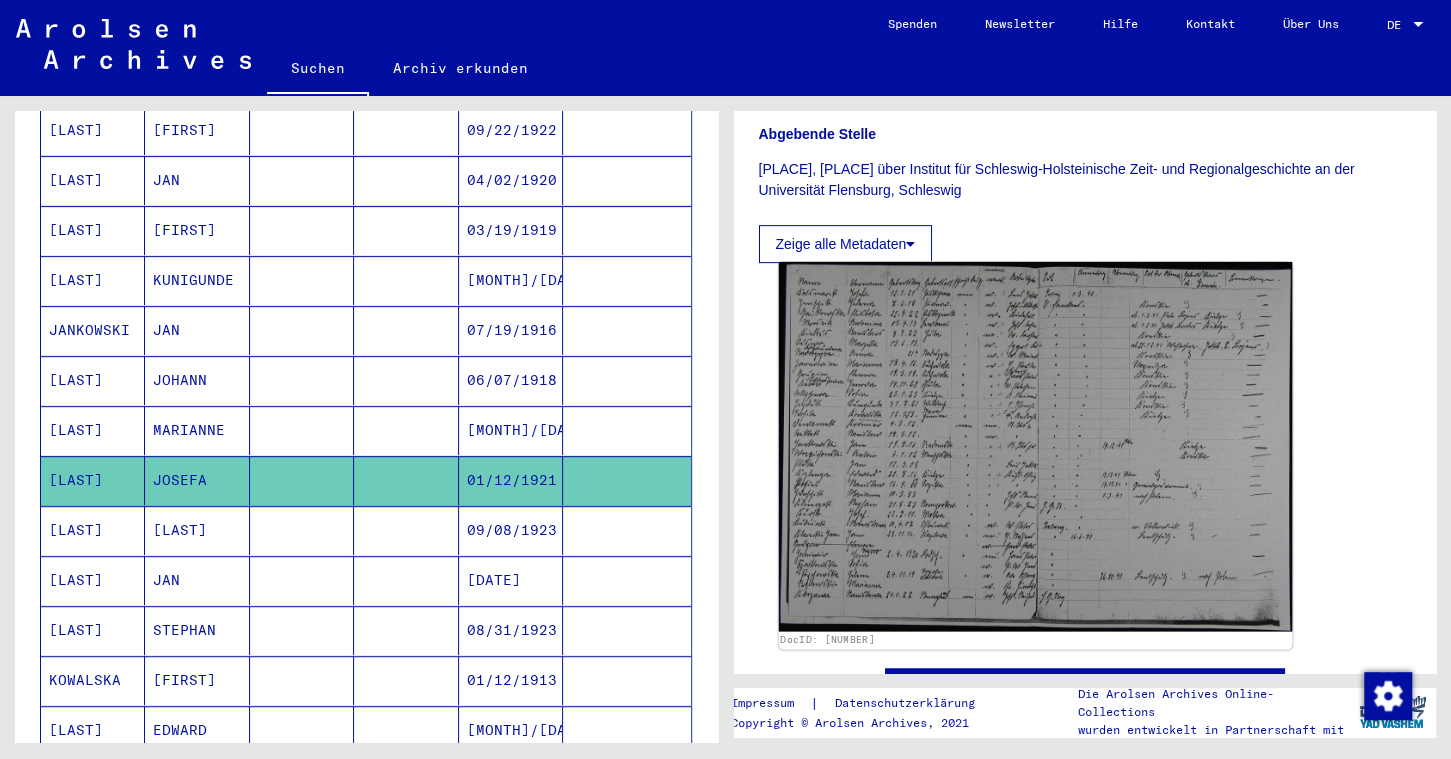 click 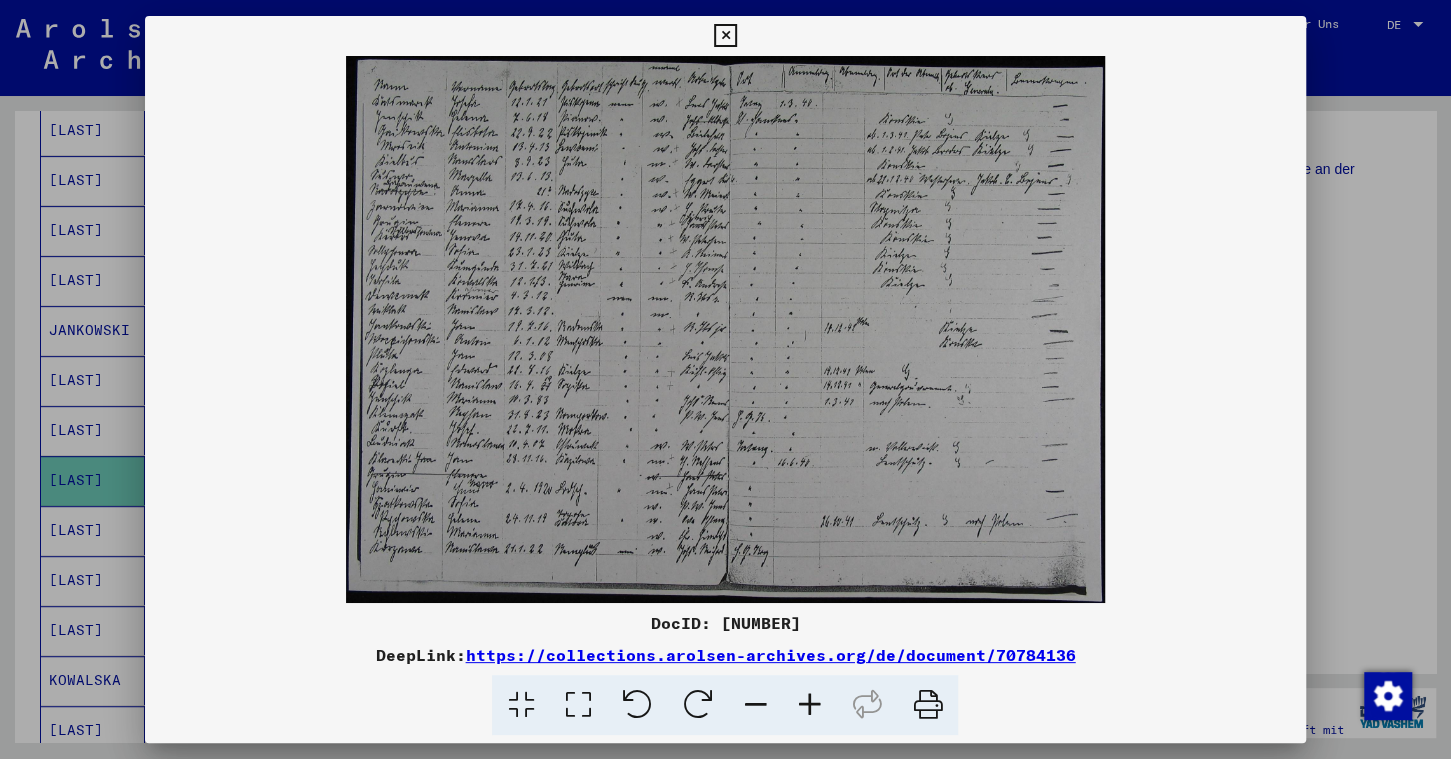 click at bounding box center (725, 36) 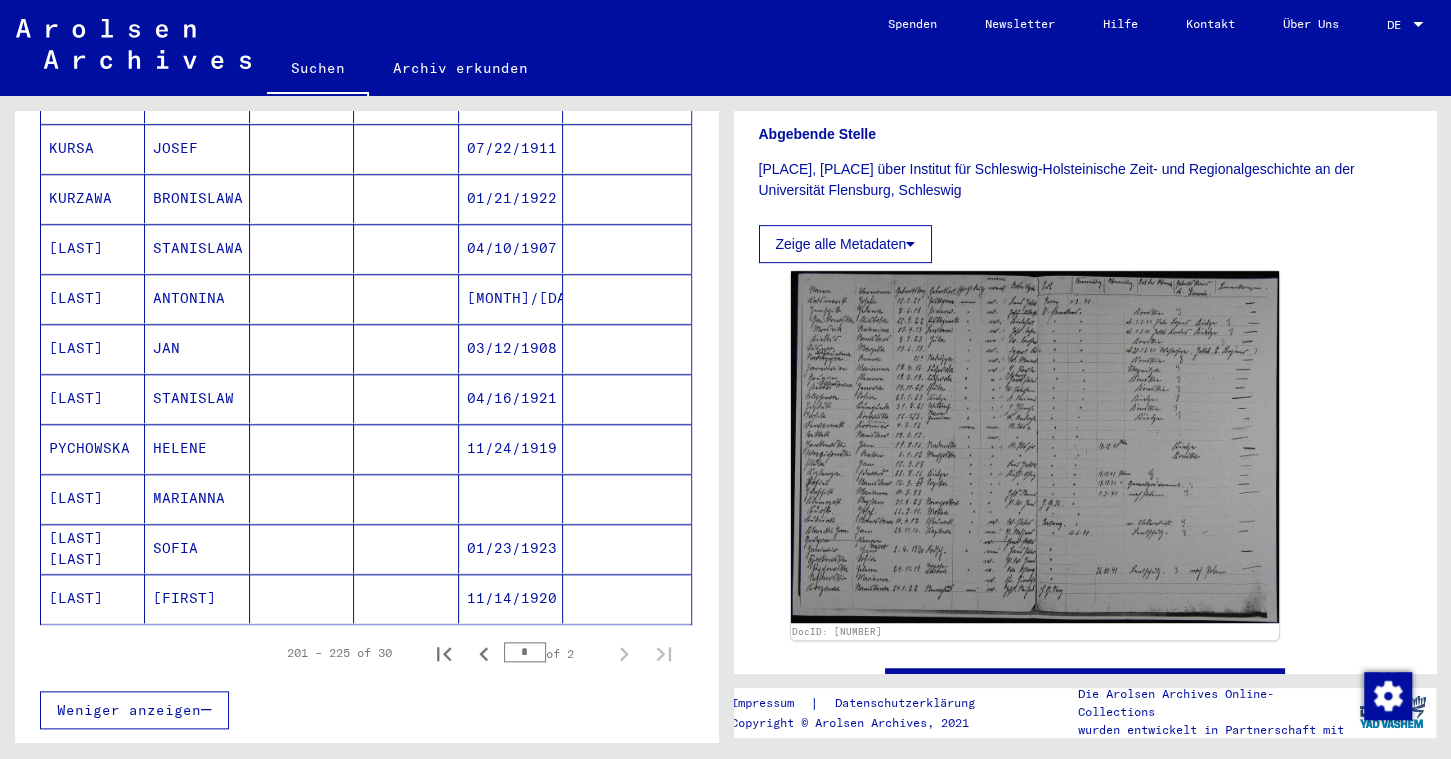 scroll, scrollTop: 1061, scrollLeft: 0, axis: vertical 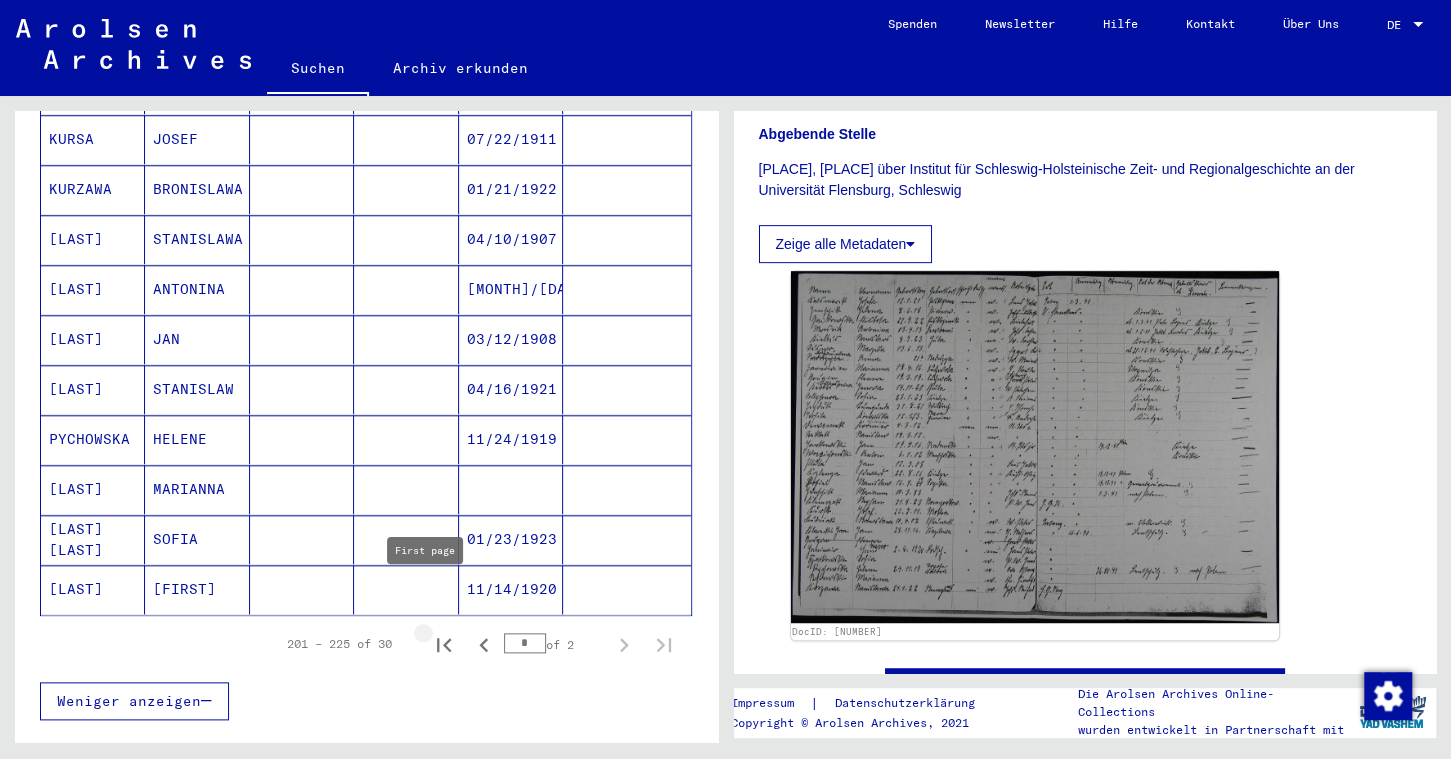 click 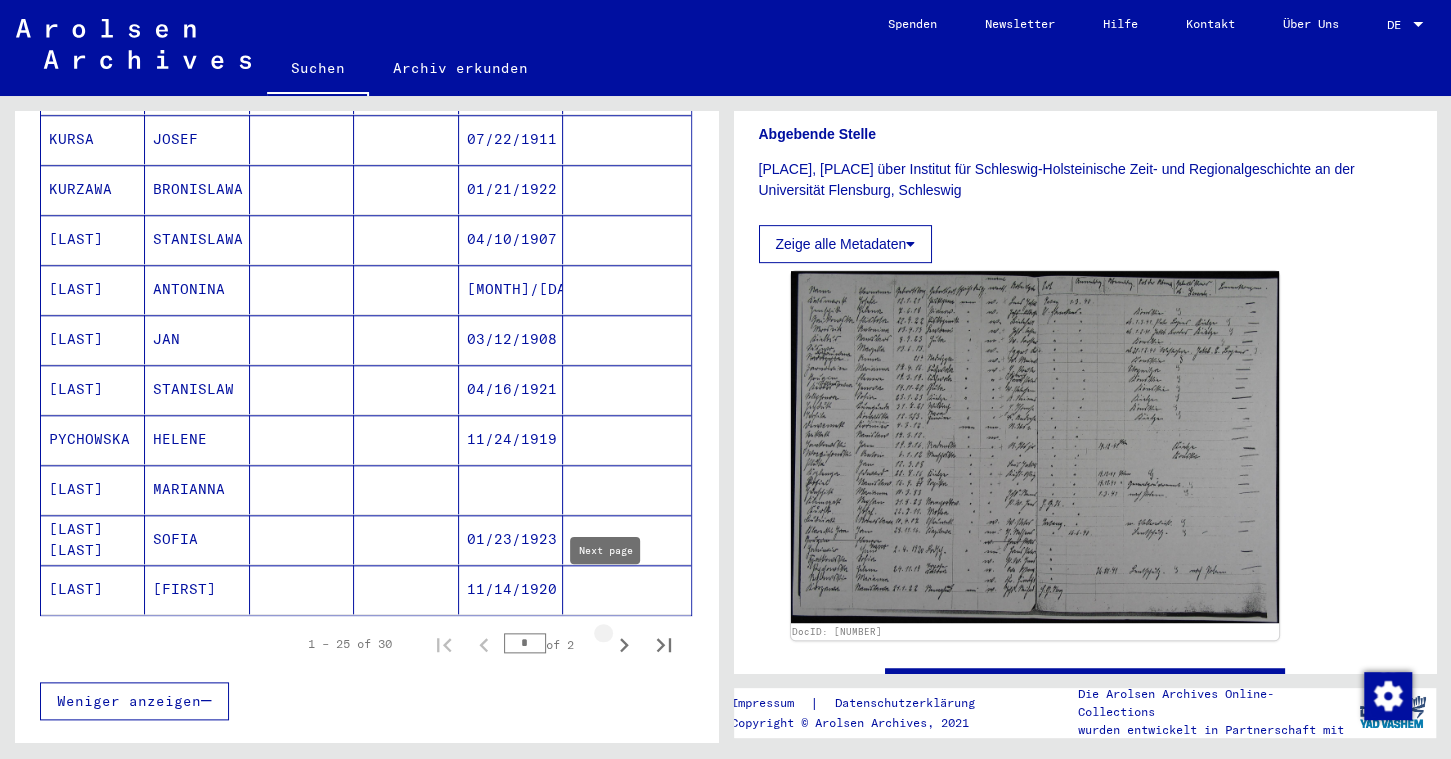 click 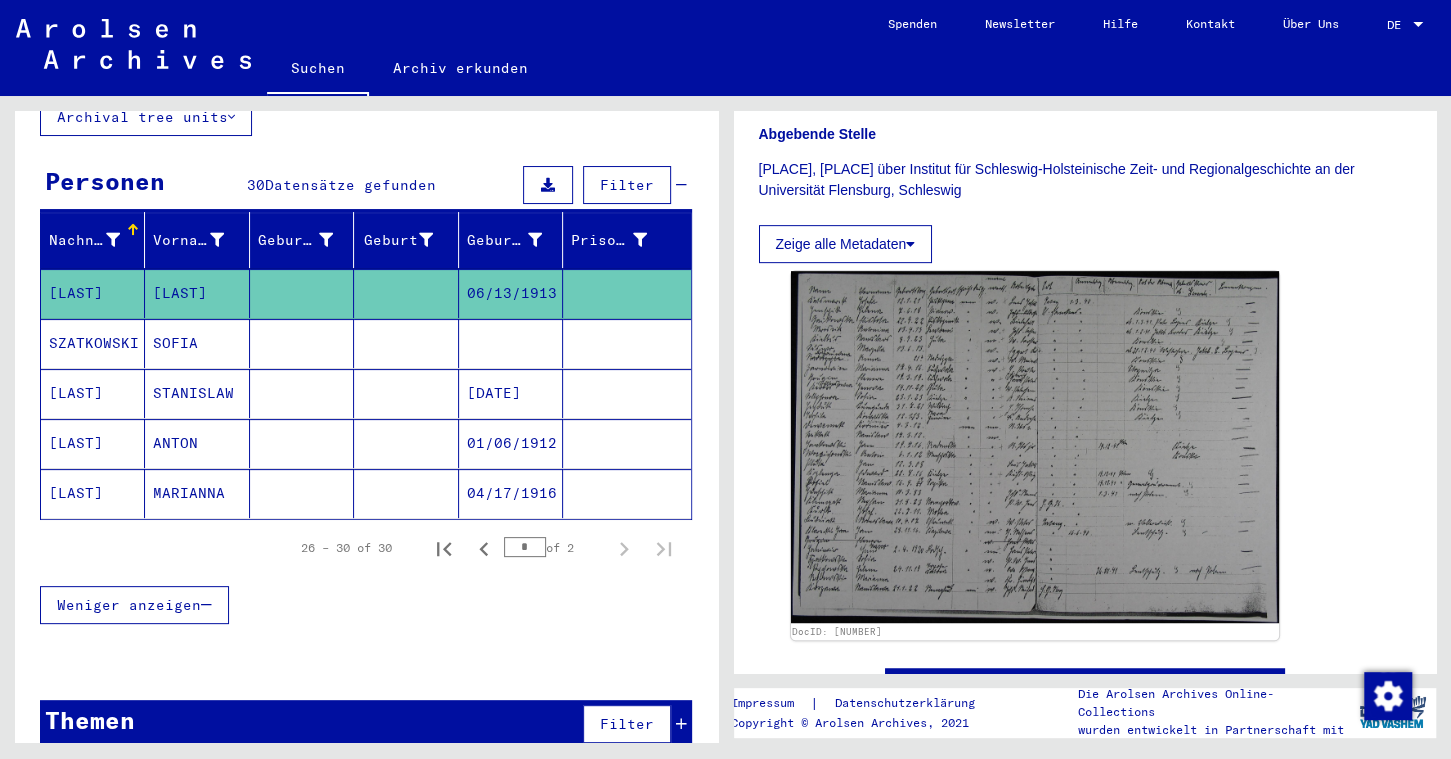 scroll, scrollTop: 0, scrollLeft: 0, axis: both 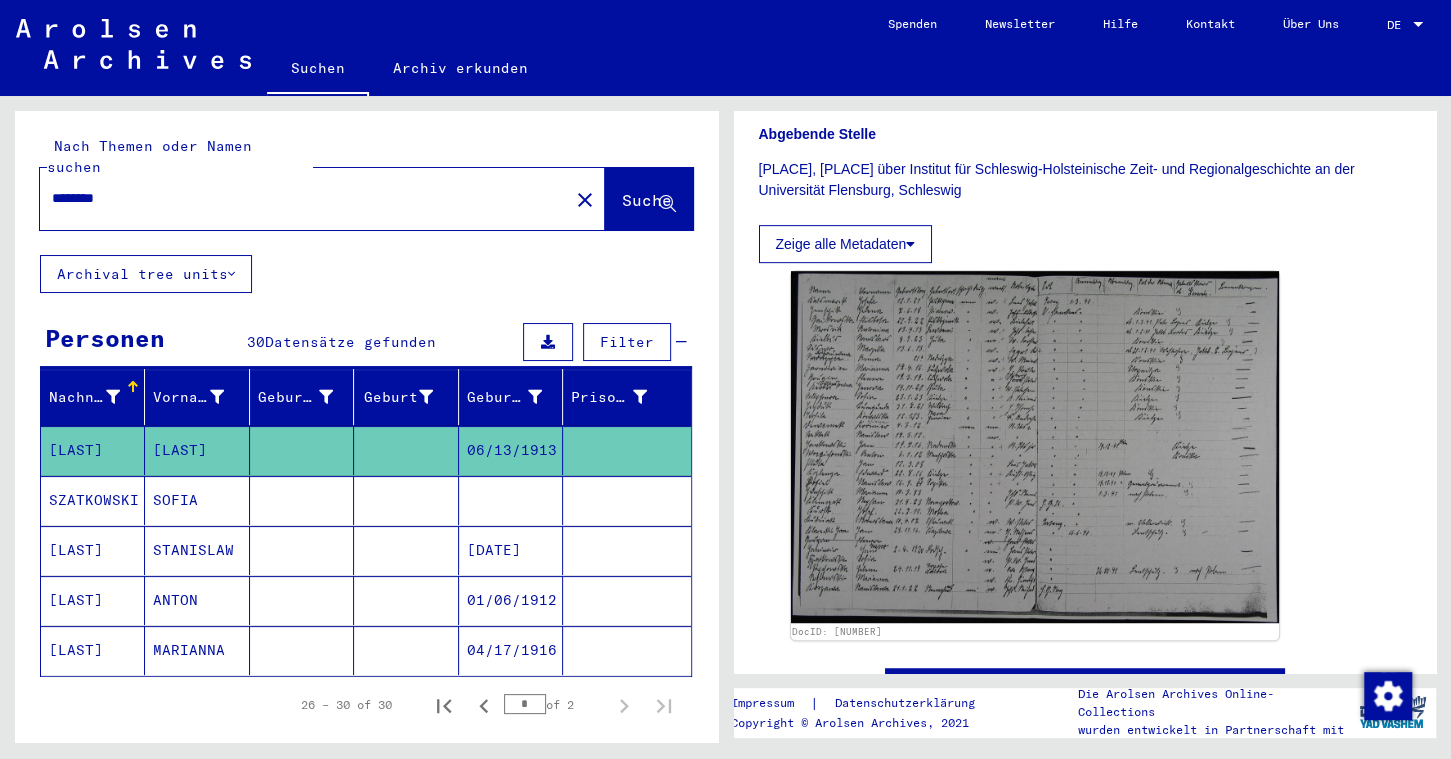 drag, startPoint x: 137, startPoint y: 176, endPoint x: 0, endPoint y: 166, distance: 137.36447 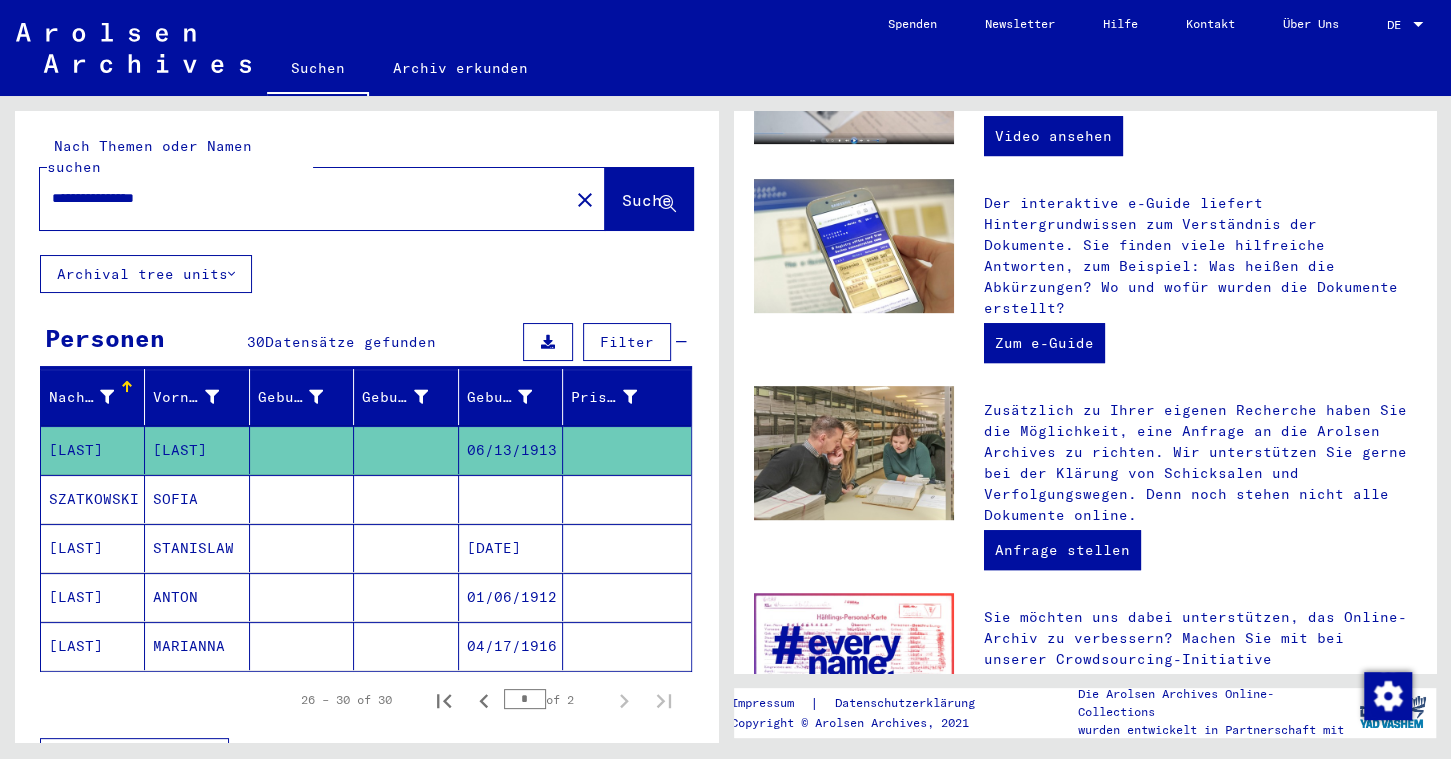 scroll, scrollTop: 0, scrollLeft: 0, axis: both 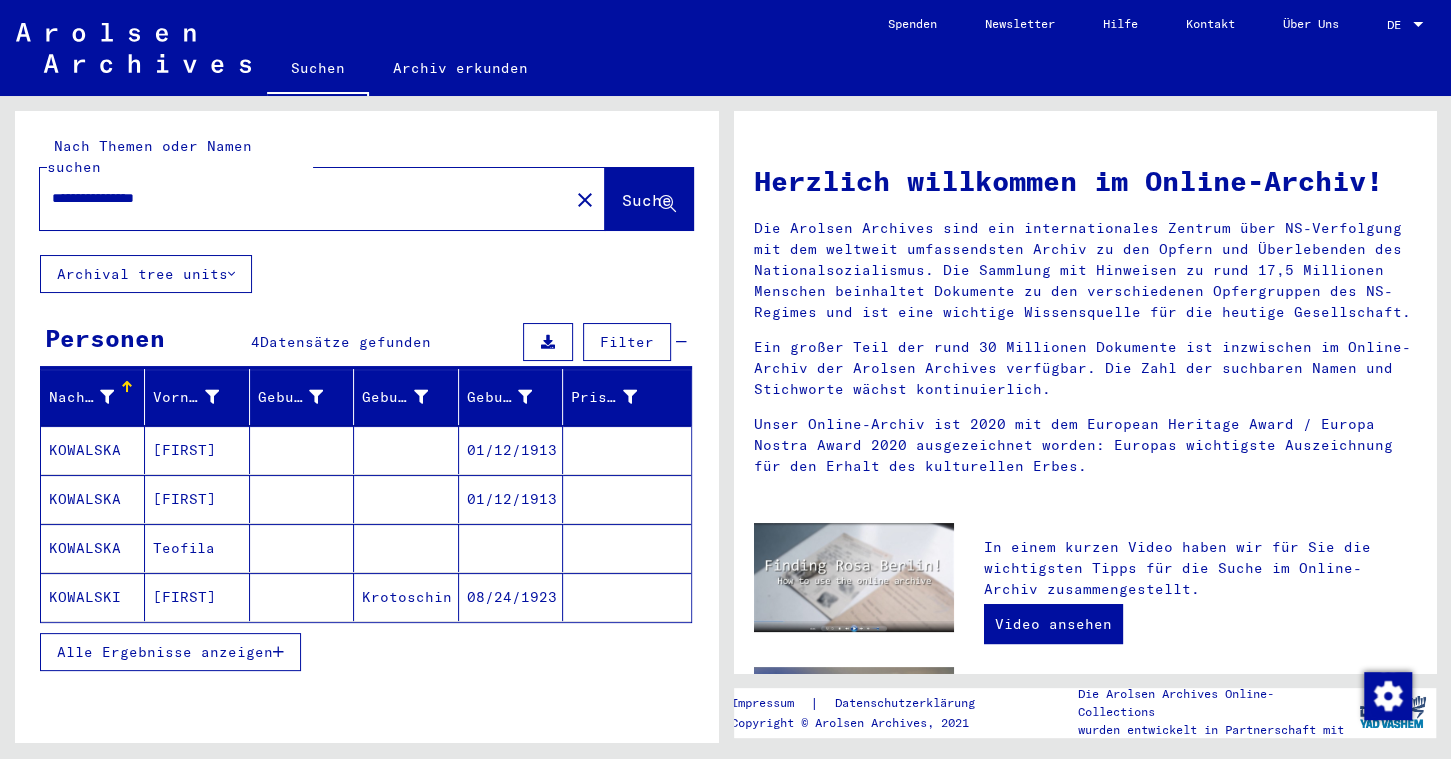 click on "KOWALSKA" at bounding box center [93, 499] 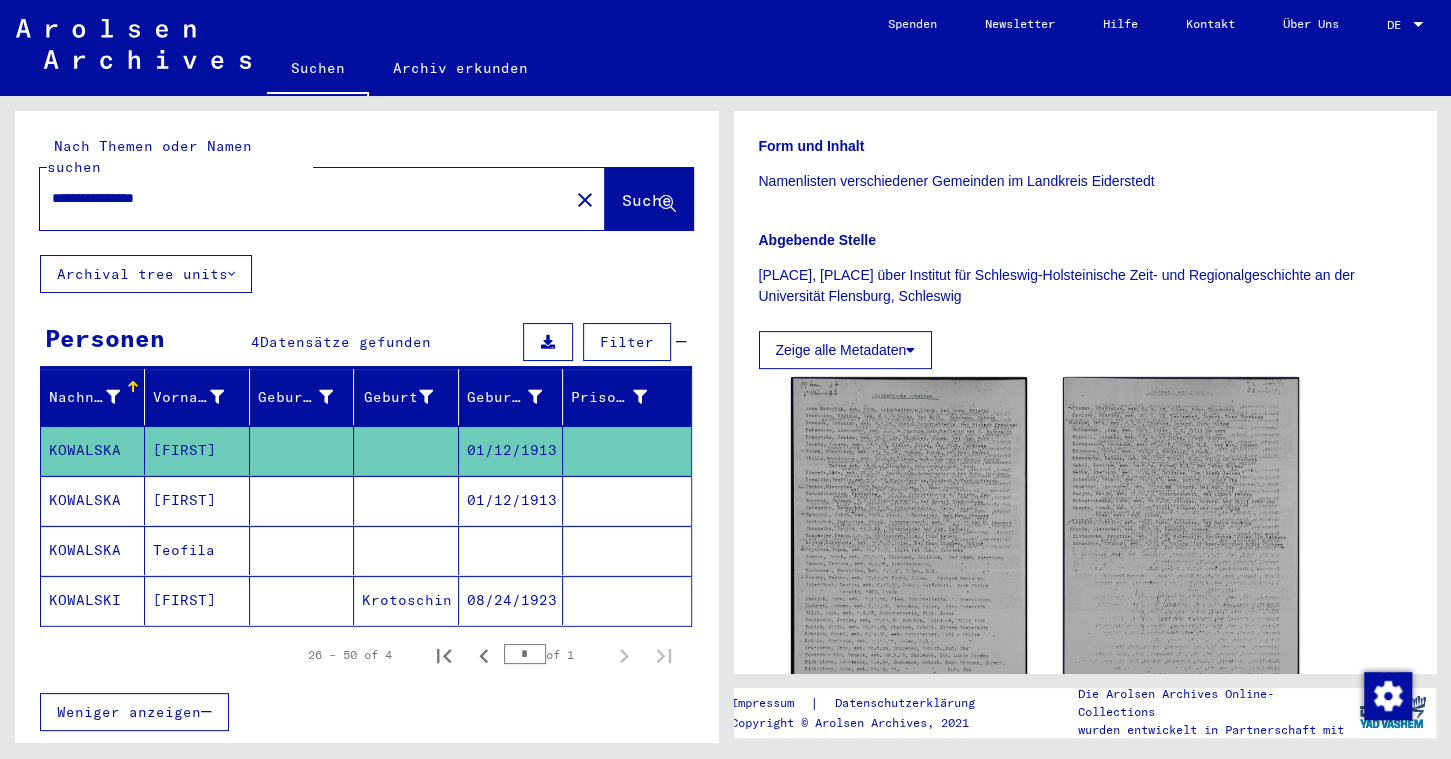 scroll, scrollTop: 478, scrollLeft: 0, axis: vertical 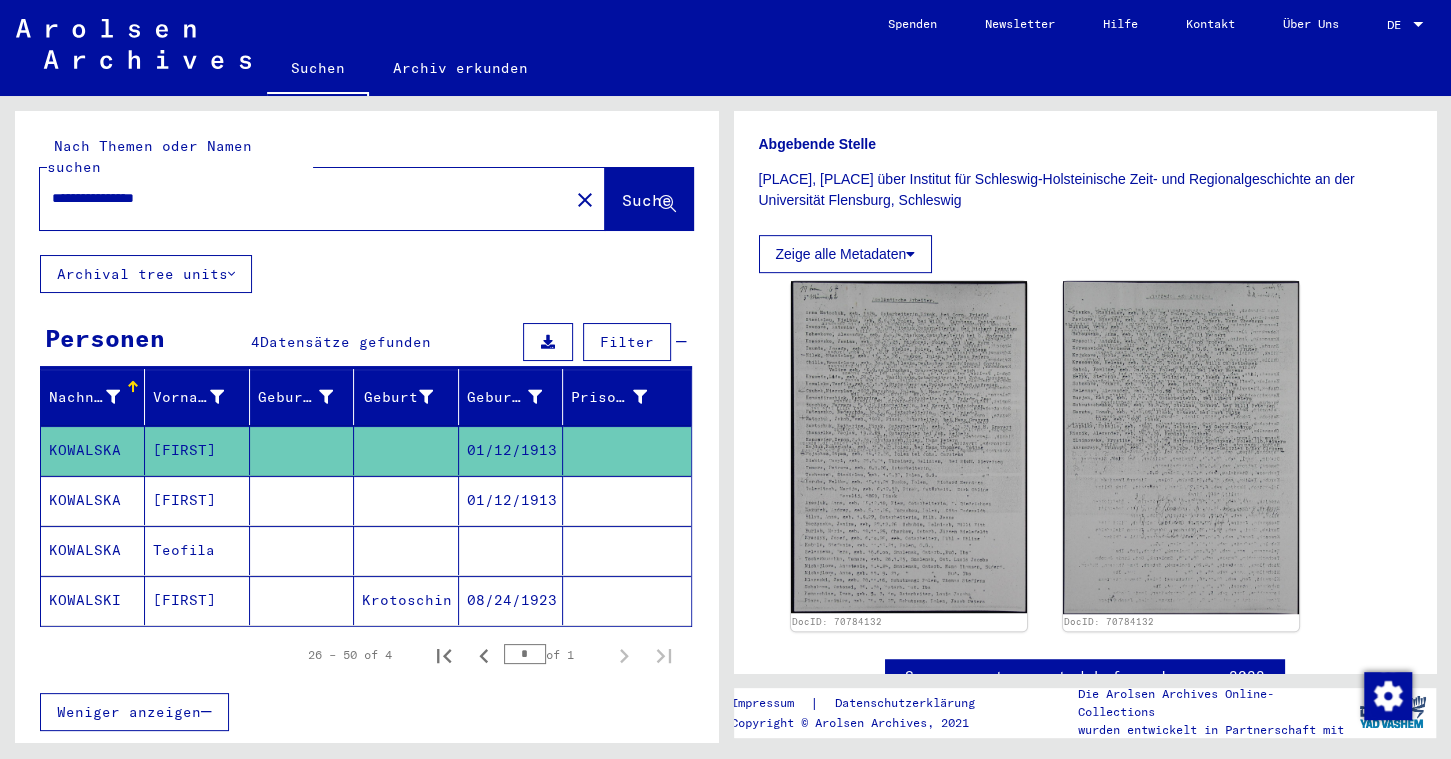 click on "[FIRST]" at bounding box center [197, 550] 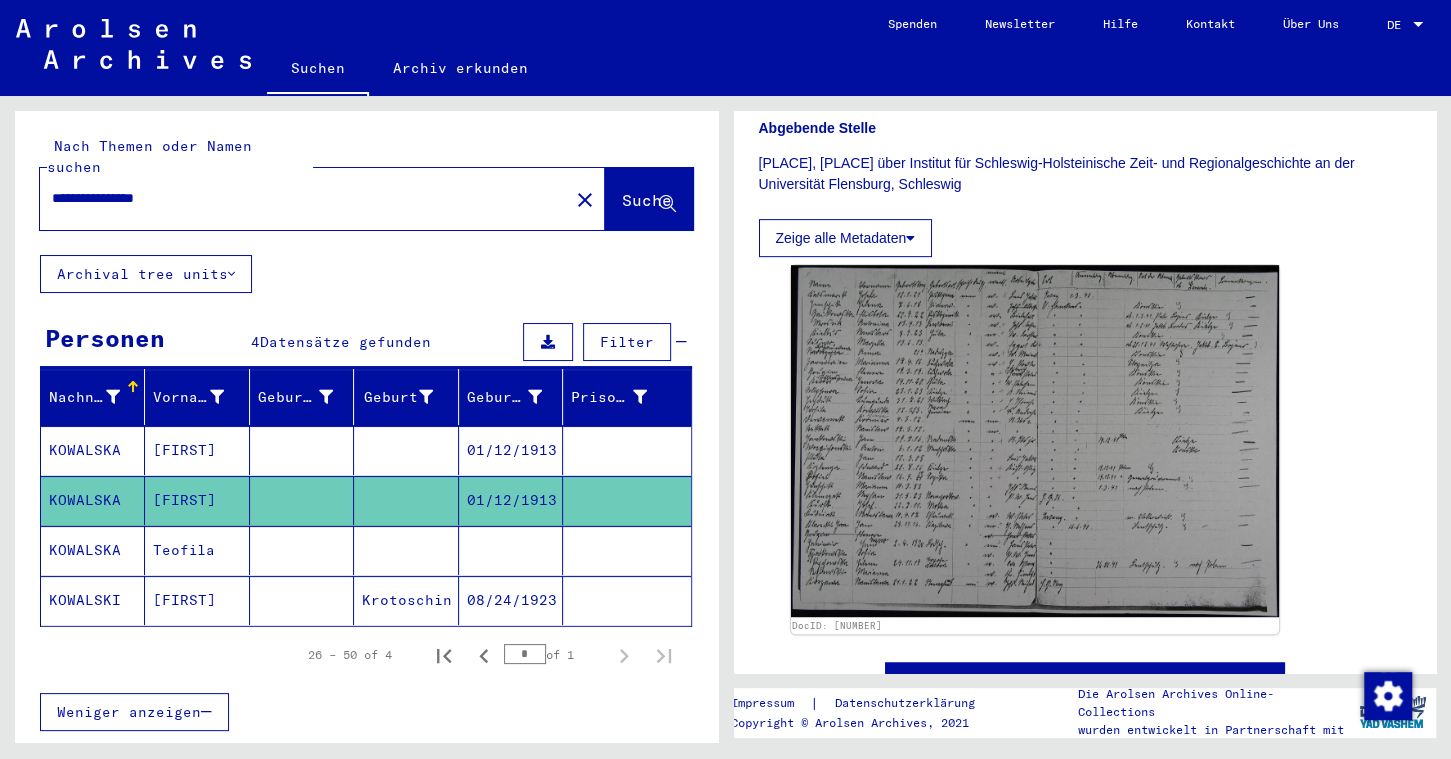 scroll, scrollTop: 508, scrollLeft: 0, axis: vertical 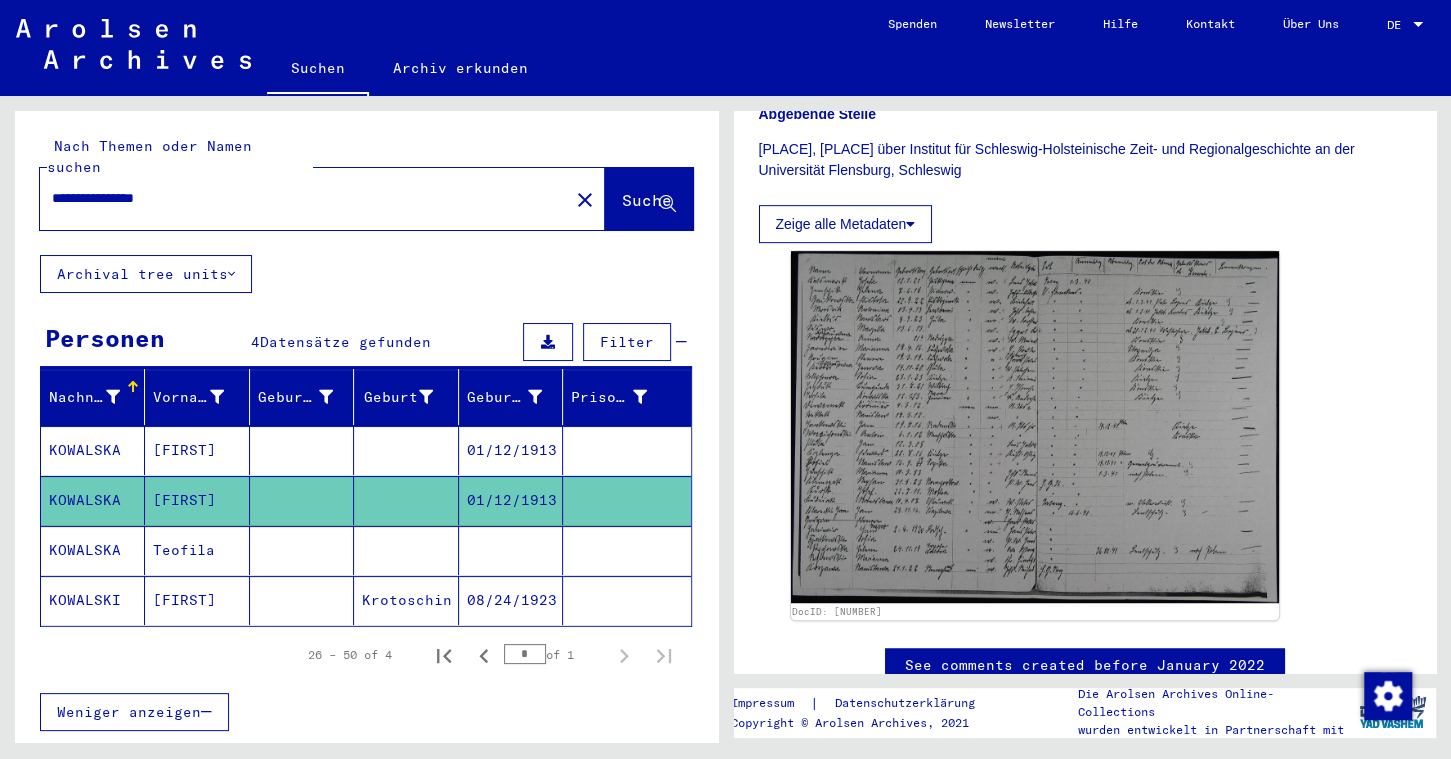 click on "Teofila" at bounding box center (197, 600) 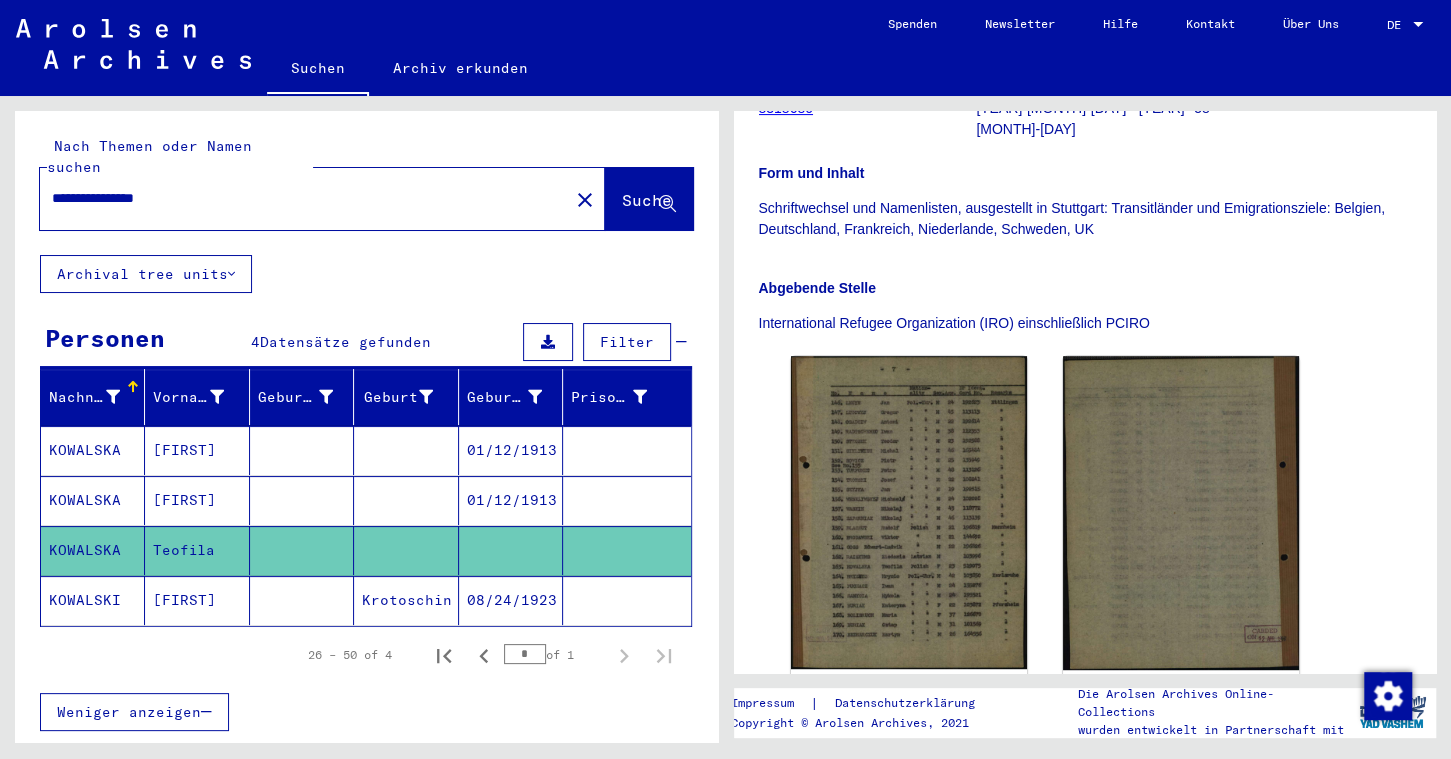 scroll, scrollTop: 402, scrollLeft: 0, axis: vertical 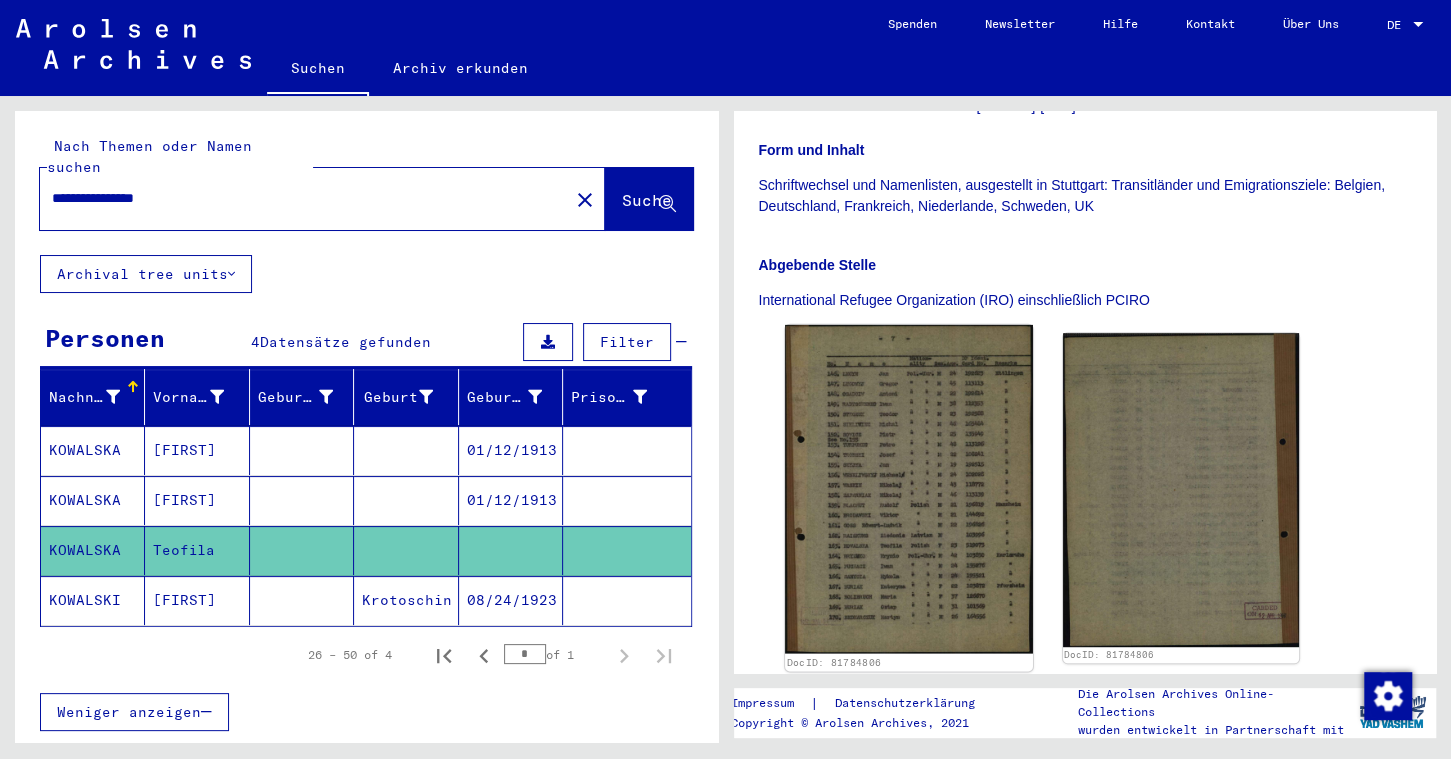 click 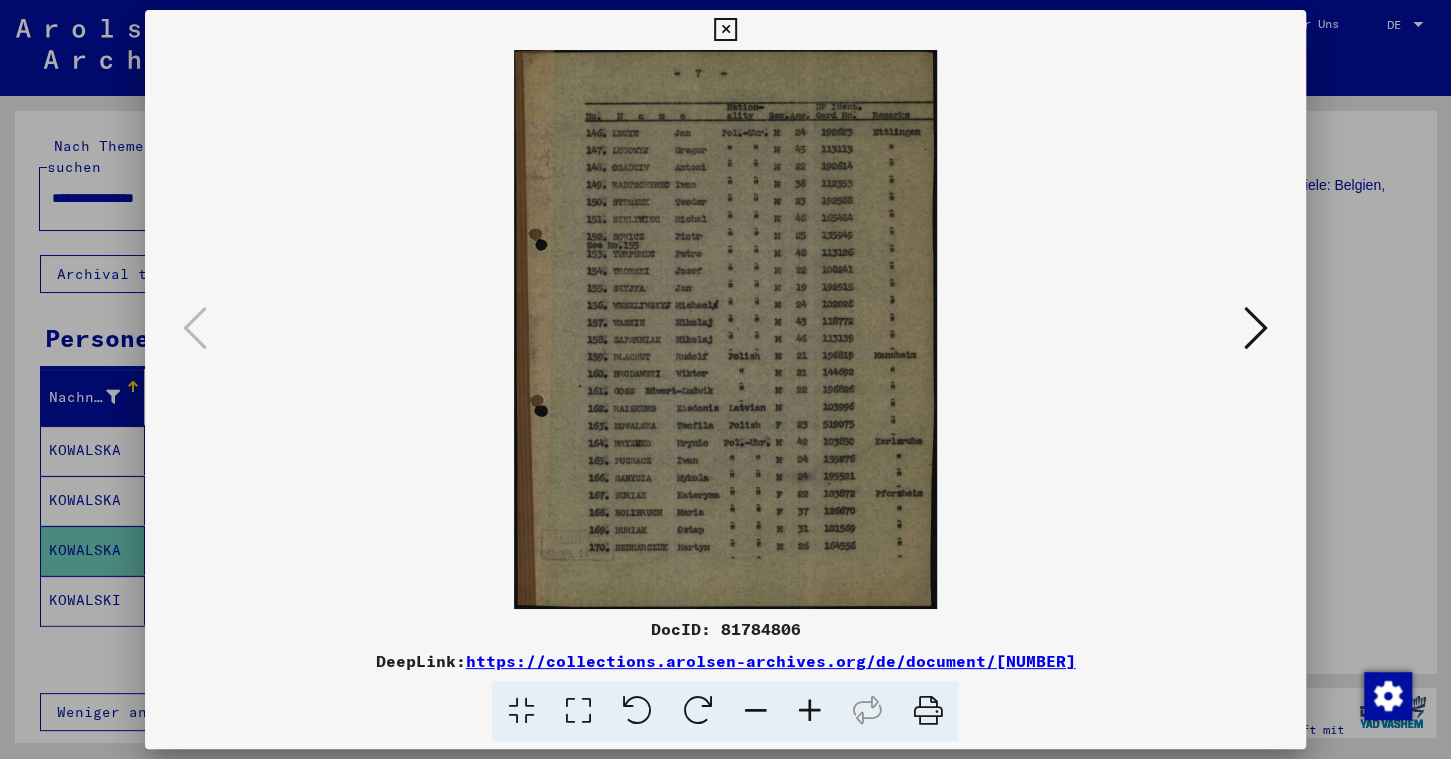 click at bounding box center (725, 30) 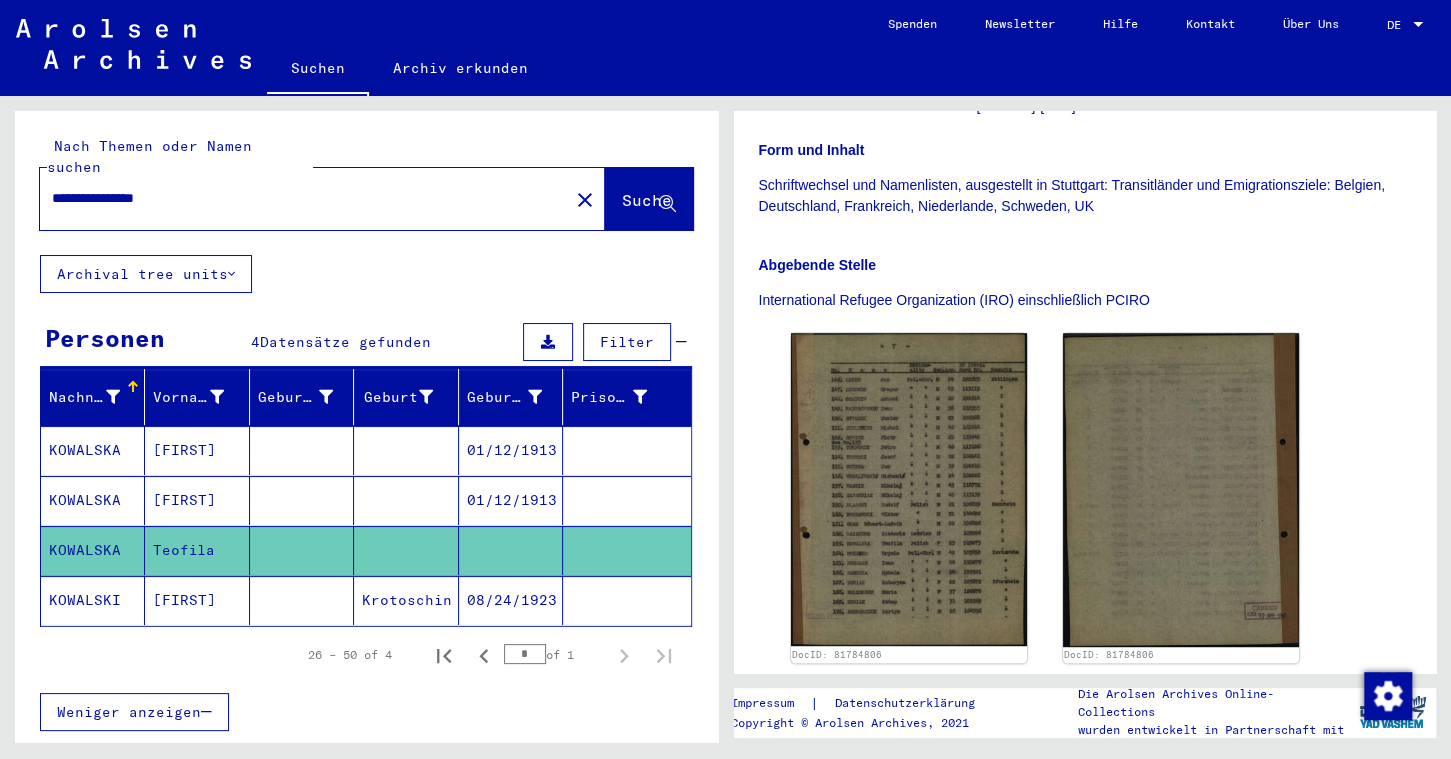 click on "[FIRST]" 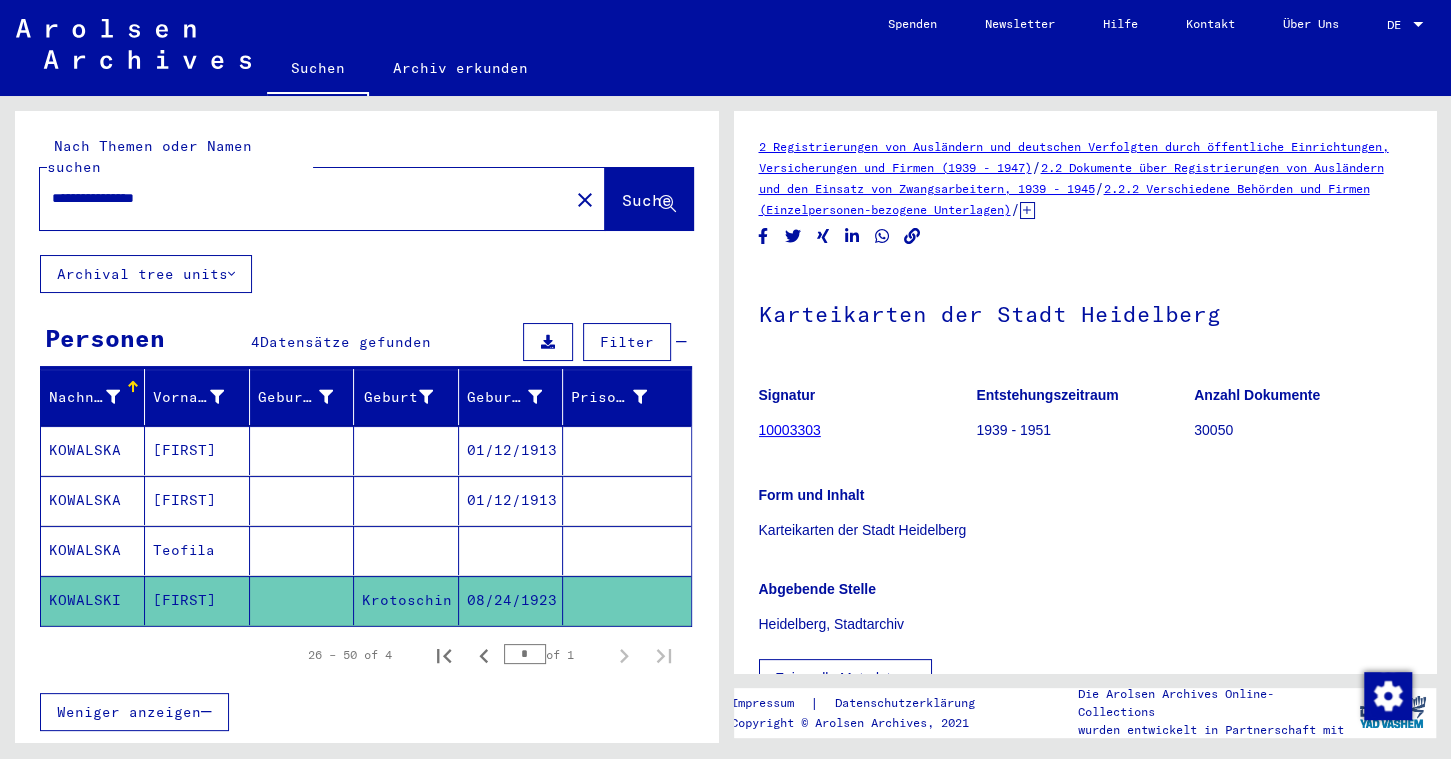 click on "**********" at bounding box center [304, 198] 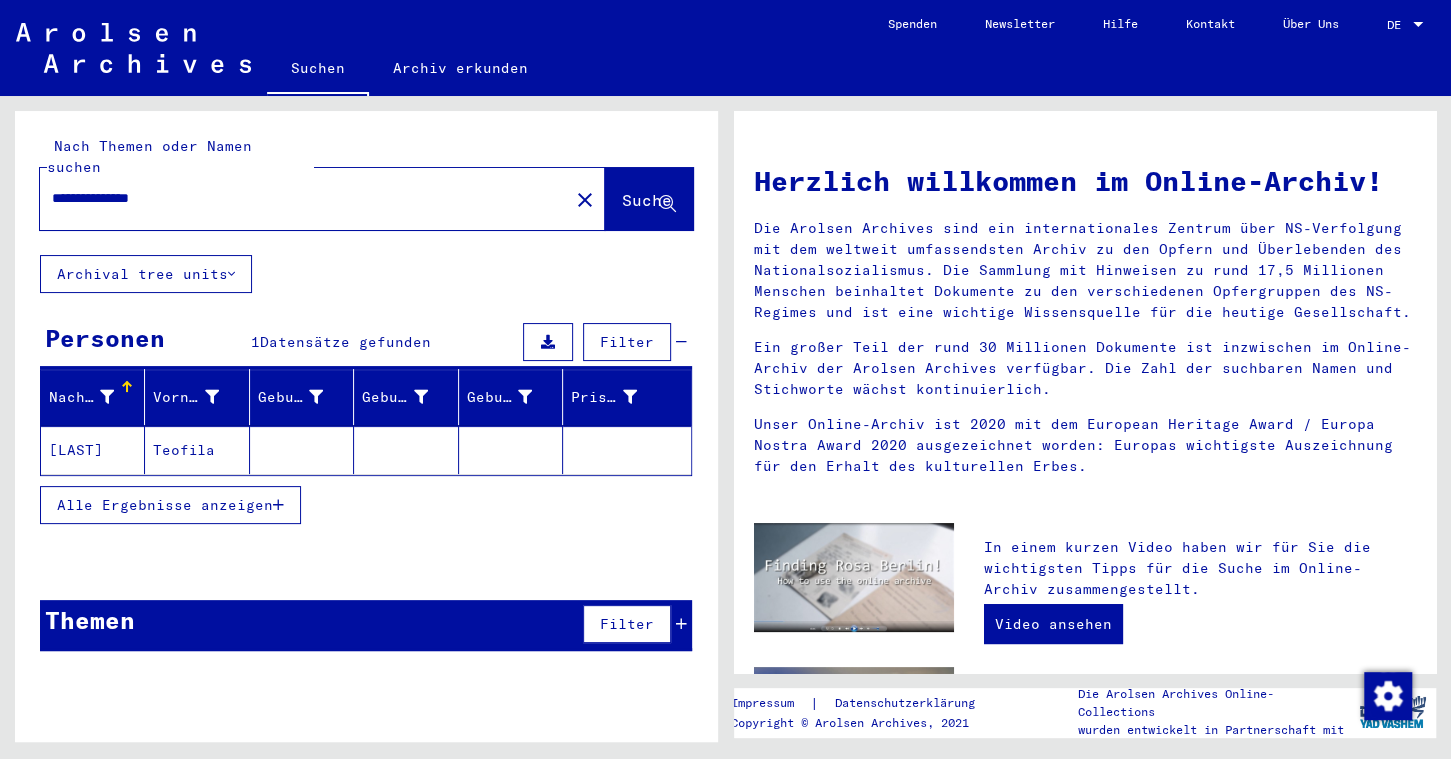 click on "[LAST]" 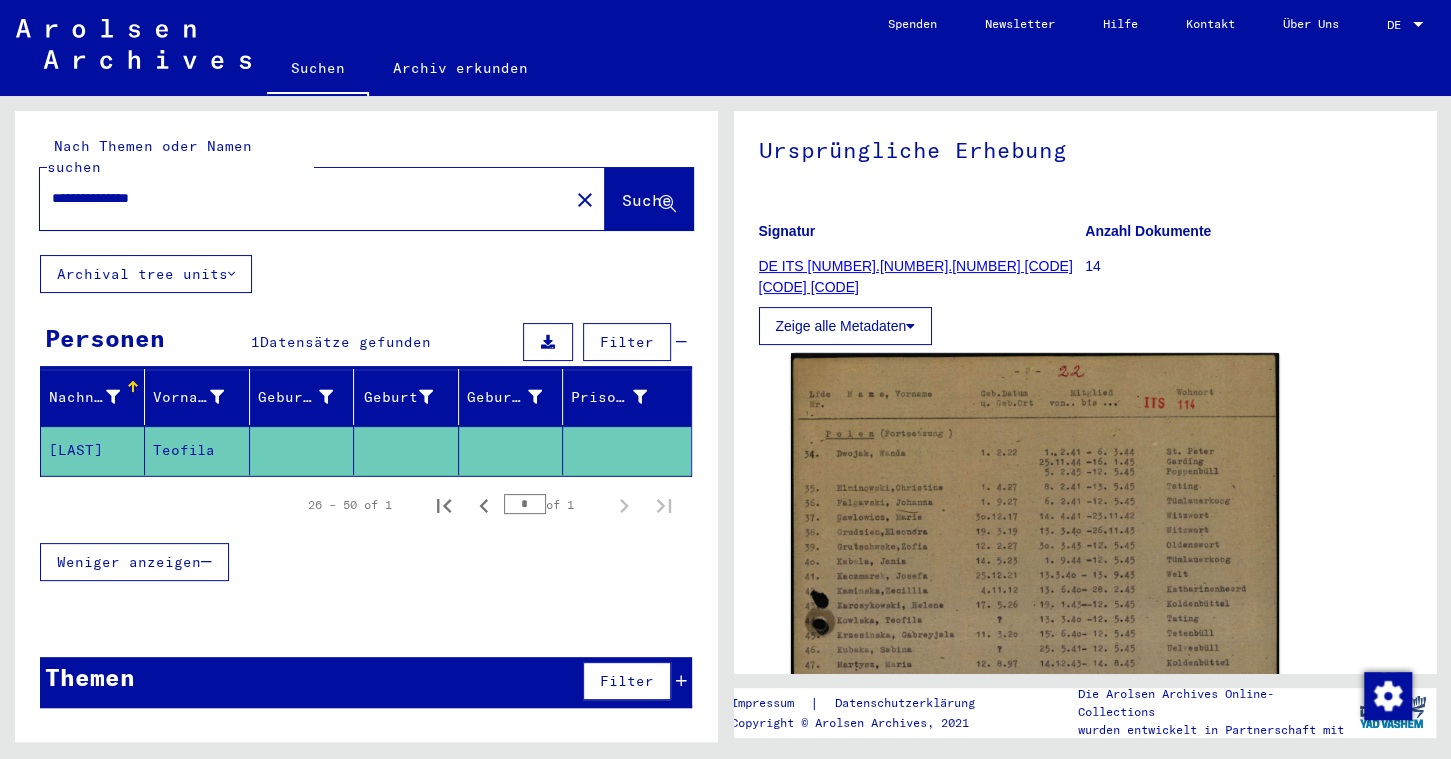 scroll, scrollTop: 360, scrollLeft: 0, axis: vertical 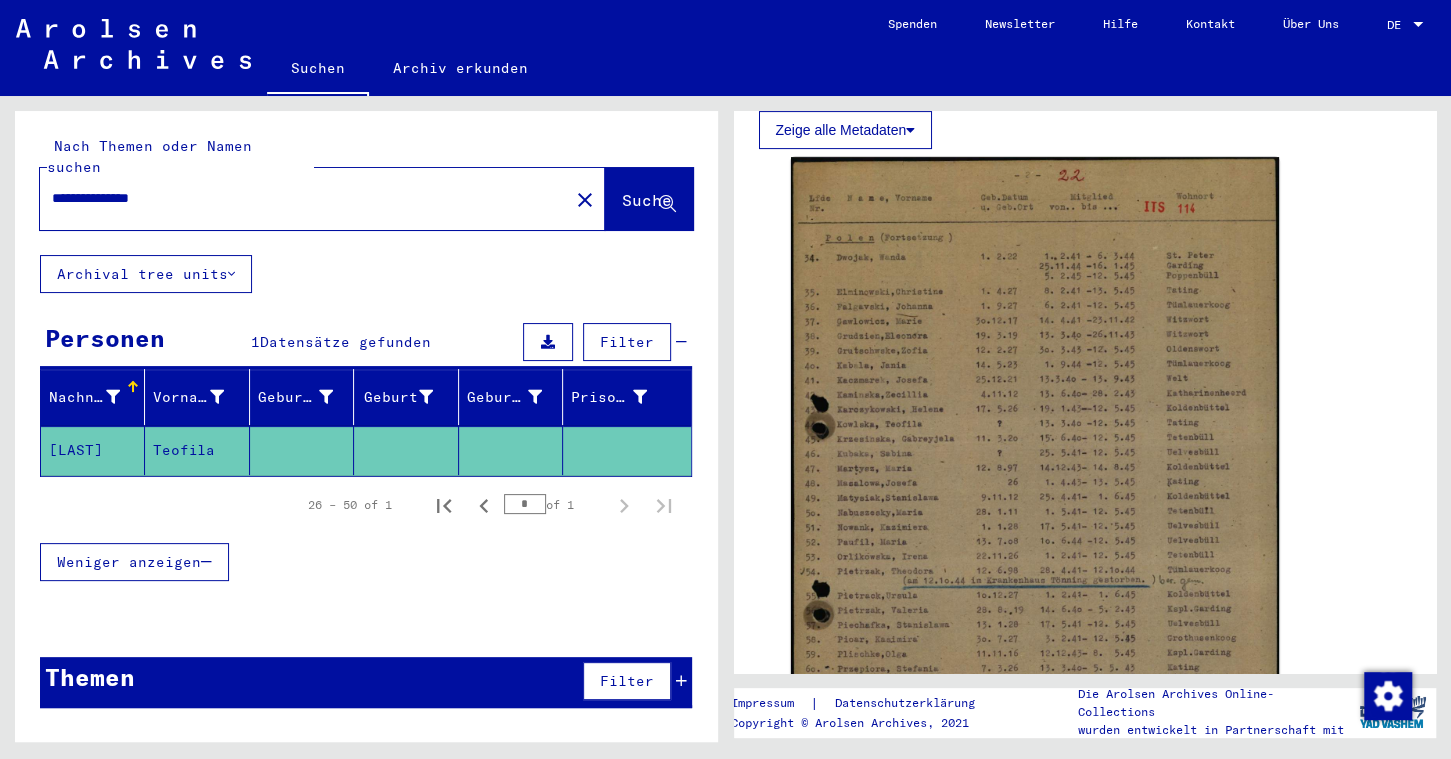 drag, startPoint x: 187, startPoint y: 177, endPoint x: 22, endPoint y: 171, distance: 165.10905 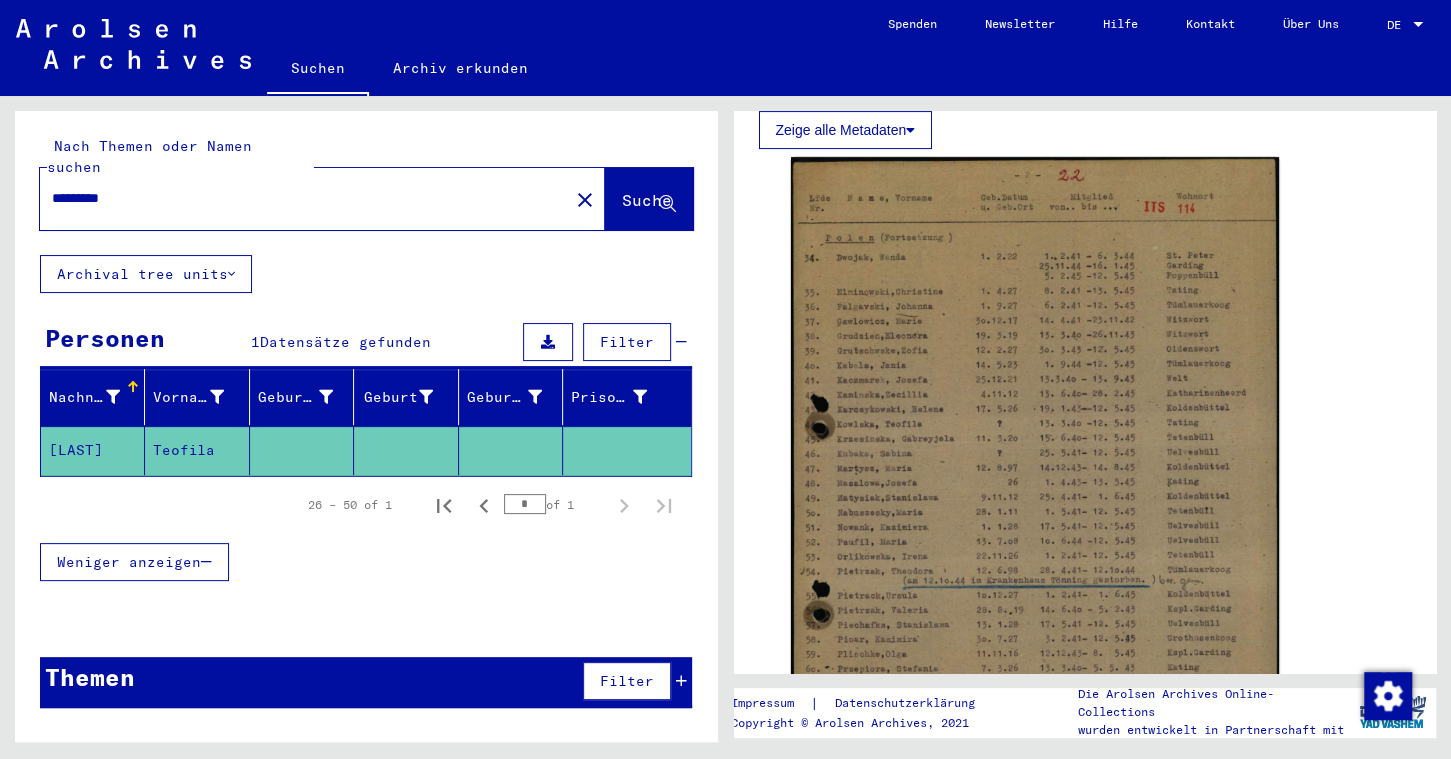 scroll, scrollTop: 0, scrollLeft: 0, axis: both 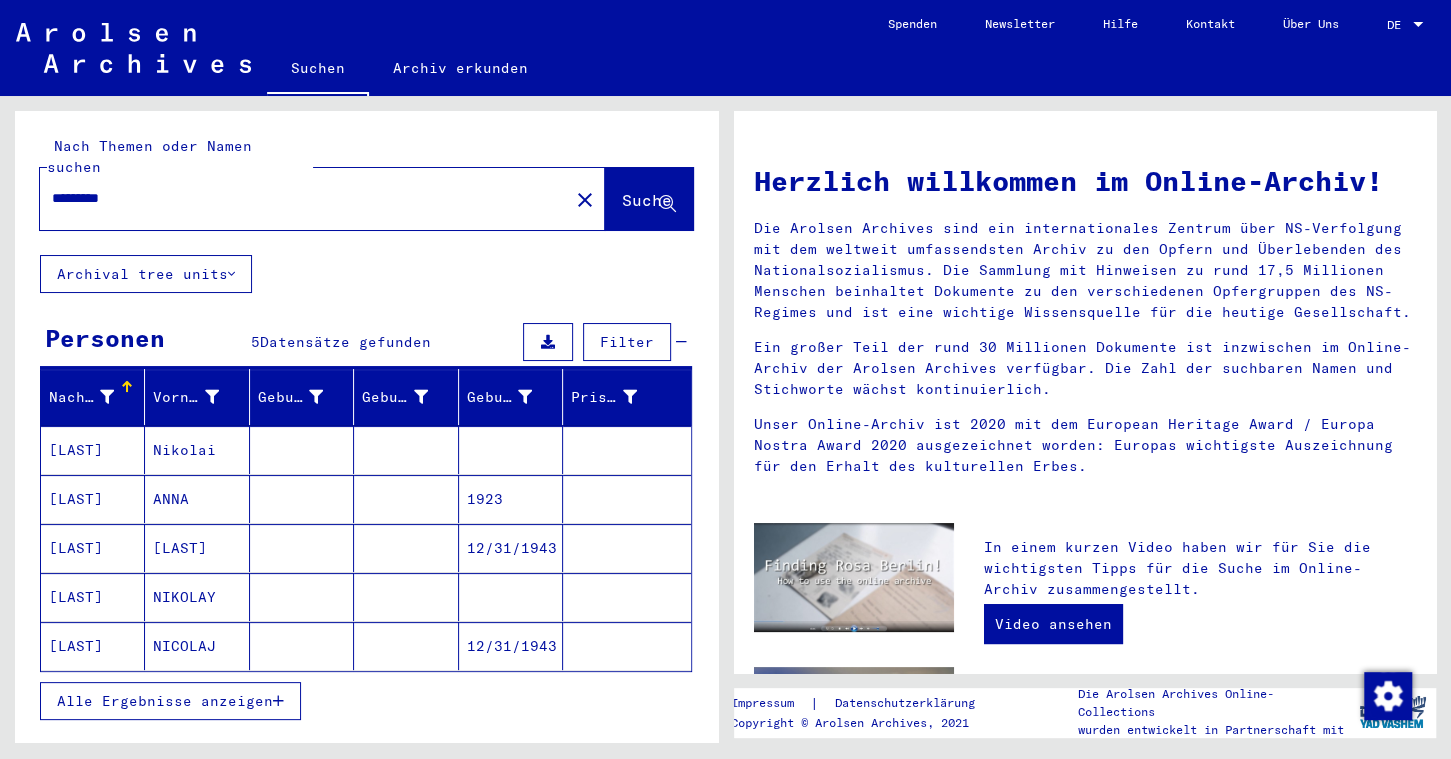 click on "[LAST]" at bounding box center (93, 499) 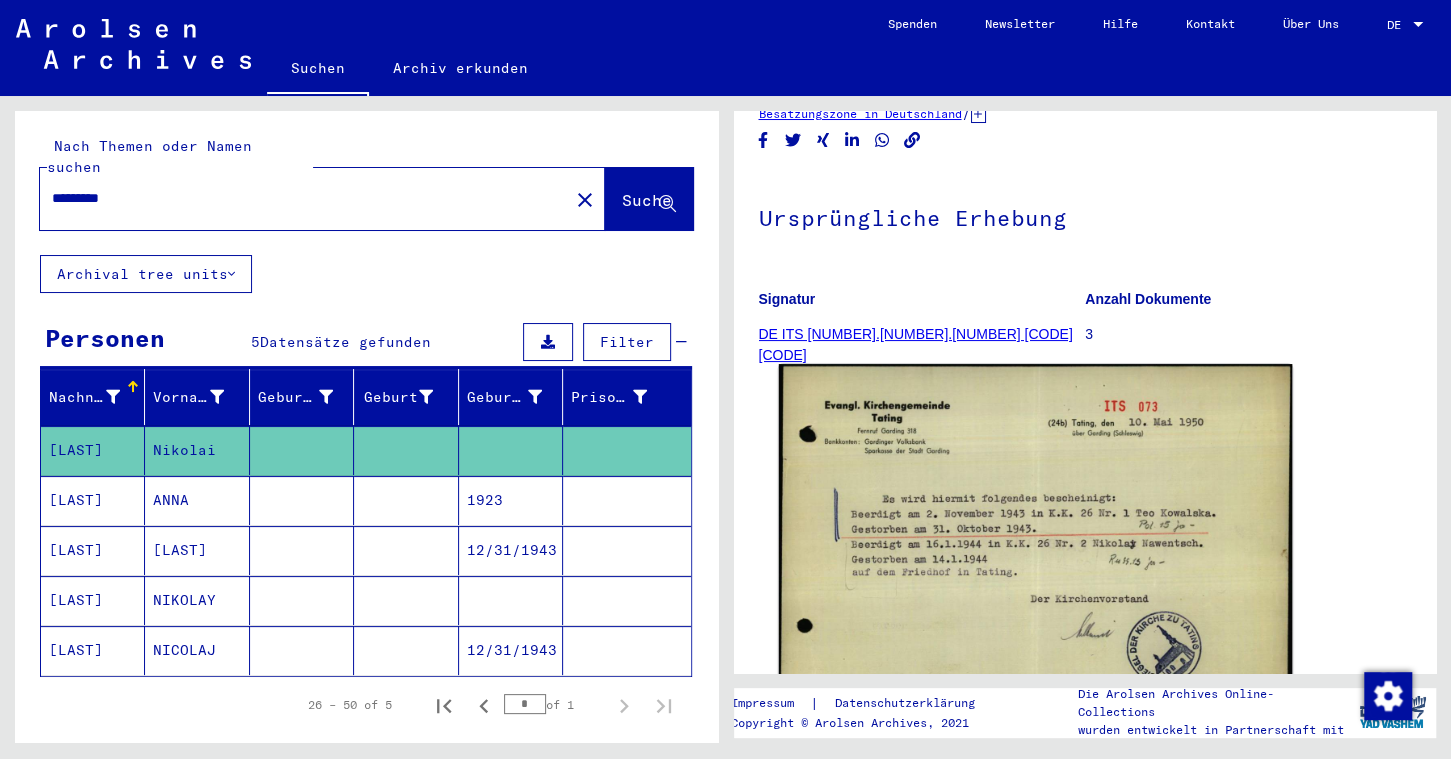 scroll, scrollTop: 100, scrollLeft: 0, axis: vertical 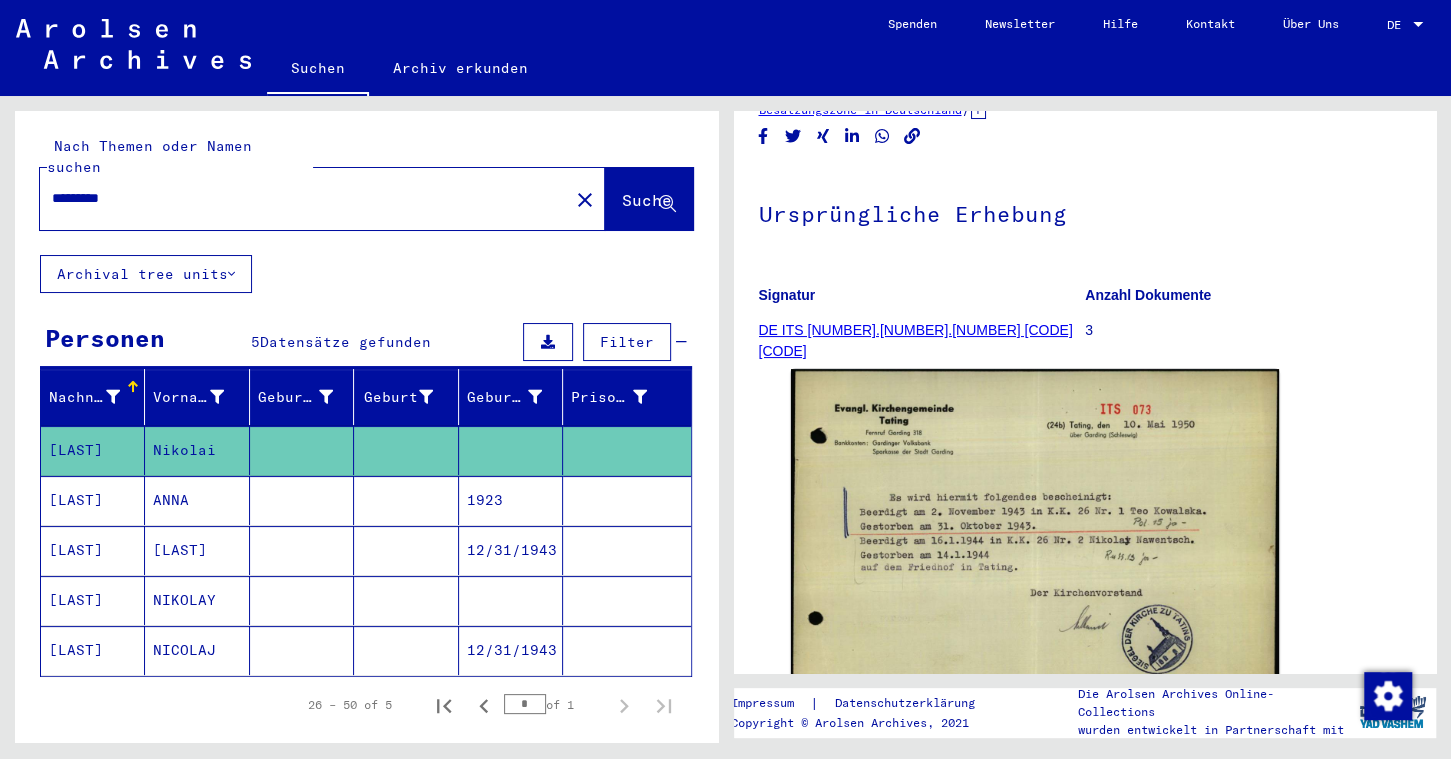 click on "ANNA" at bounding box center [197, 550] 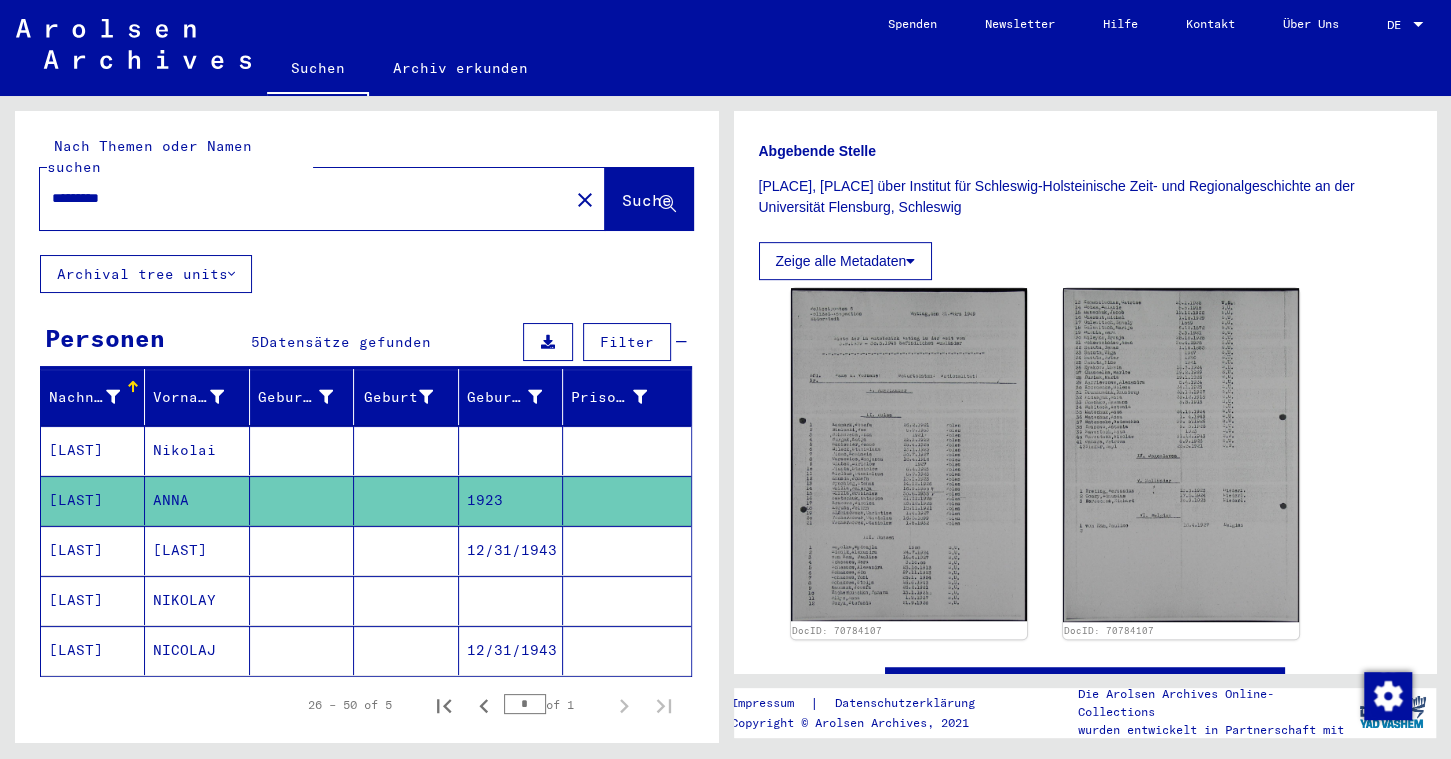 scroll, scrollTop: 534, scrollLeft: 0, axis: vertical 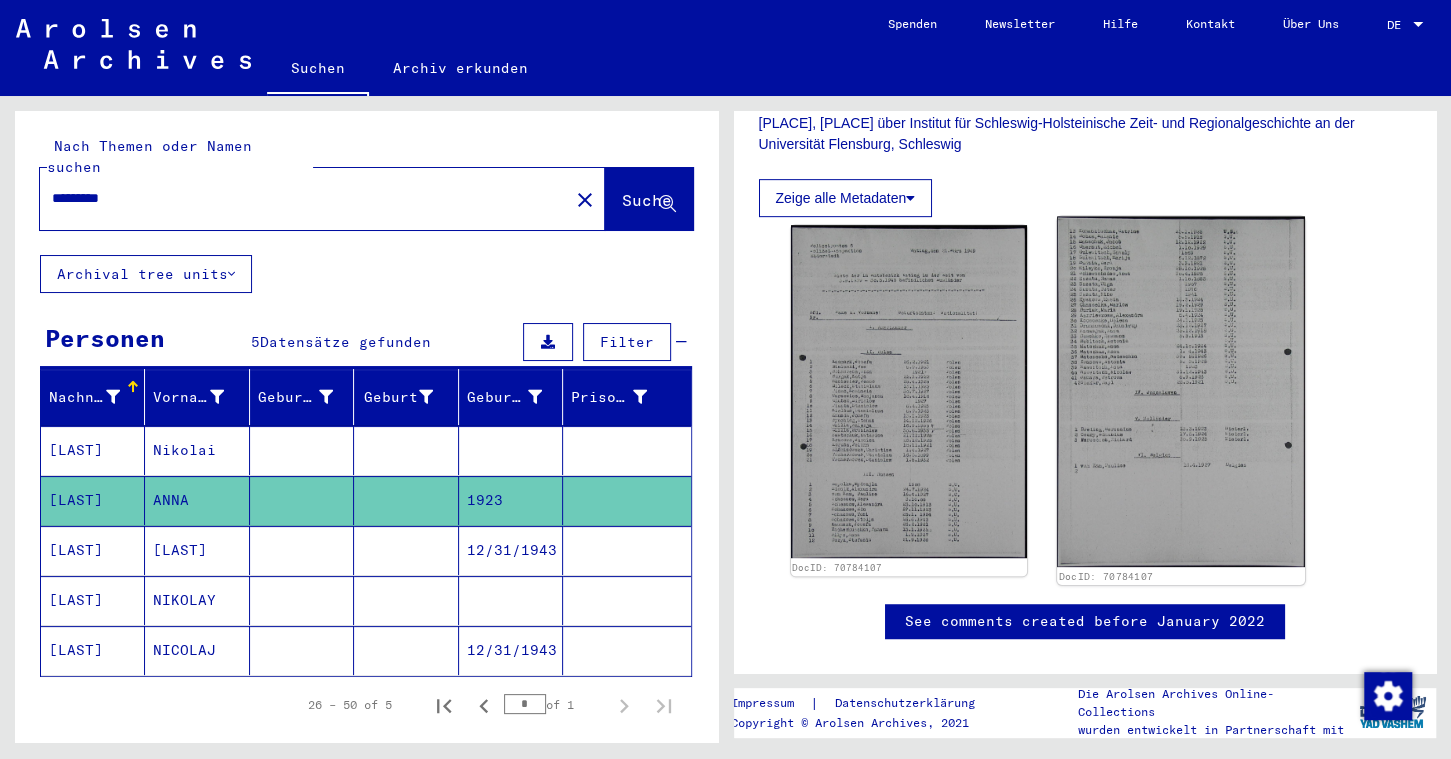 click 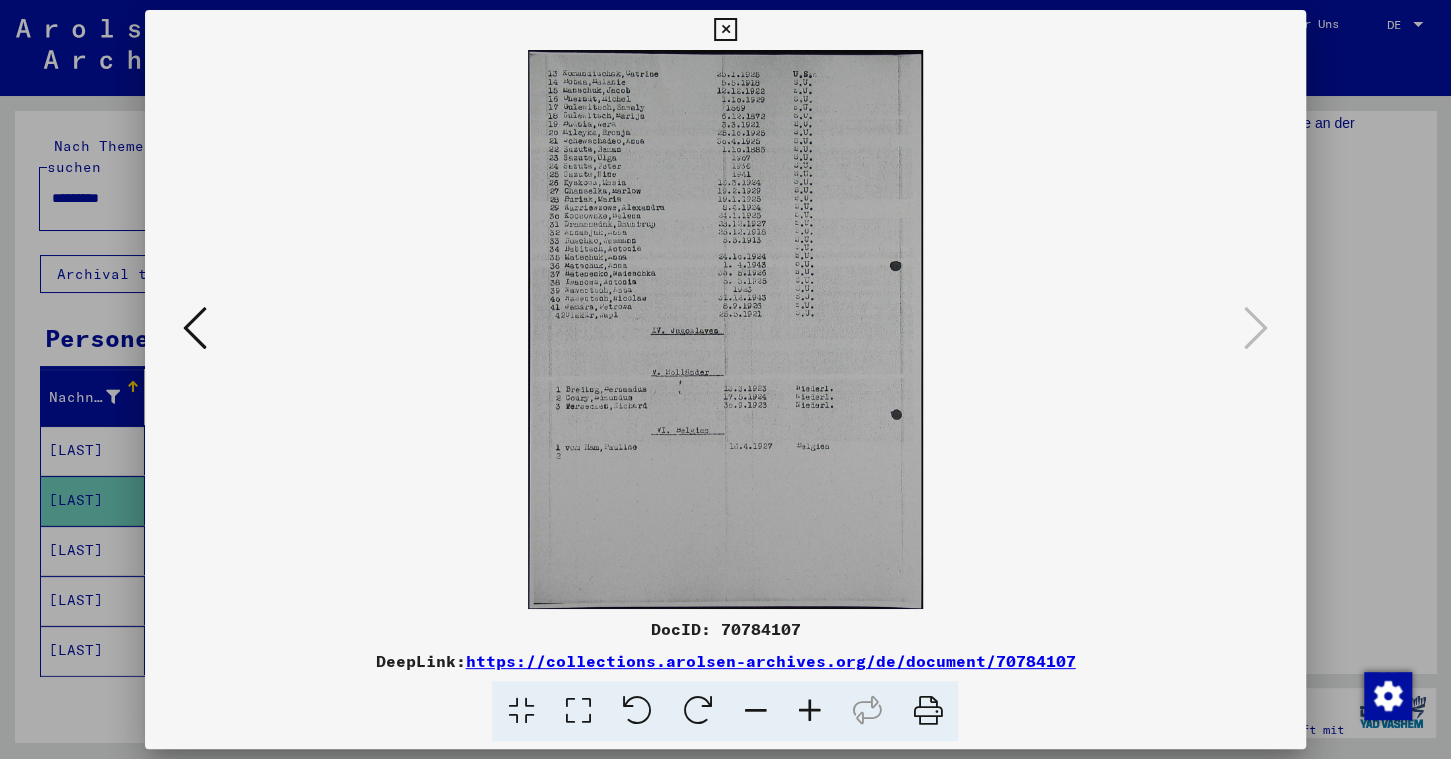 click at bounding box center [725, 30] 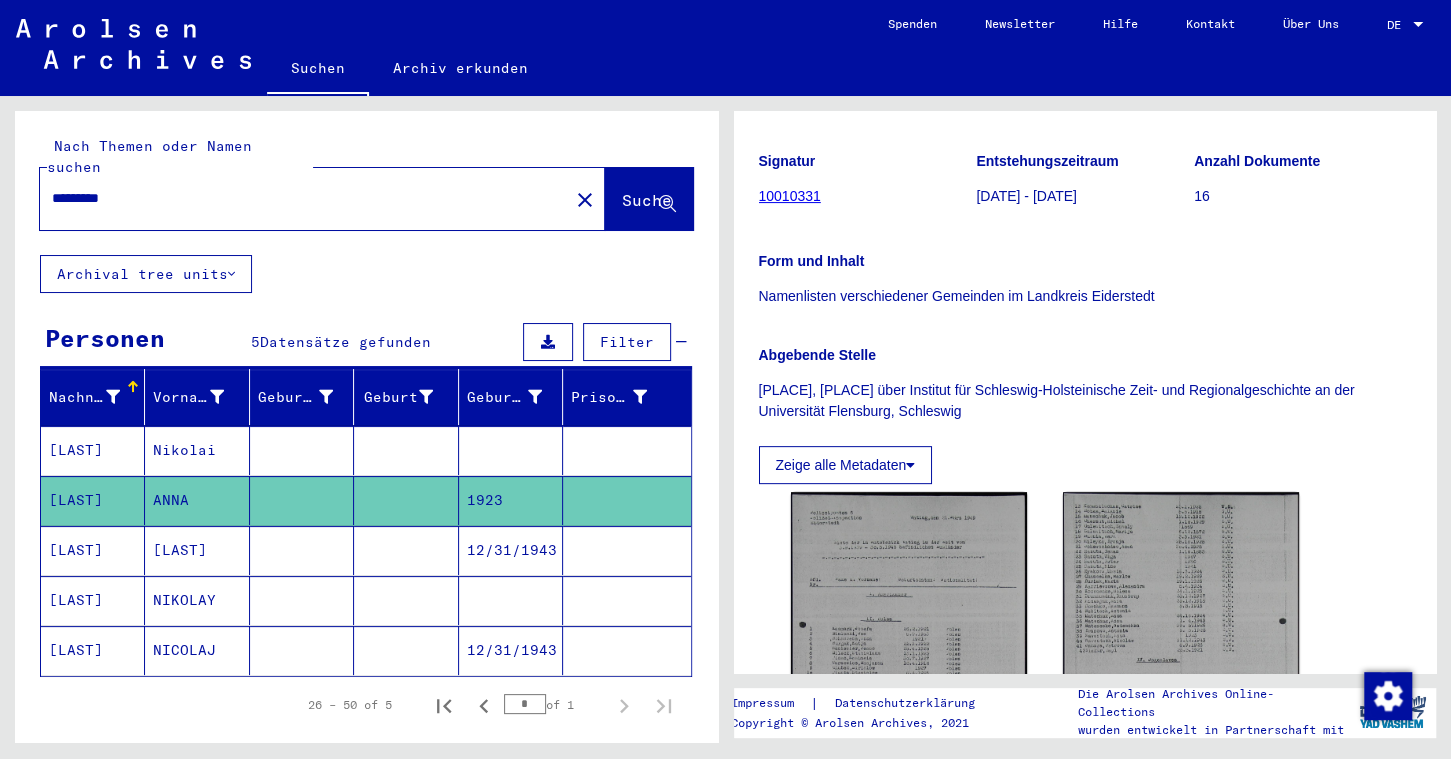 scroll, scrollTop: 384, scrollLeft: 0, axis: vertical 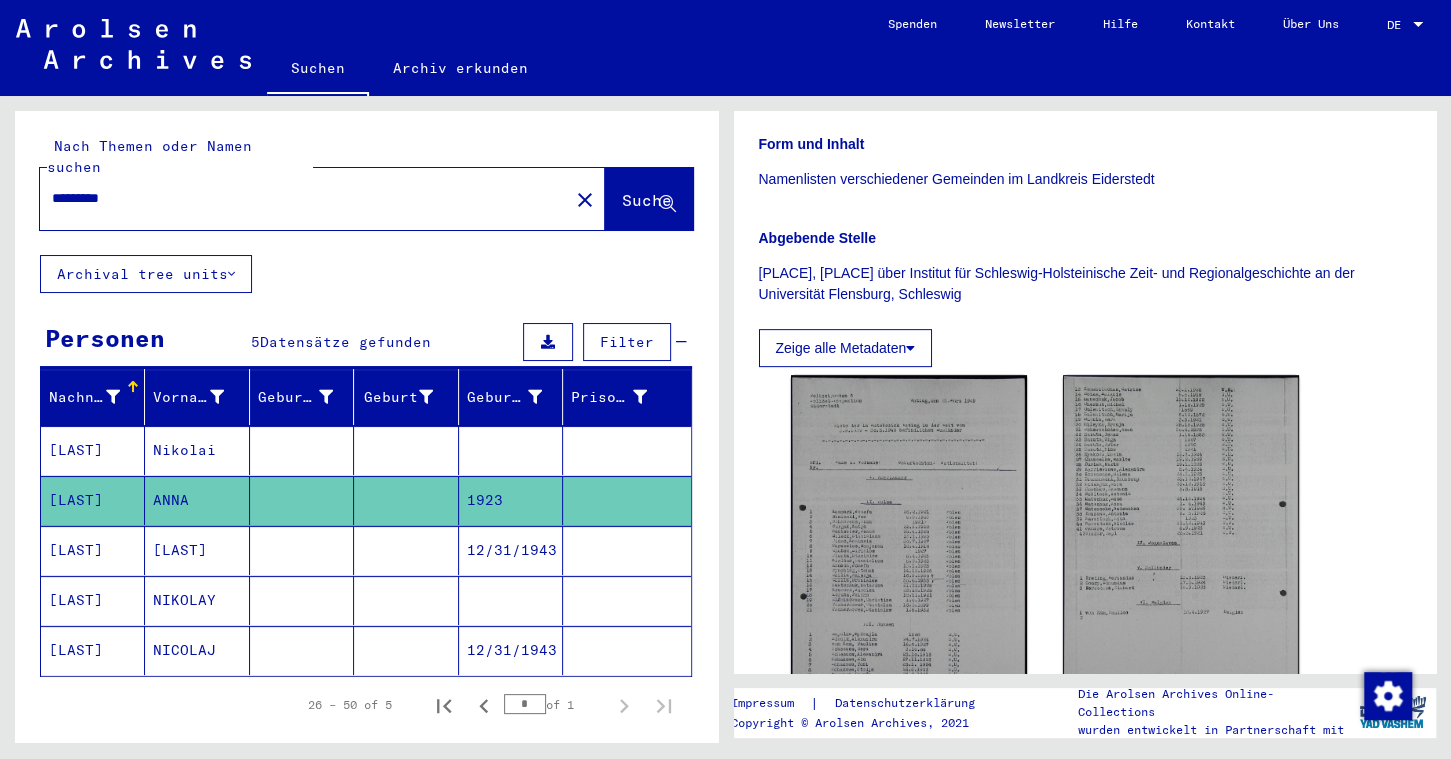 click on "[LAST]" at bounding box center (197, 600) 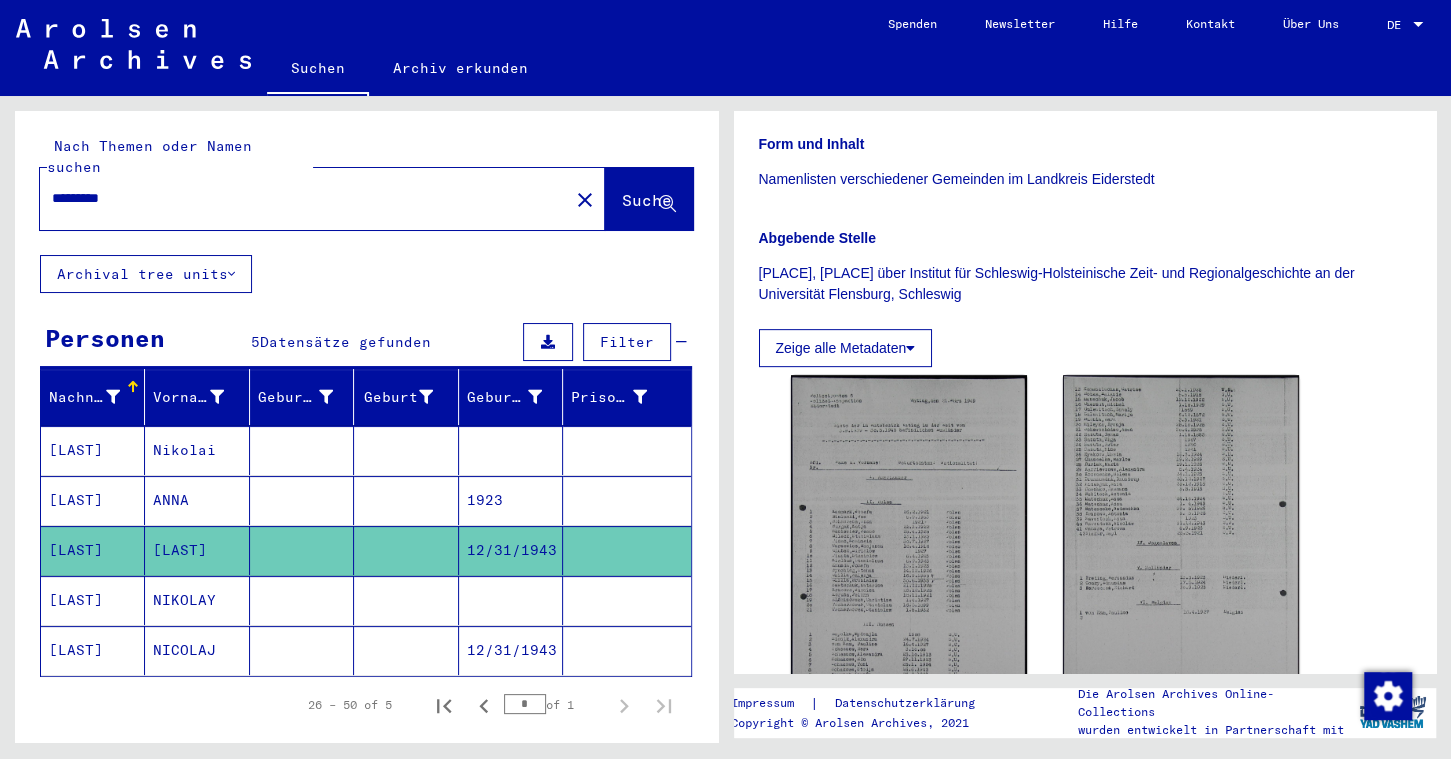 click on "NIKOLAY" at bounding box center (197, 650) 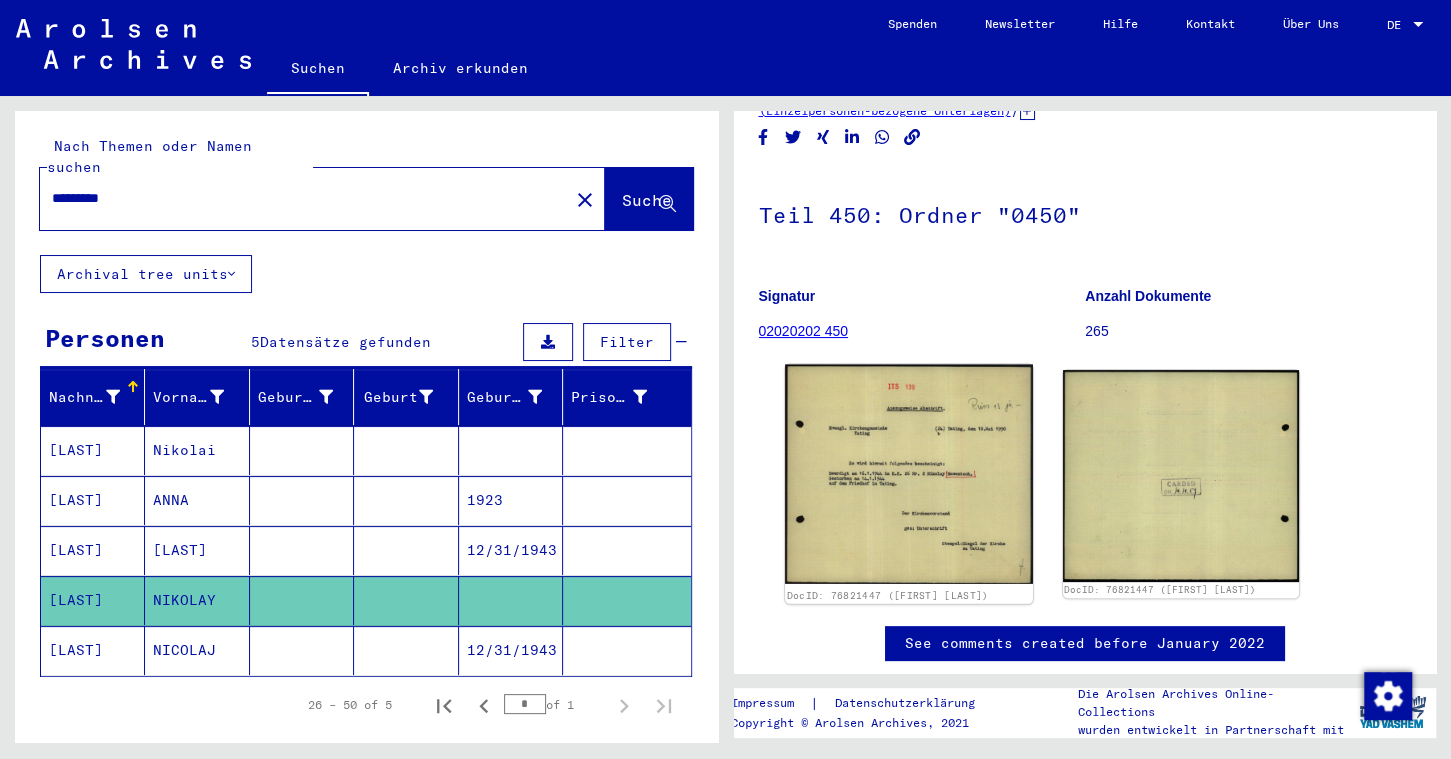 scroll, scrollTop: 102, scrollLeft: 0, axis: vertical 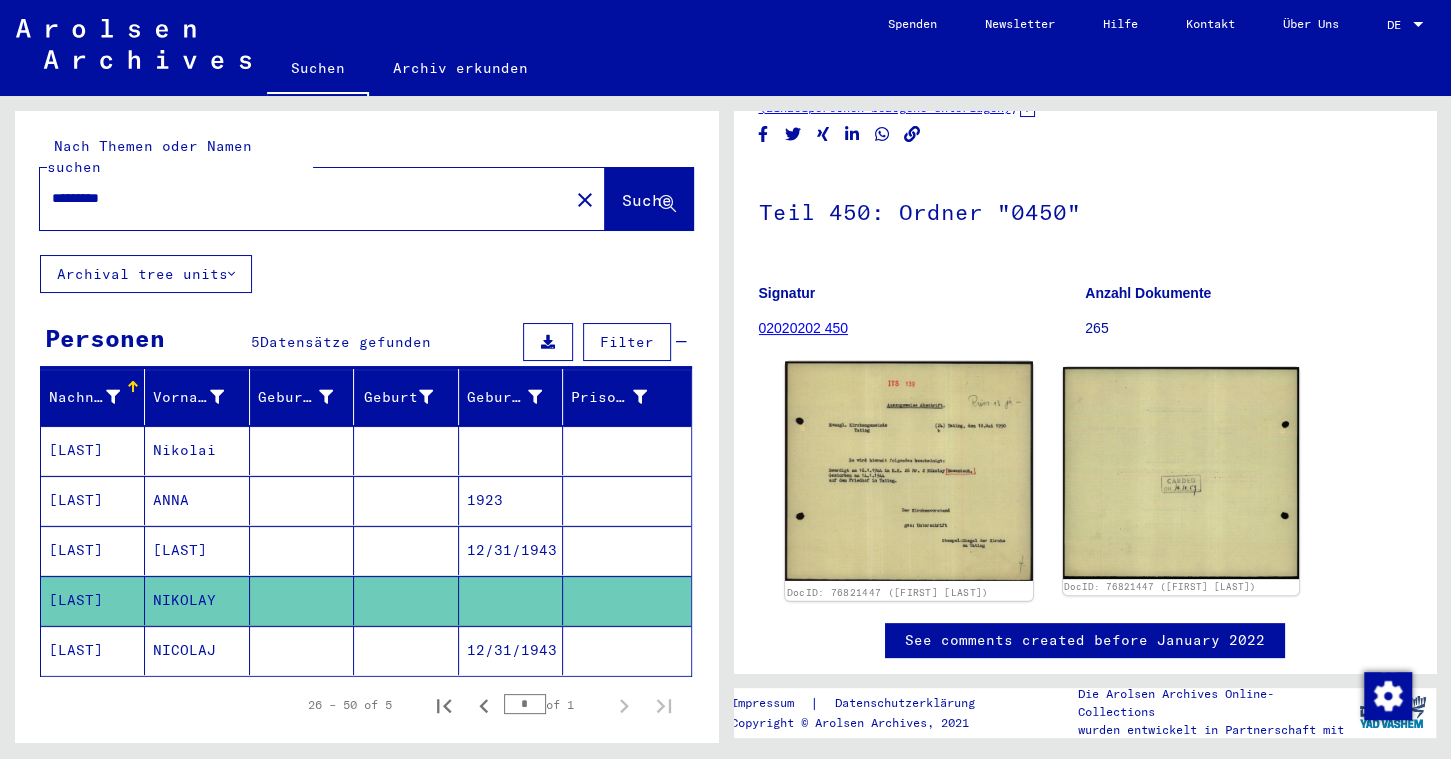 click 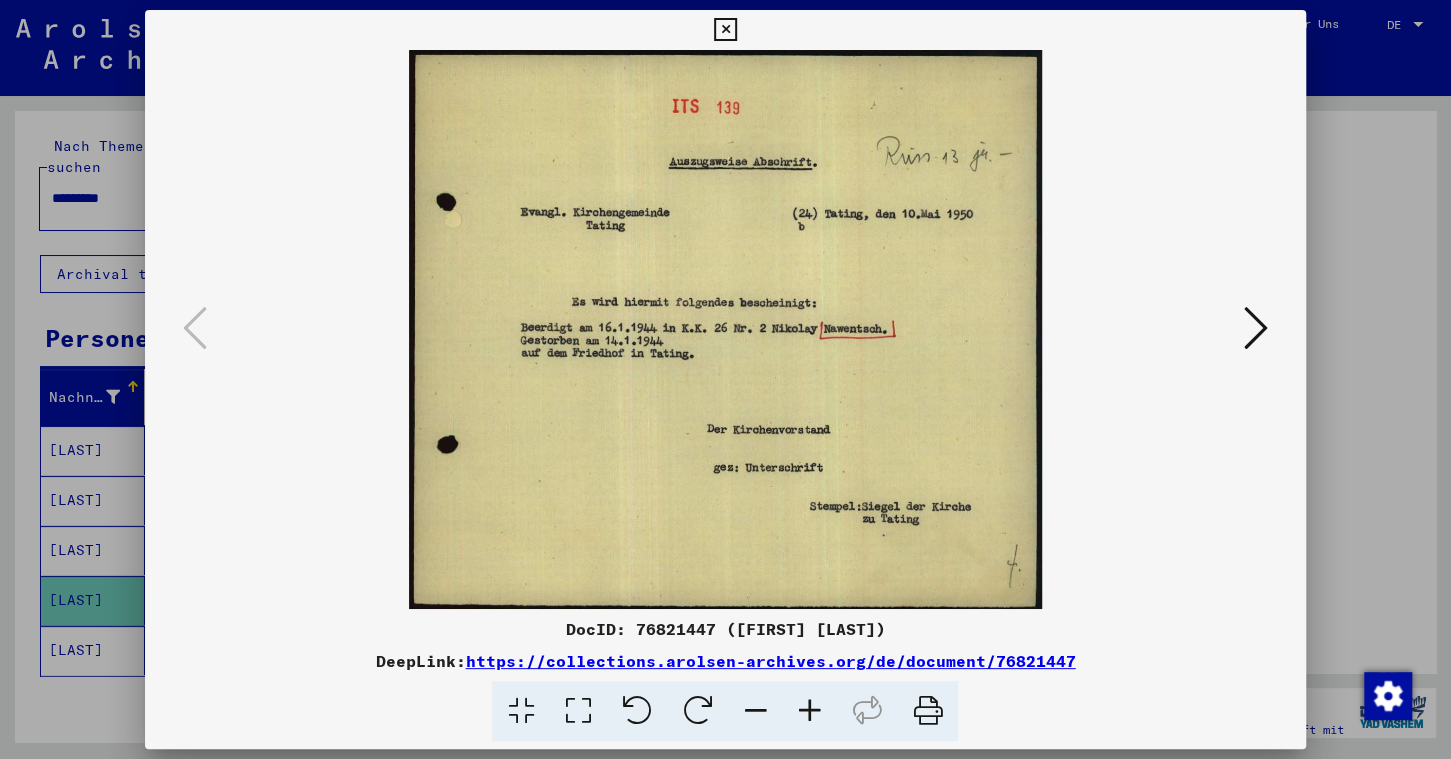 click at bounding box center (725, 30) 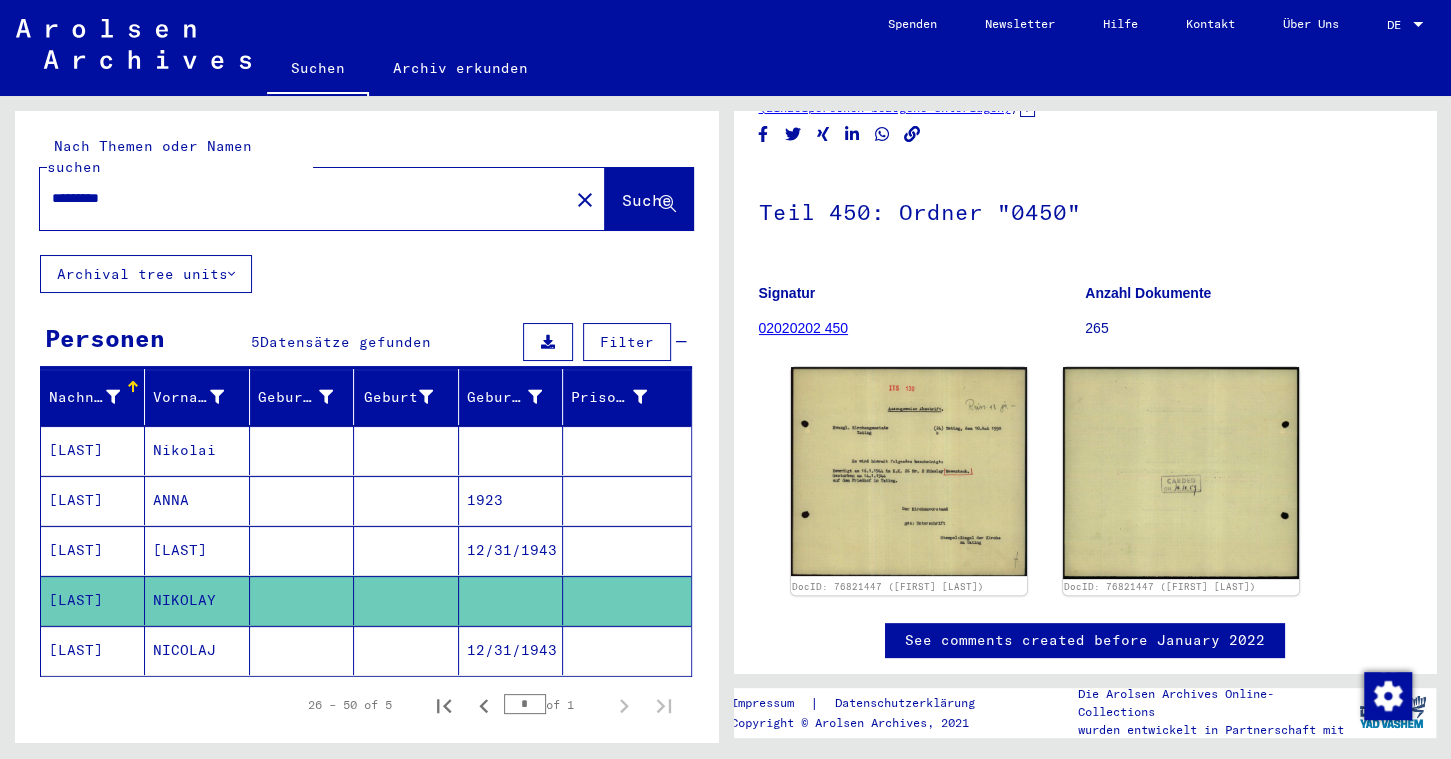 click on "NICOLAJ" 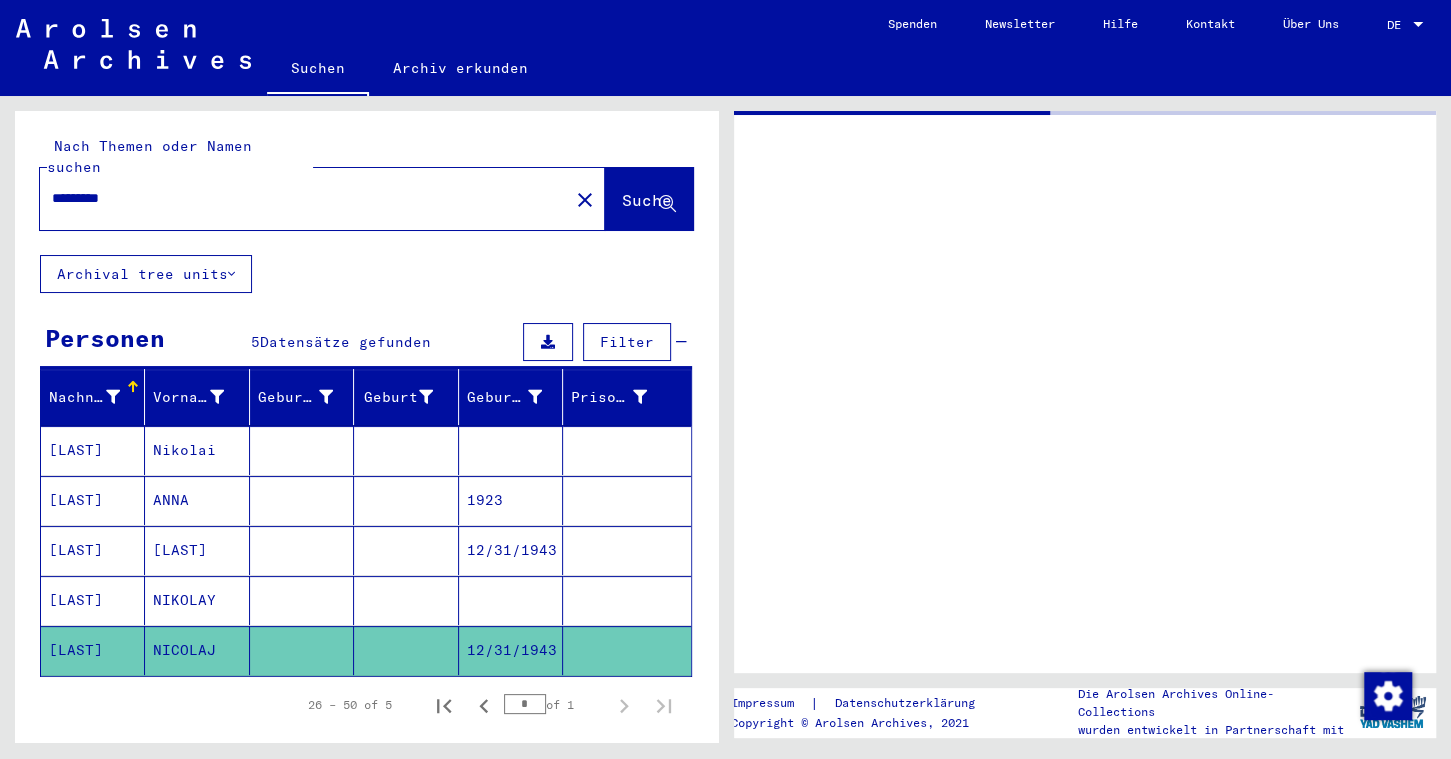 scroll, scrollTop: 0, scrollLeft: 0, axis: both 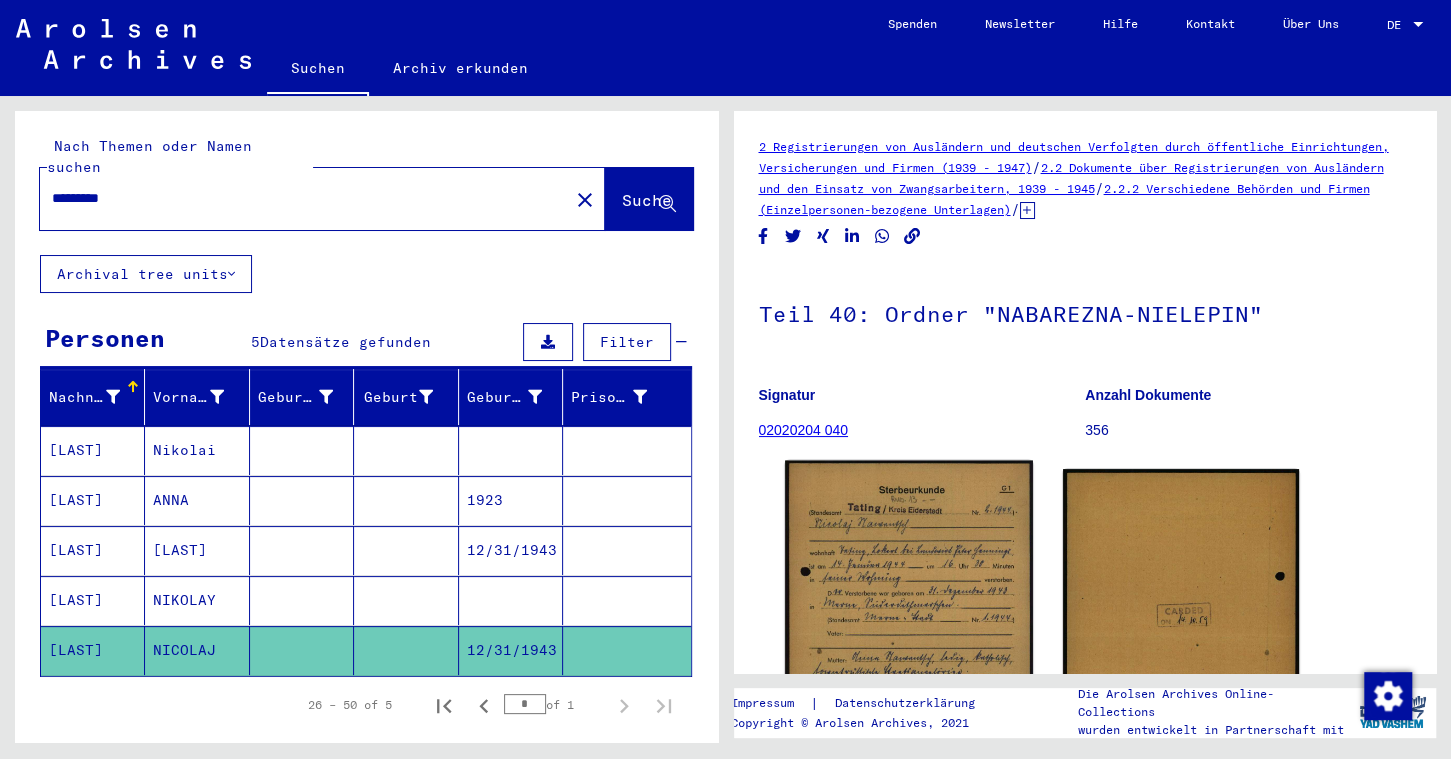 click 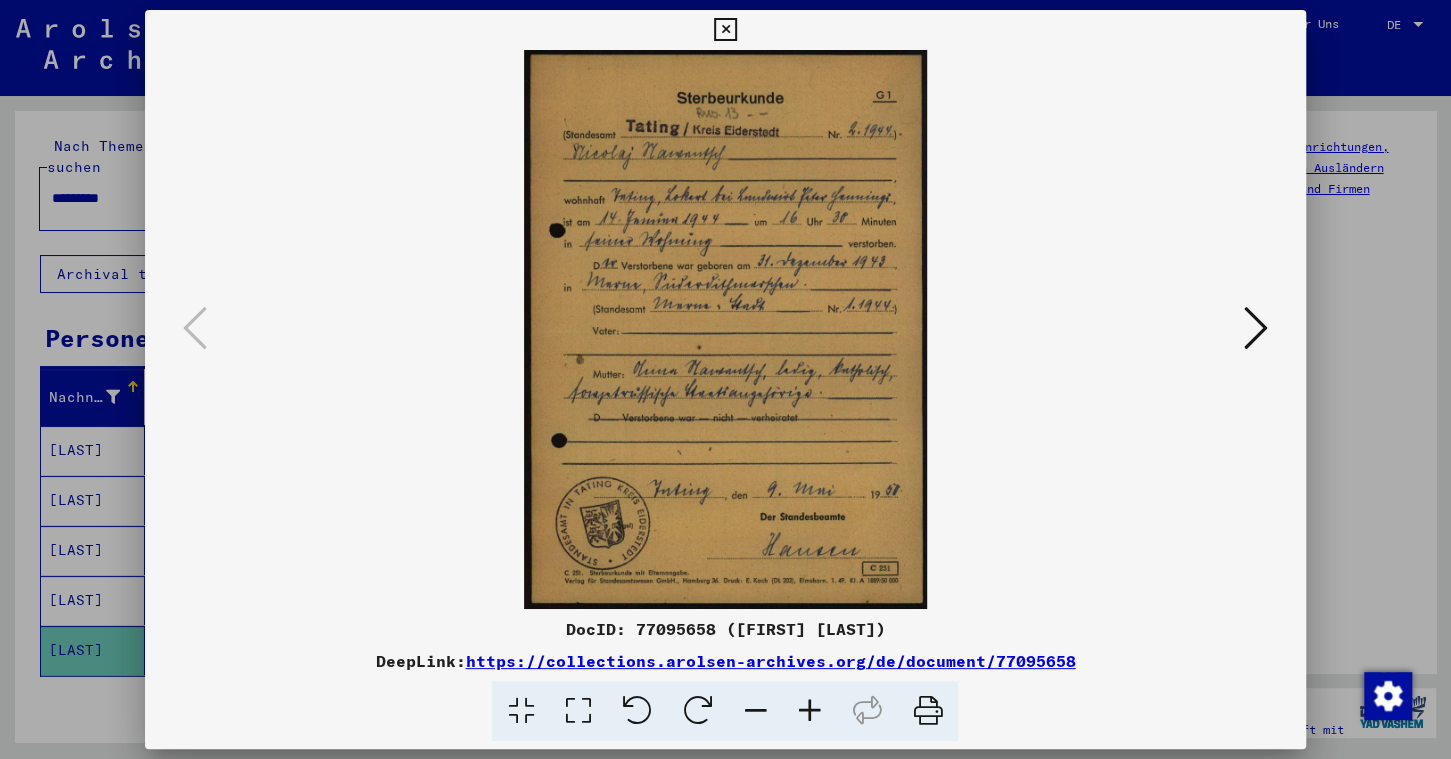 click at bounding box center (725, 30) 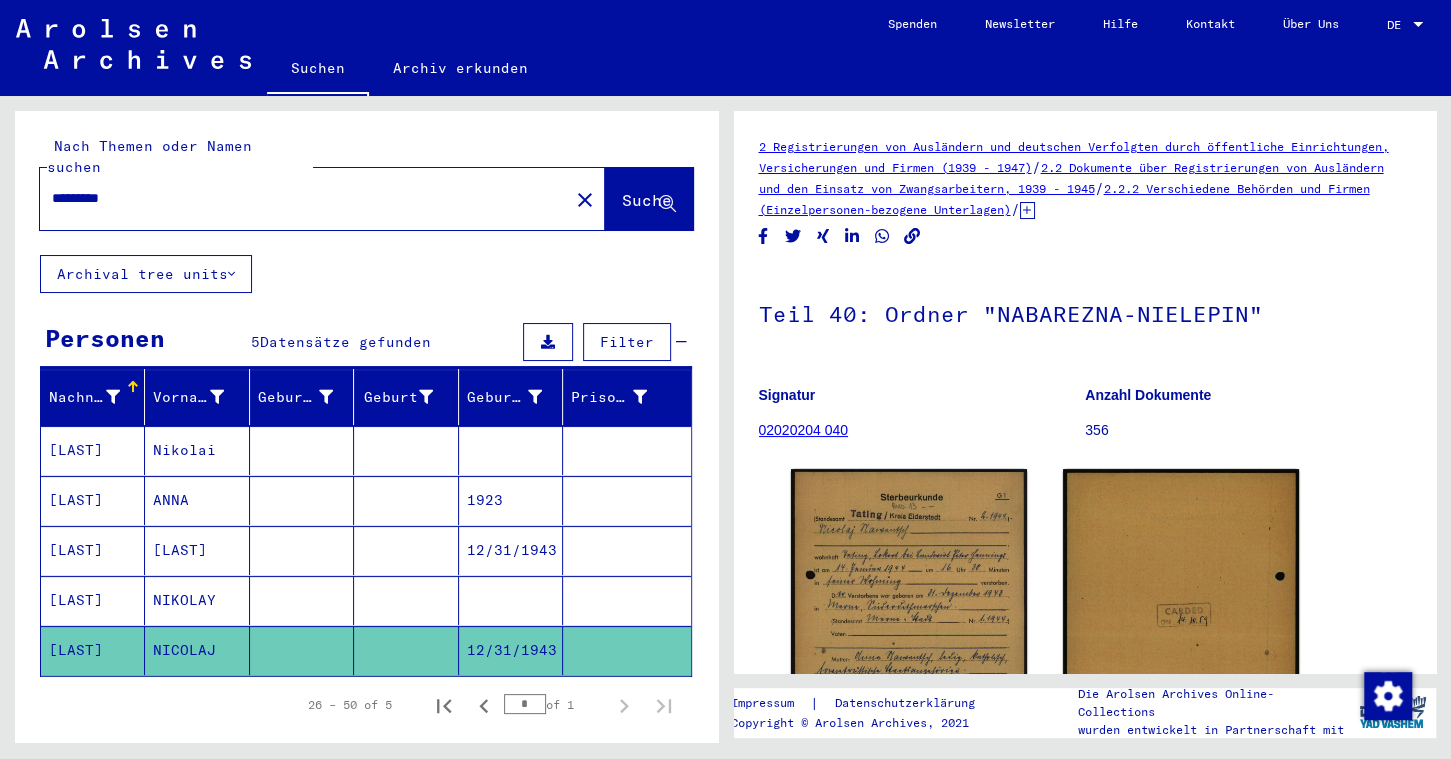 click on "Nikolai" at bounding box center (197, 500) 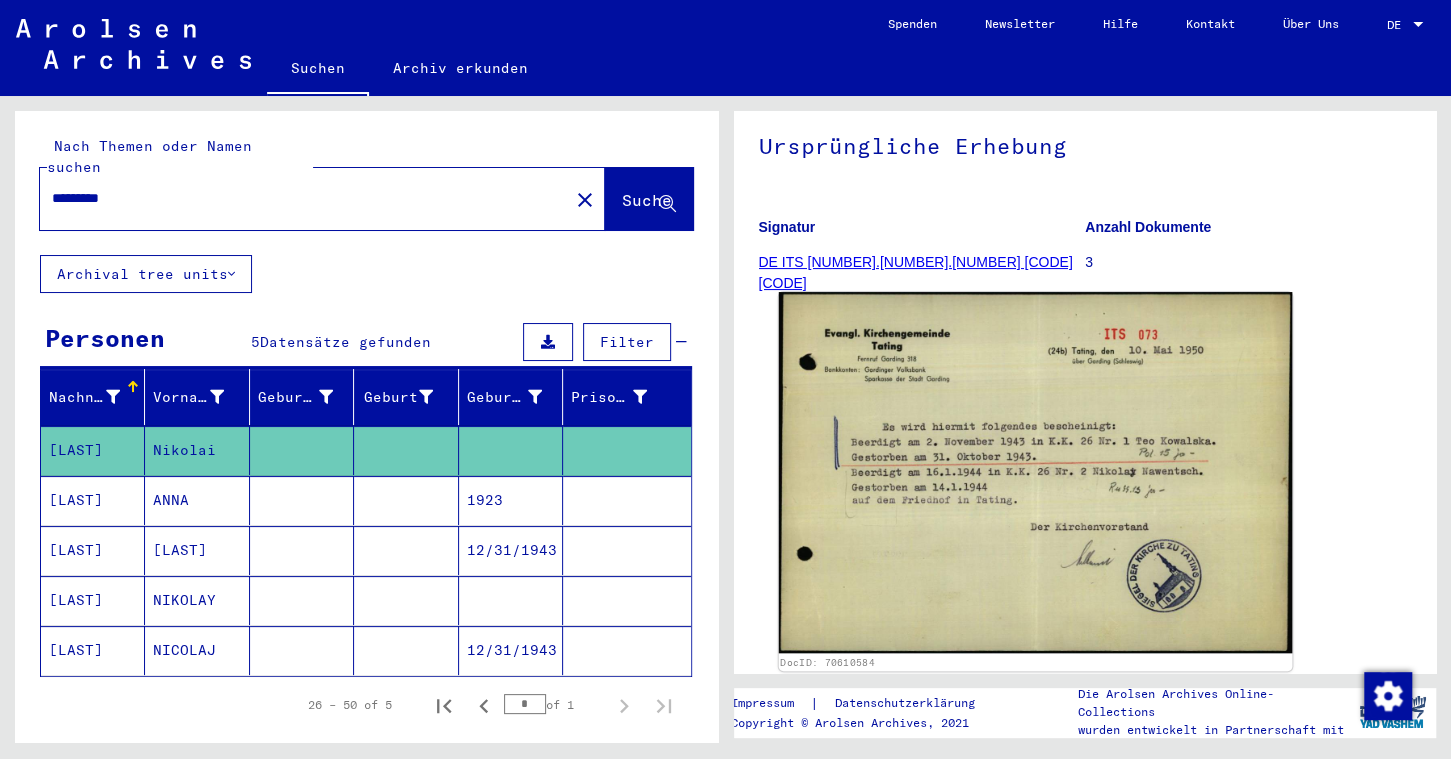 scroll, scrollTop: 290, scrollLeft: 0, axis: vertical 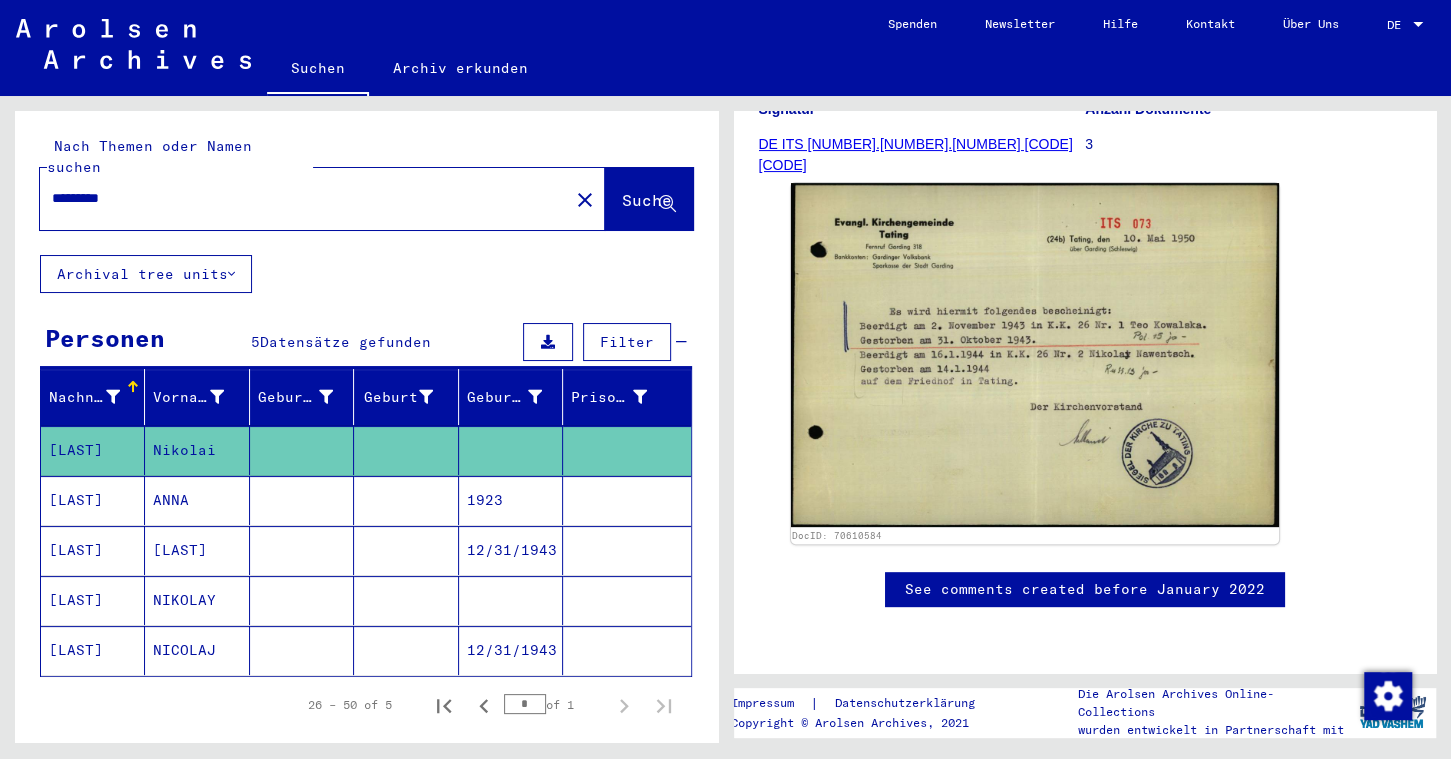 drag, startPoint x: 131, startPoint y: 176, endPoint x: 9, endPoint y: 172, distance: 122.06556 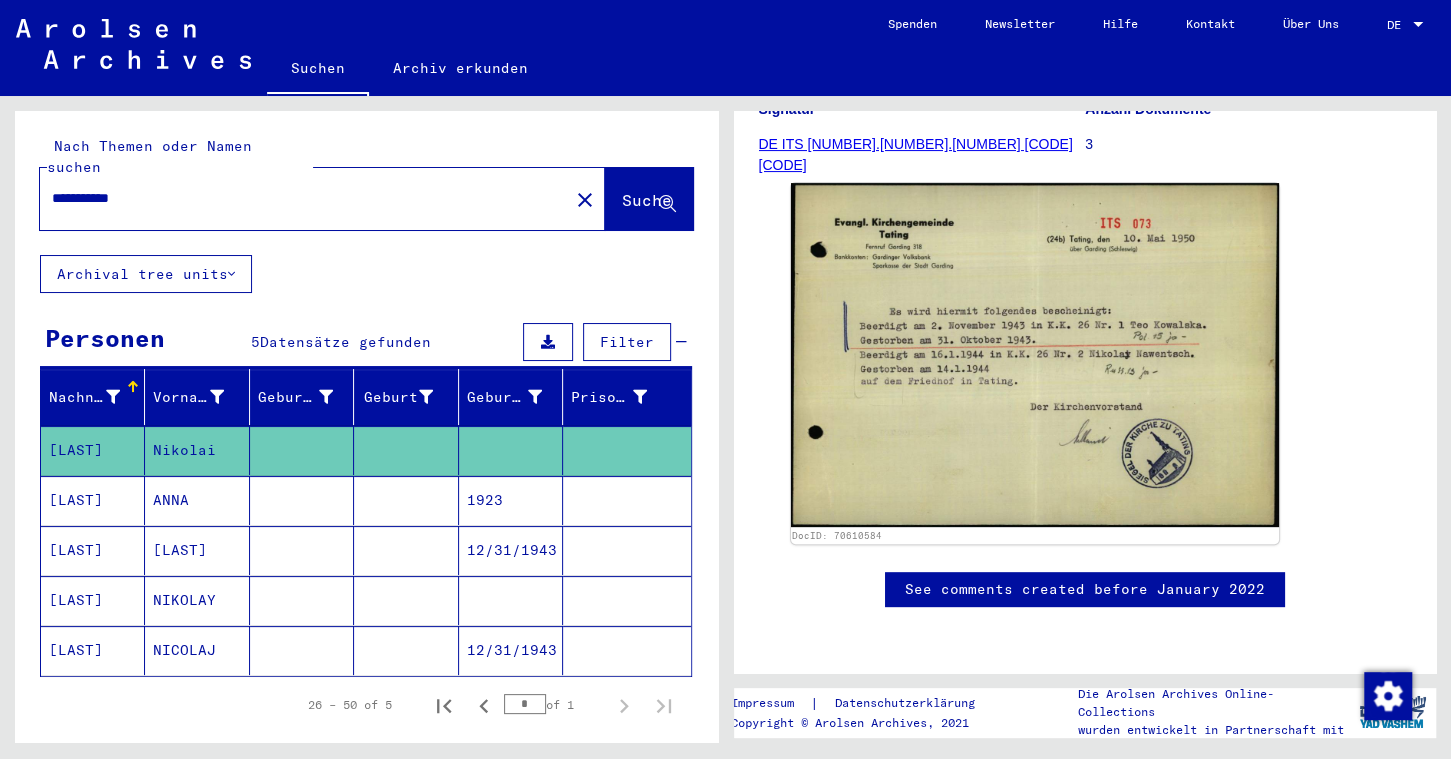 scroll, scrollTop: 0, scrollLeft: 0, axis: both 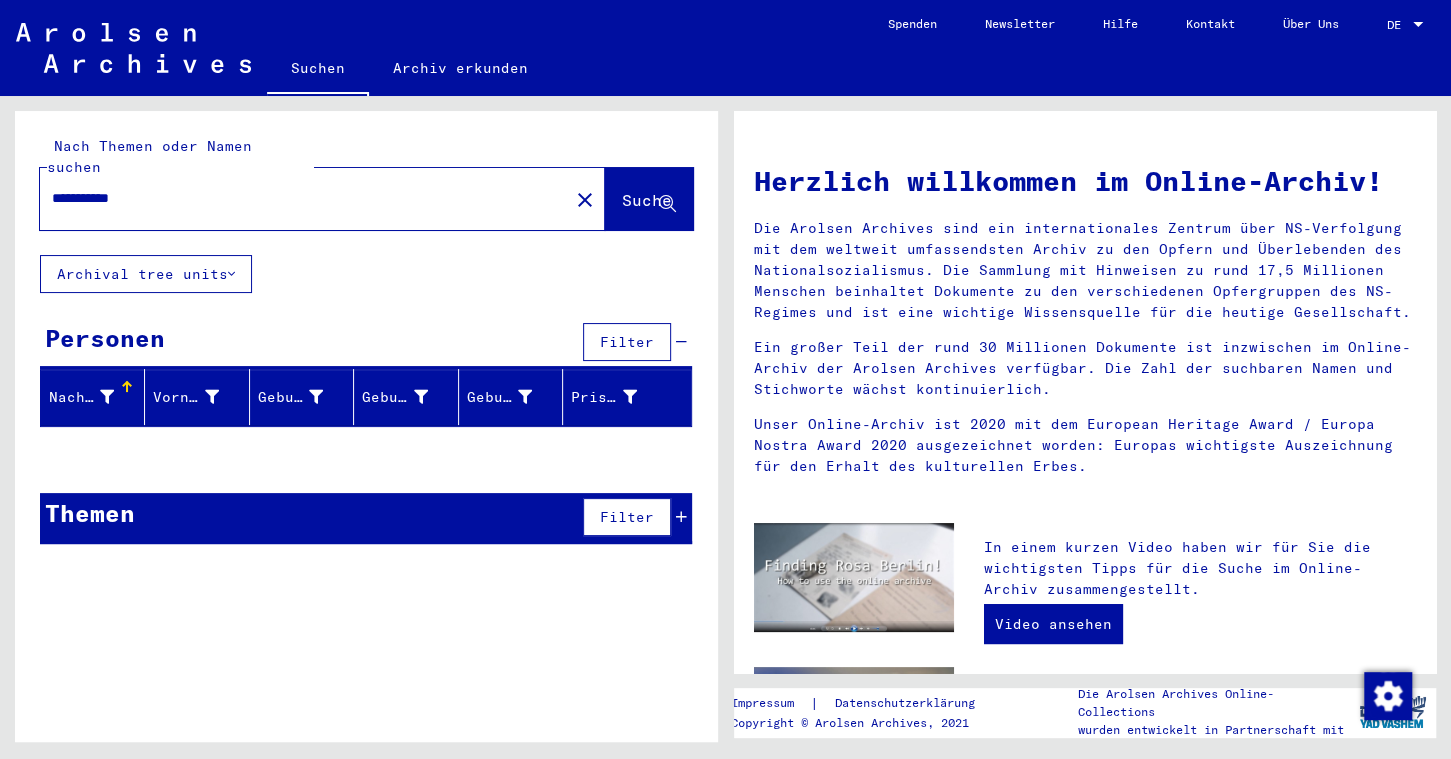 drag, startPoint x: 113, startPoint y: 177, endPoint x: 163, endPoint y: 177, distance: 50 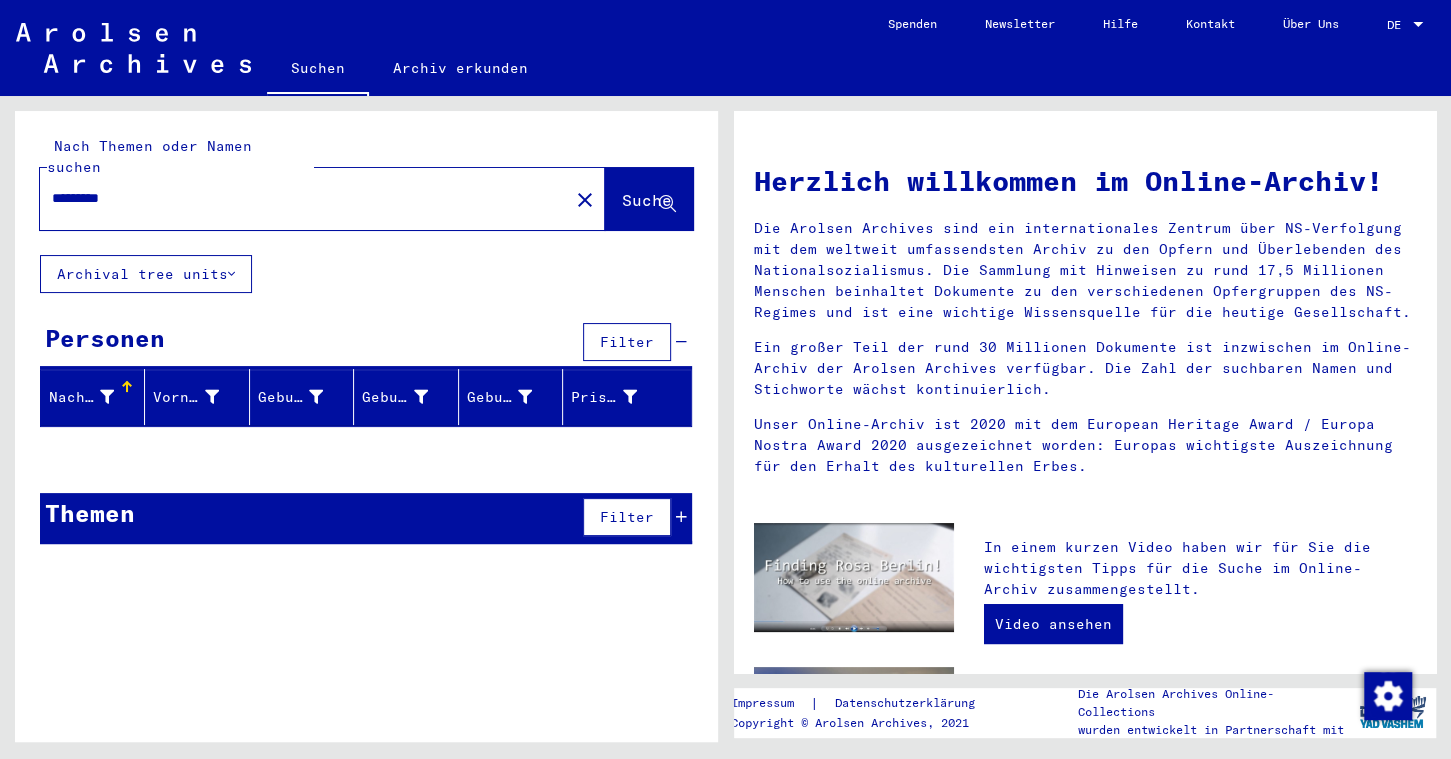type on "*********" 